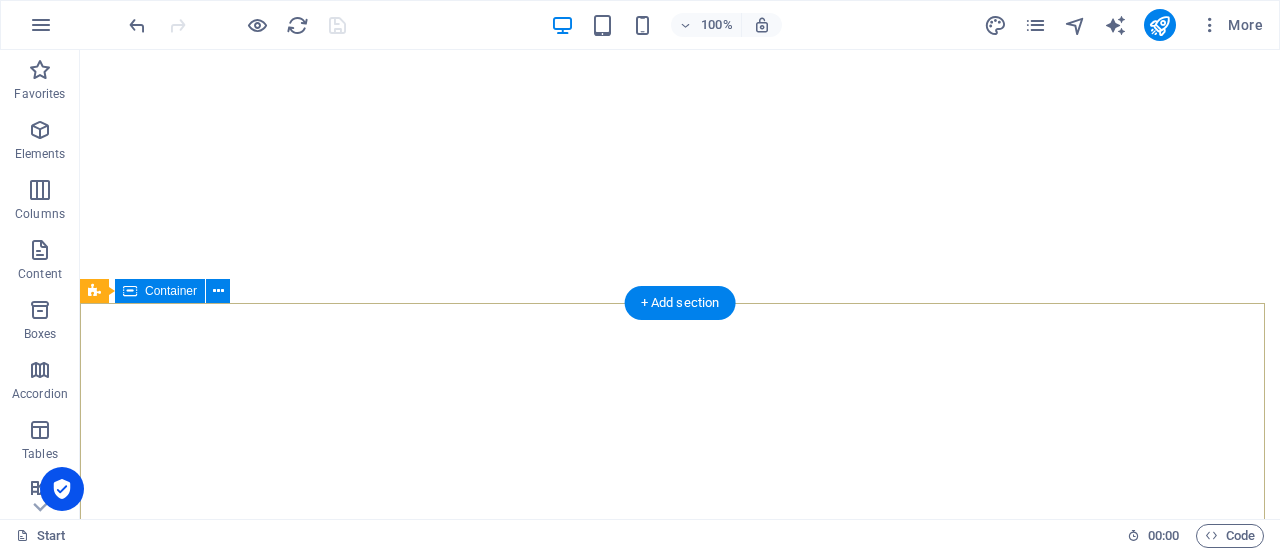 scroll, scrollTop: 0, scrollLeft: 0, axis: both 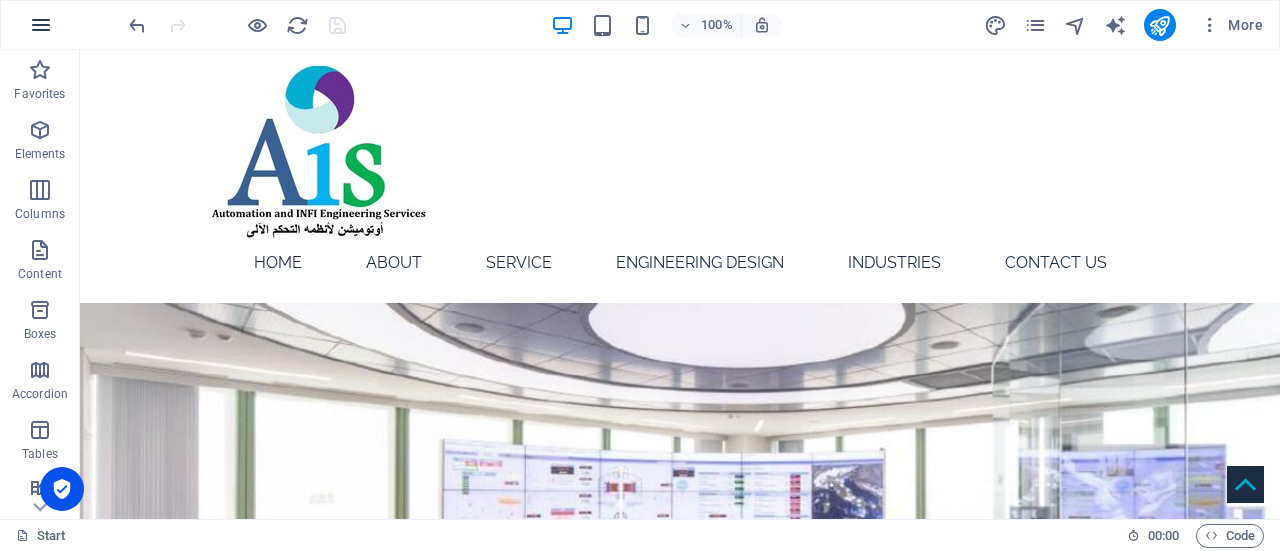 click at bounding box center [41, 25] 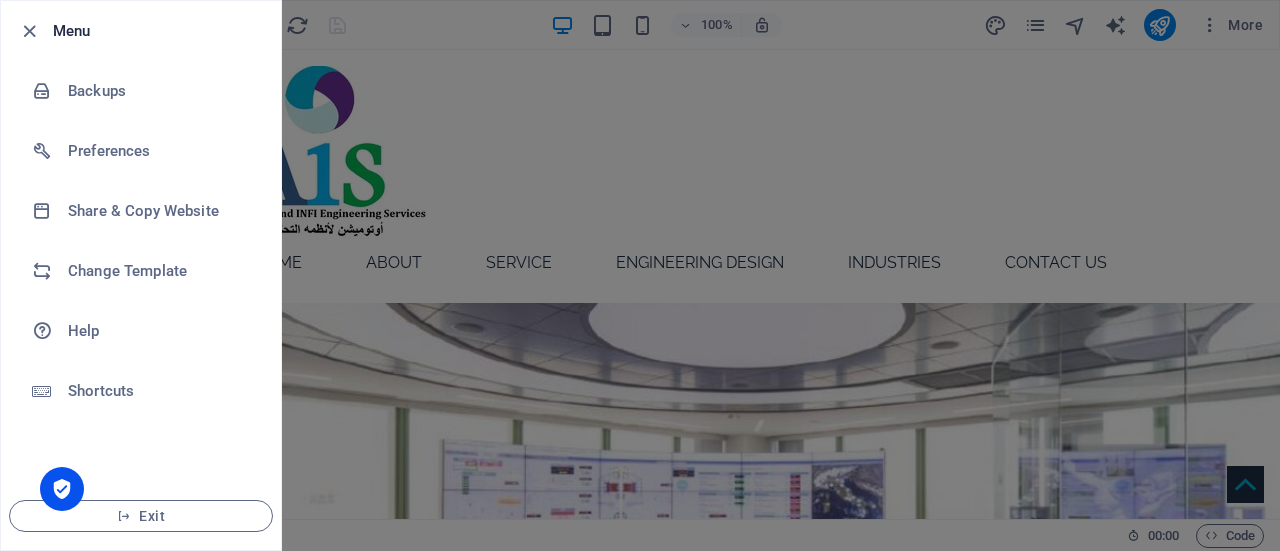 click at bounding box center [640, 275] 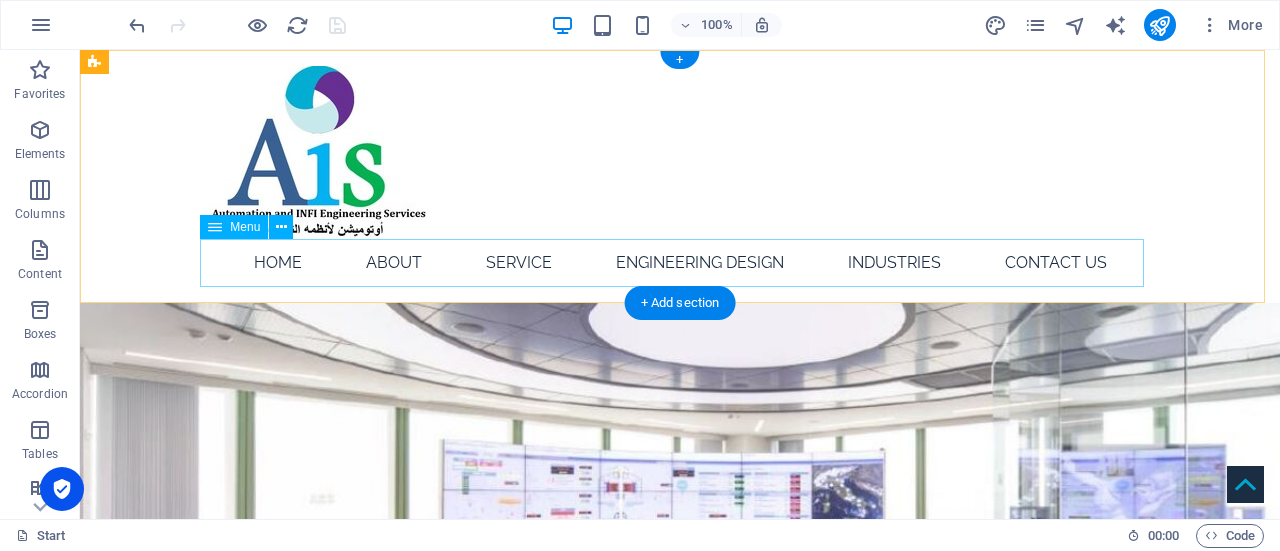 click on "Home About Service Engineering Design  Industries Contact Us" at bounding box center (680, 263) 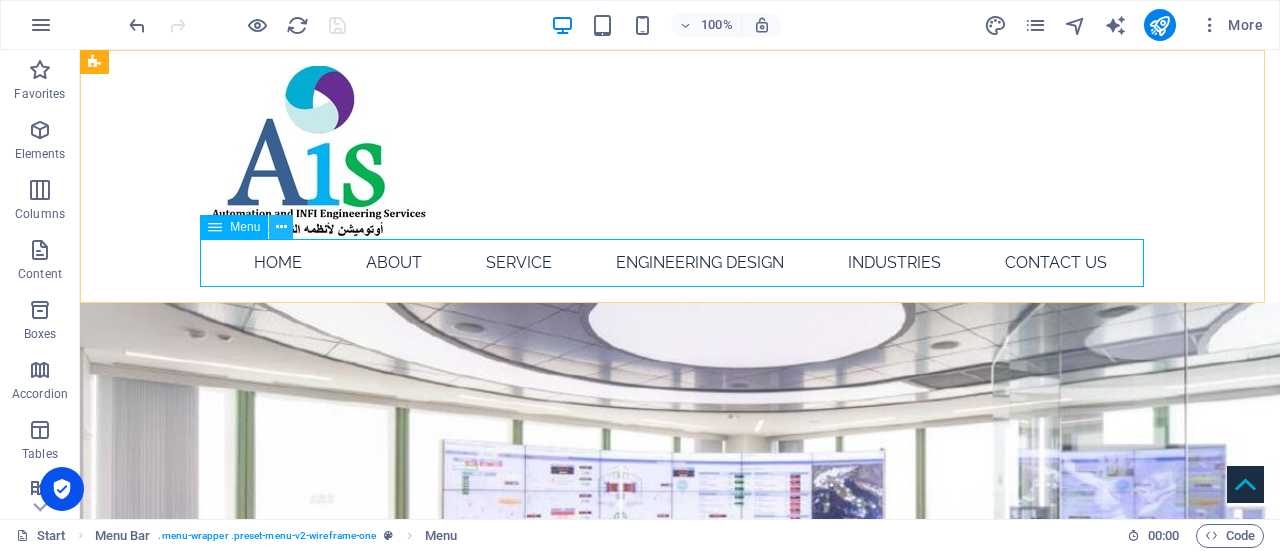 click at bounding box center [281, 227] 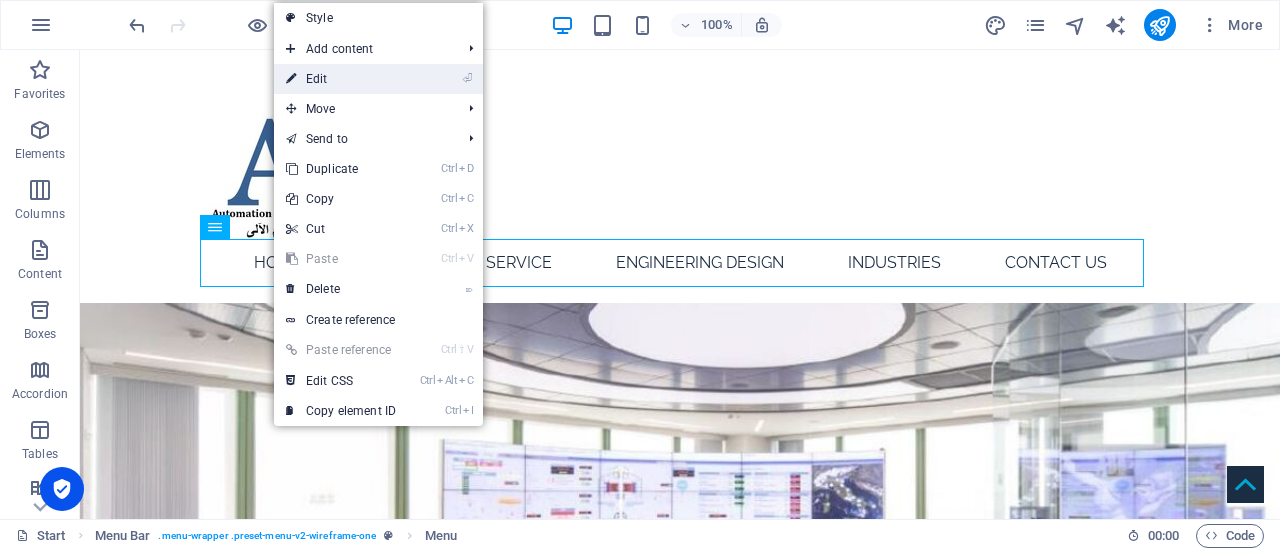 click on "⏎  Edit" at bounding box center [341, 79] 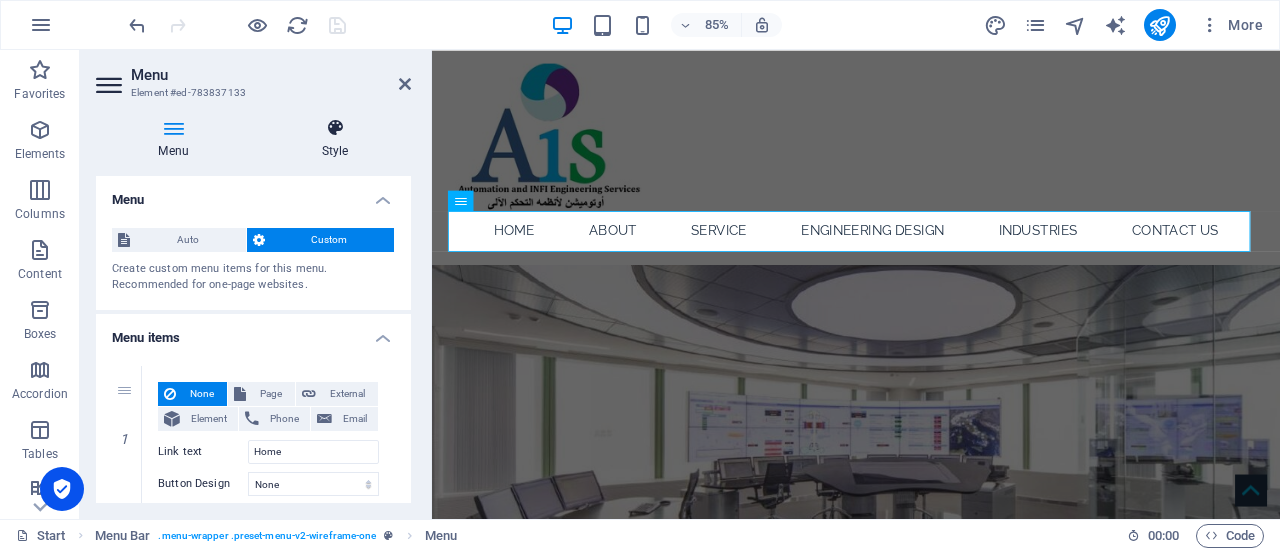click at bounding box center (335, 128) 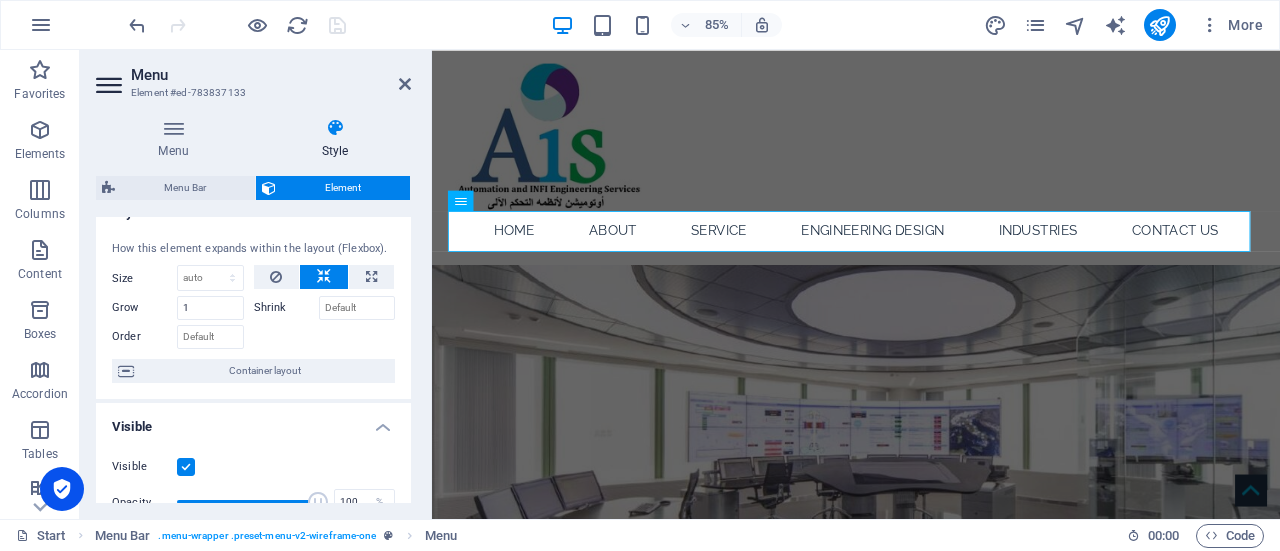 scroll, scrollTop: 0, scrollLeft: 0, axis: both 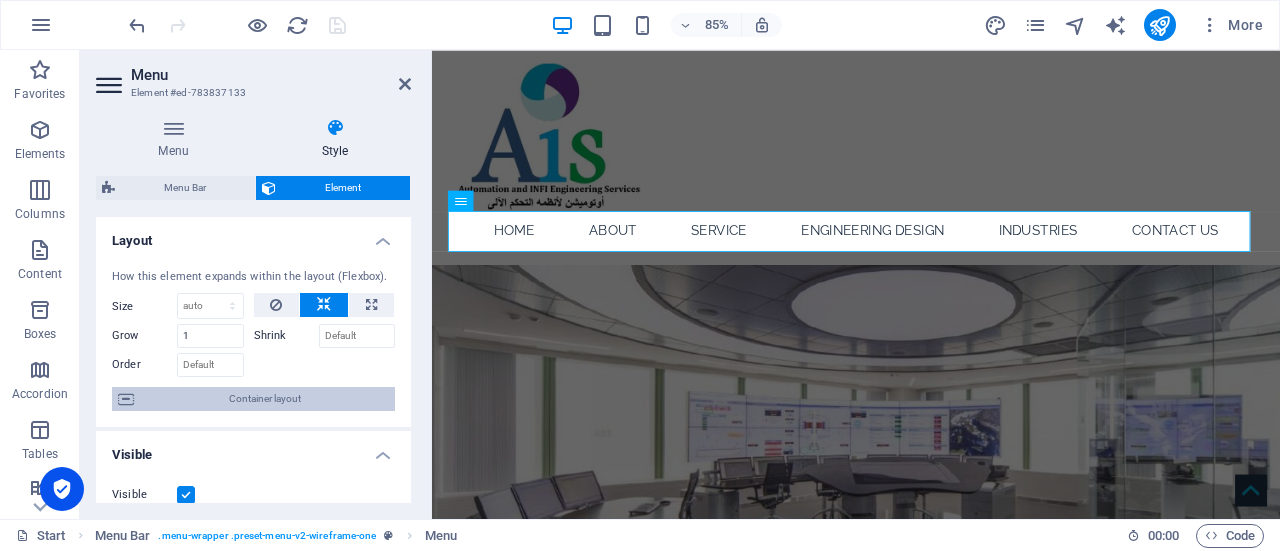click on "Container layout" at bounding box center (264, 399) 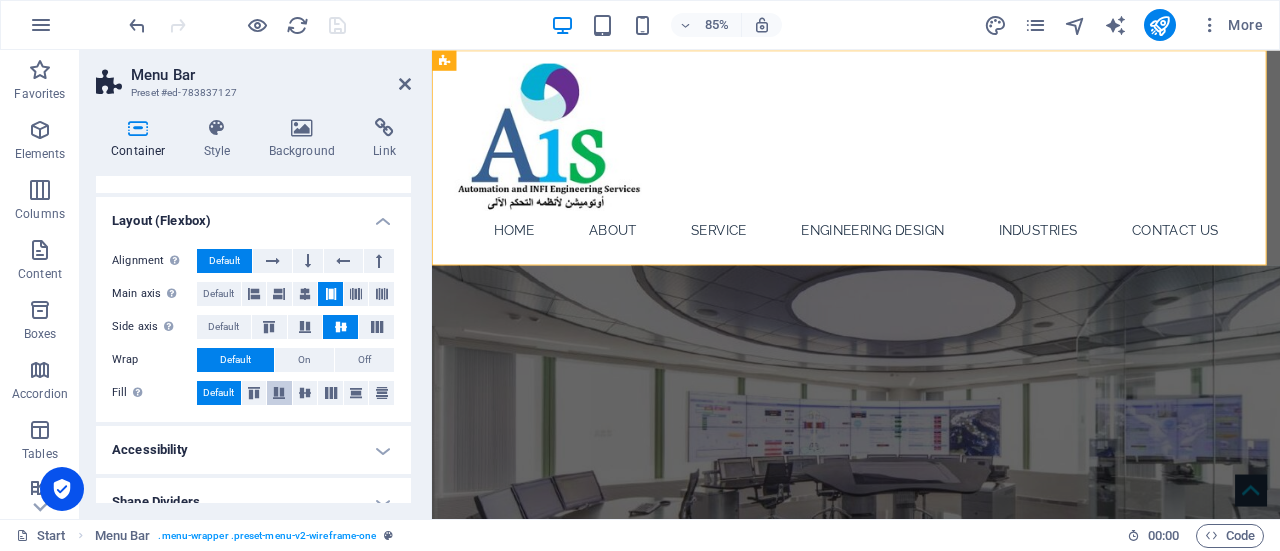 scroll, scrollTop: 53, scrollLeft: 0, axis: vertical 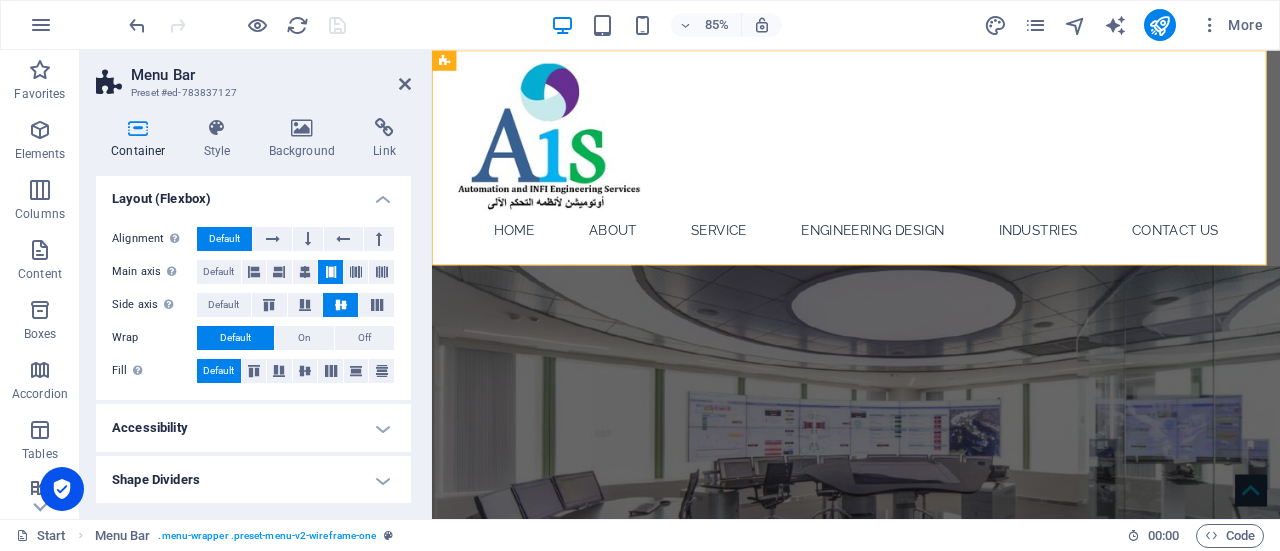 click on "Accessibility" at bounding box center [253, 428] 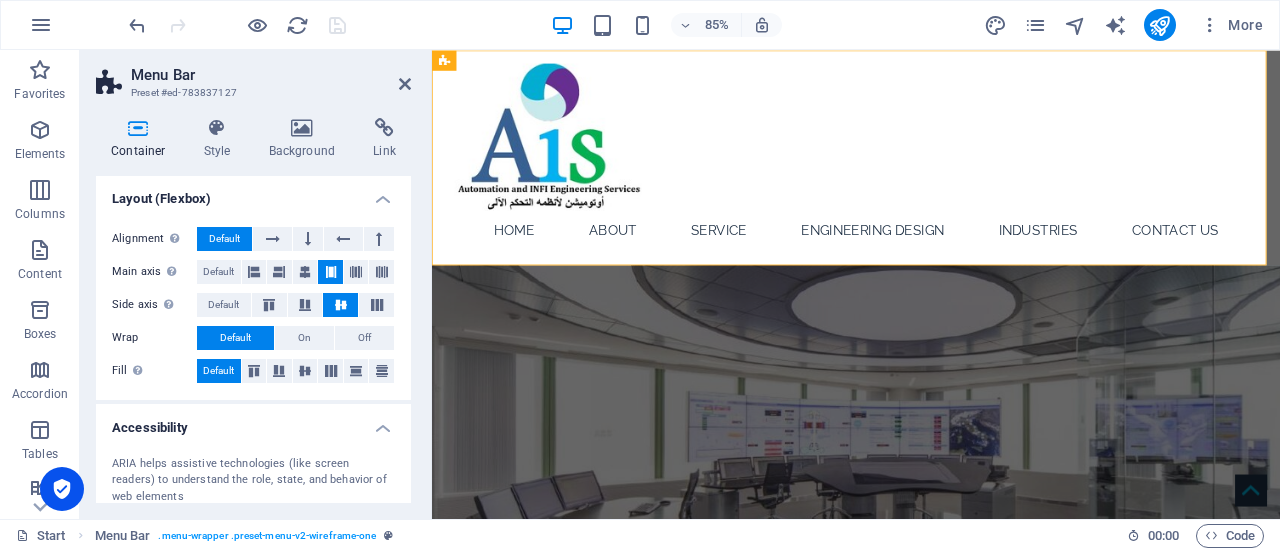 scroll, scrollTop: 186, scrollLeft: 0, axis: vertical 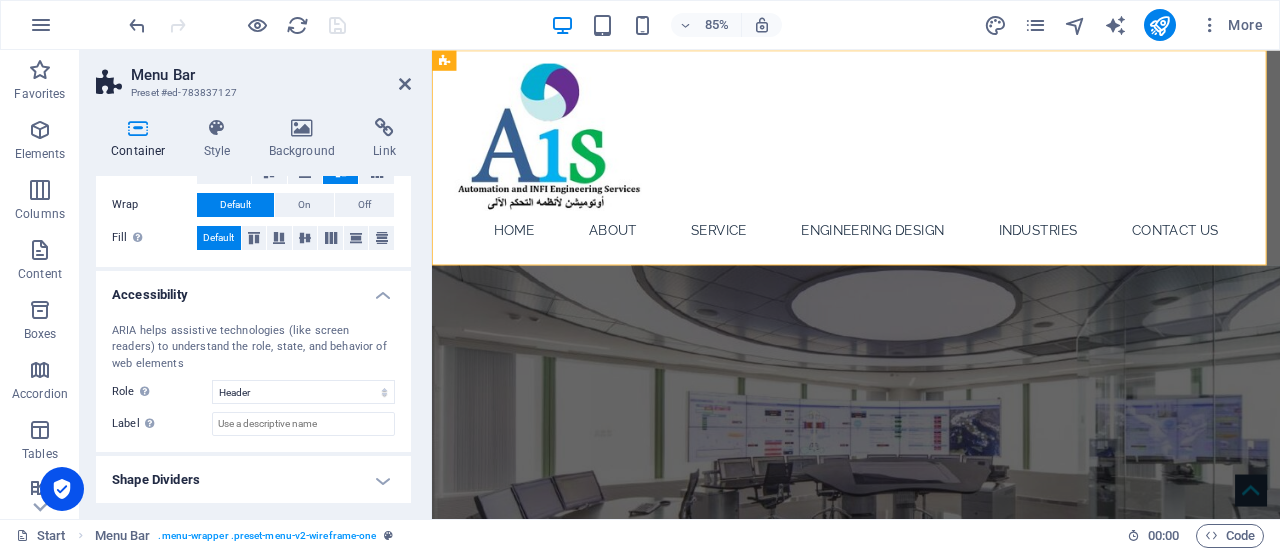 click on "Shape Dividers" at bounding box center [253, 480] 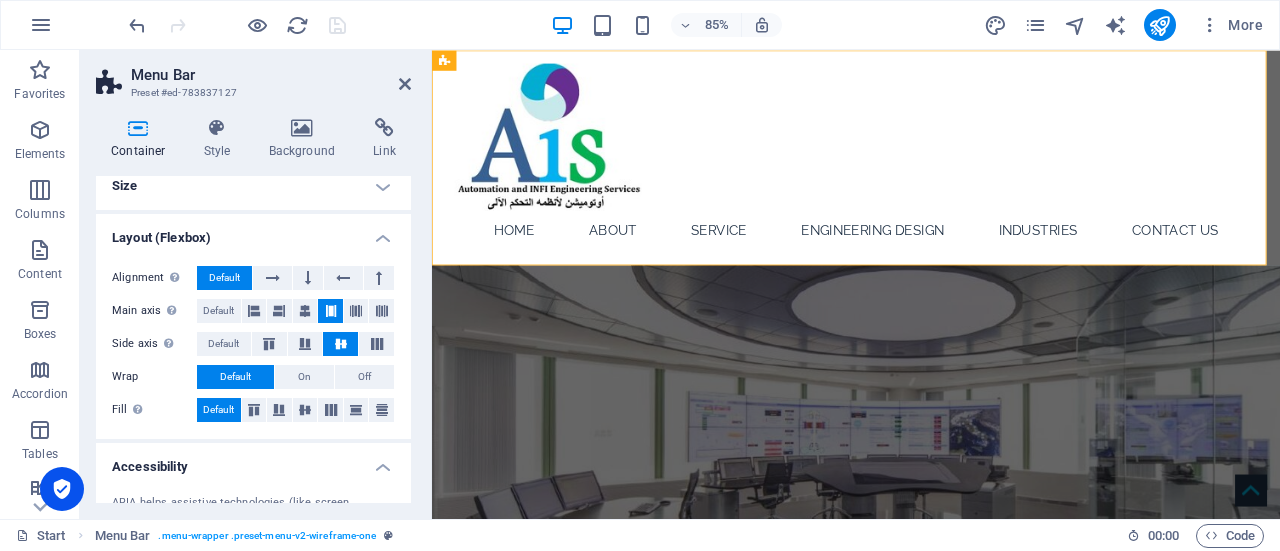 scroll, scrollTop: 0, scrollLeft: 0, axis: both 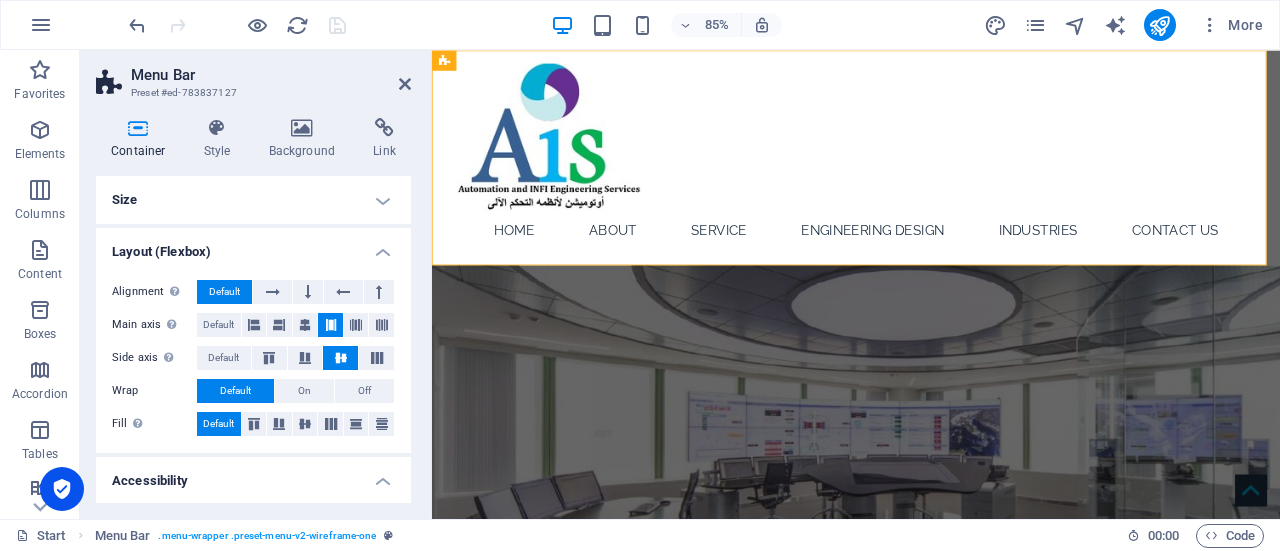 click on "Size" at bounding box center (253, 200) 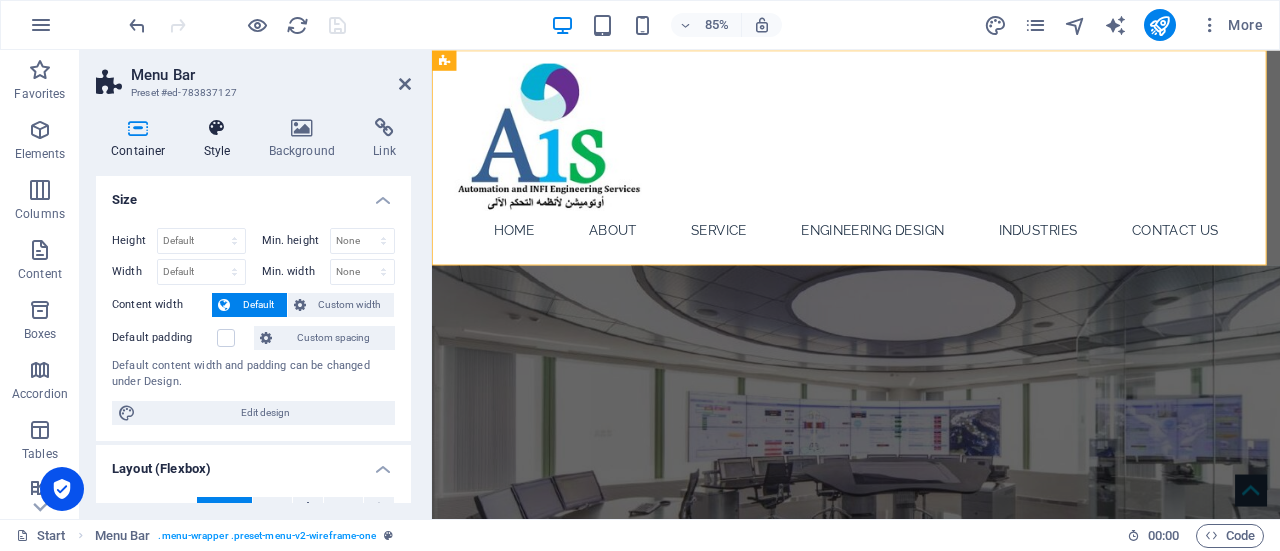 click on "Style" at bounding box center (221, 139) 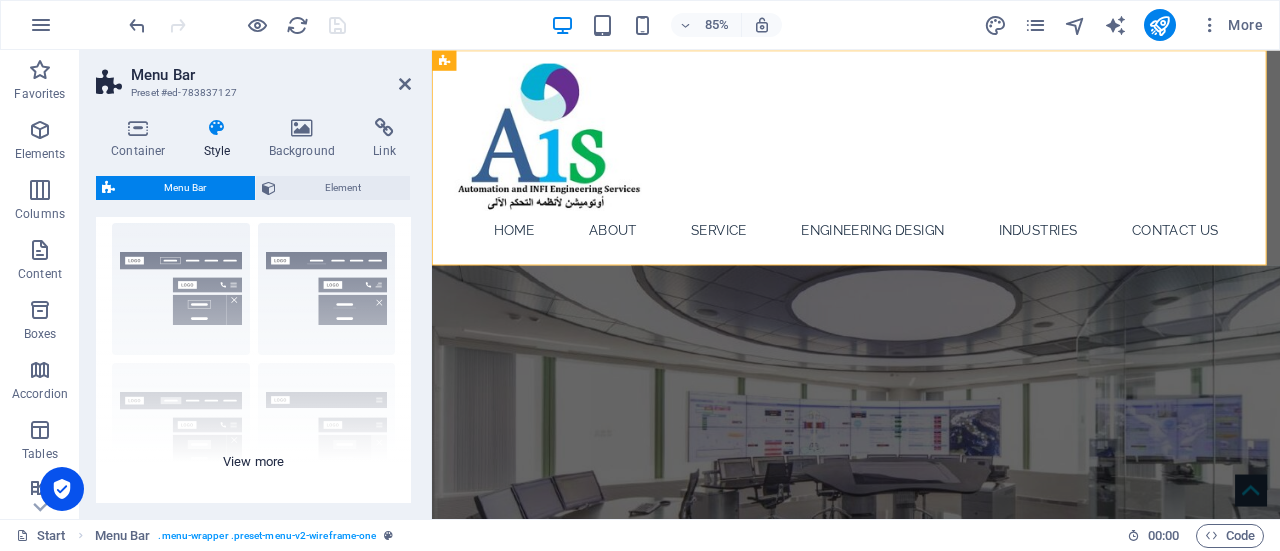 scroll, scrollTop: 0, scrollLeft: 0, axis: both 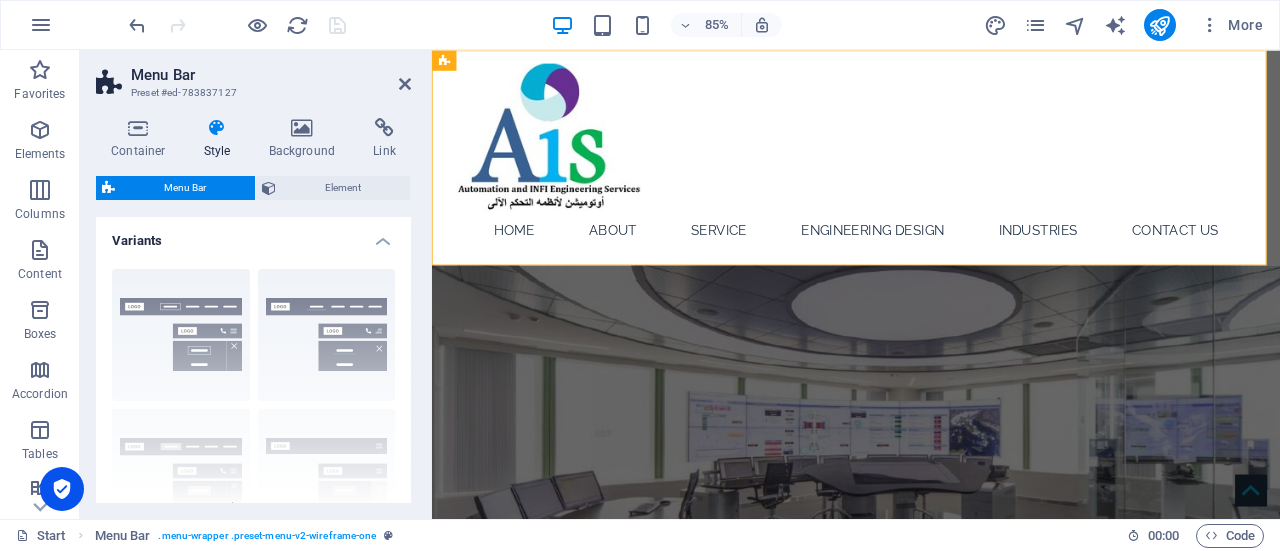 click on "Border Centered Default Fixed Loki Trigger Wide XXL" at bounding box center (253, 403) 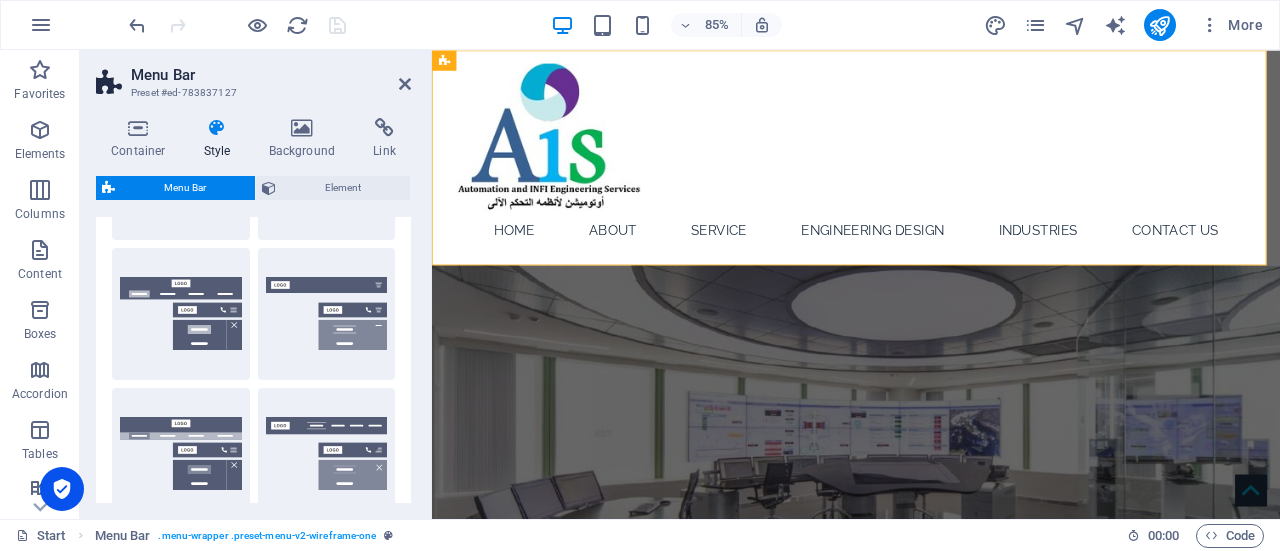 scroll, scrollTop: 304, scrollLeft: 0, axis: vertical 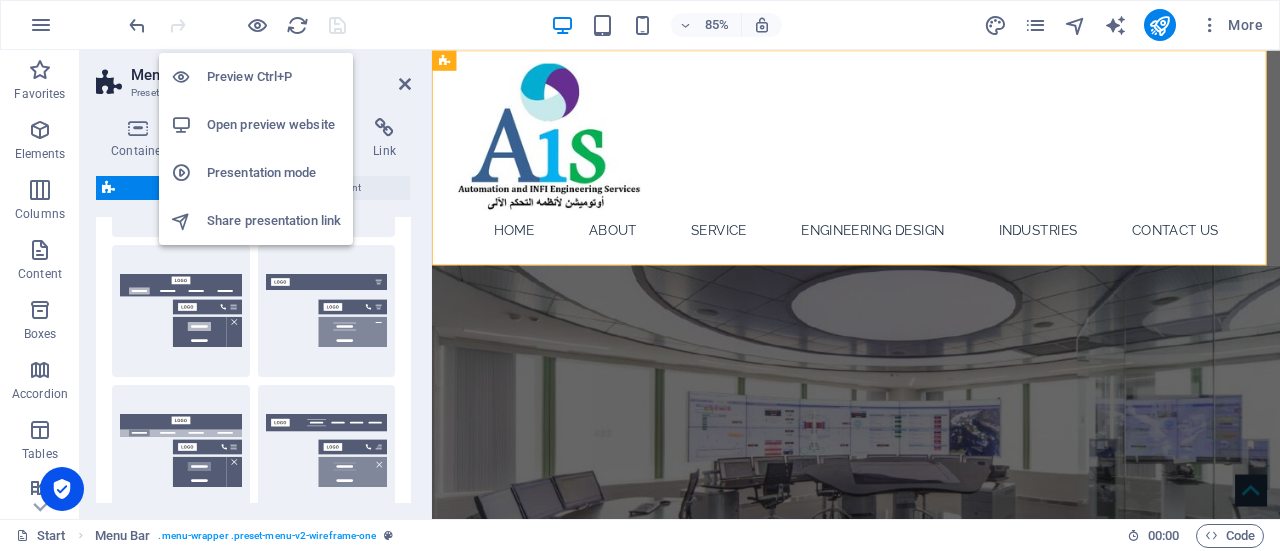 click on "Preview Ctrl+P" at bounding box center [256, 77] 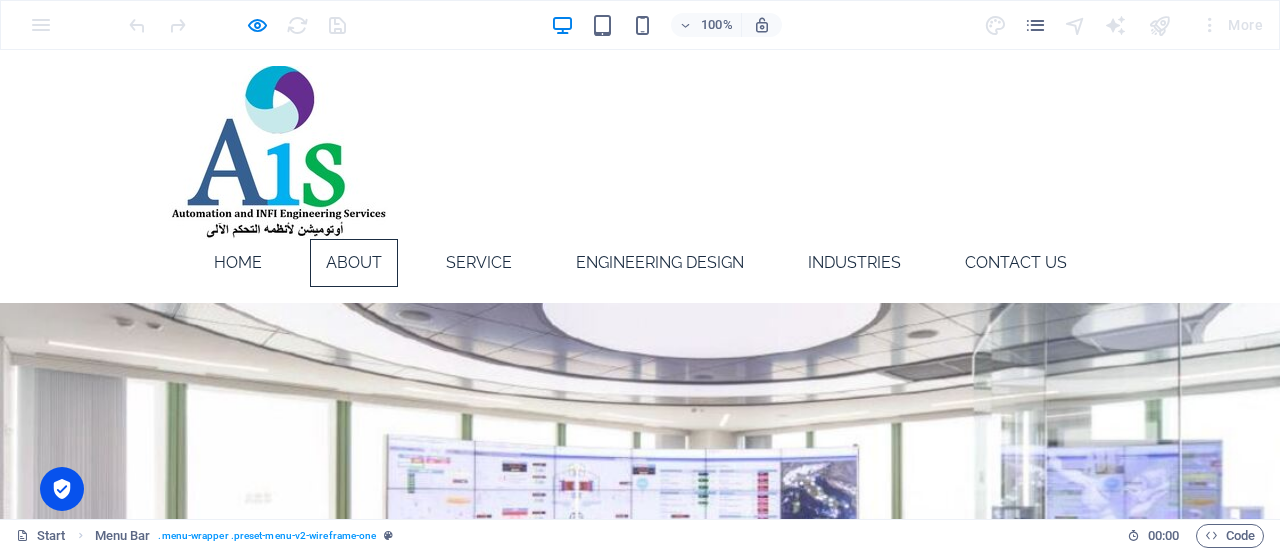click on "About" at bounding box center (354, 263) 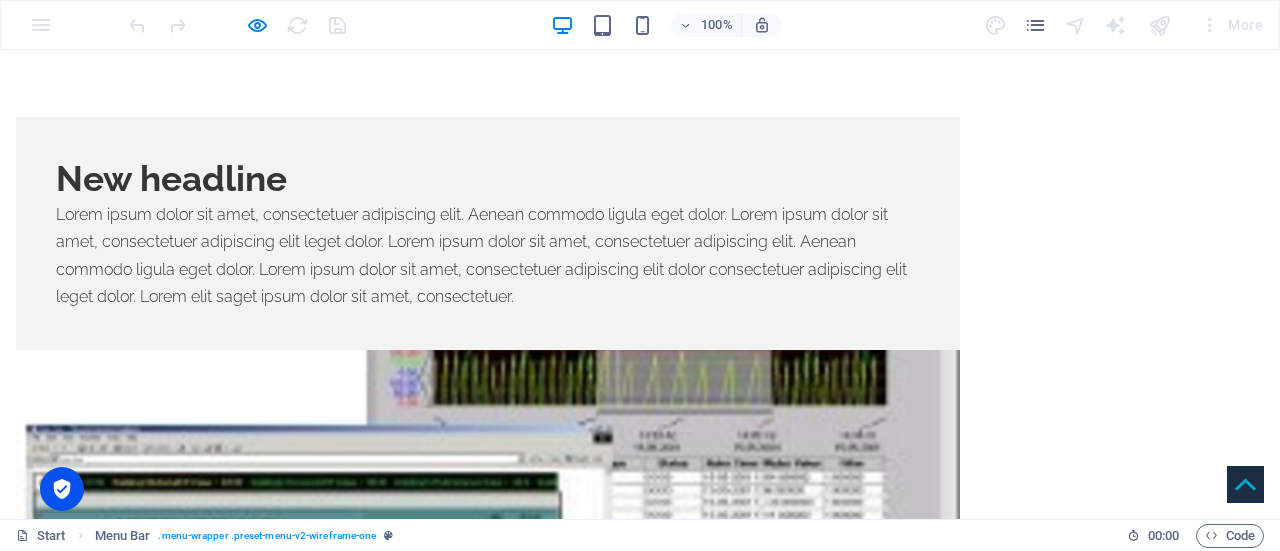 scroll, scrollTop: 1202, scrollLeft: 0, axis: vertical 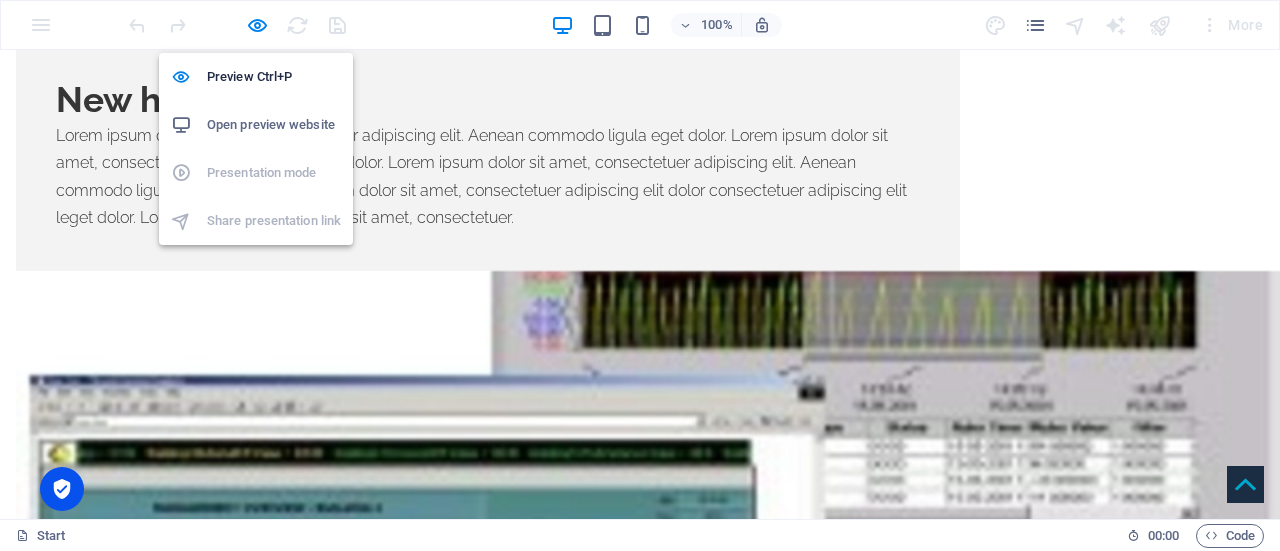 click at bounding box center [257, 25] 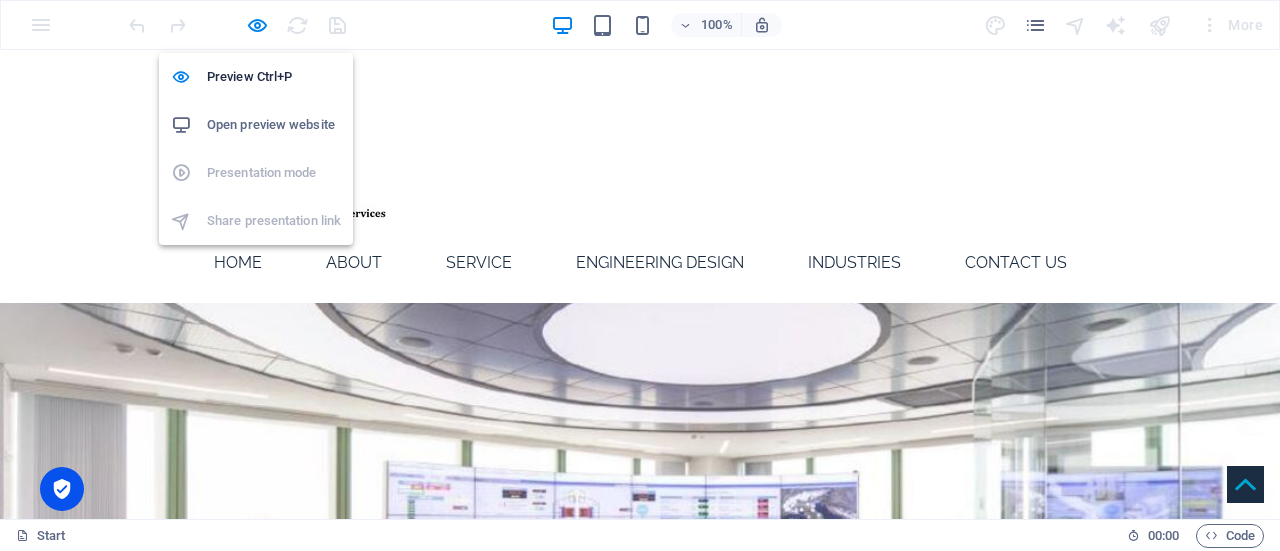 select on "rem" 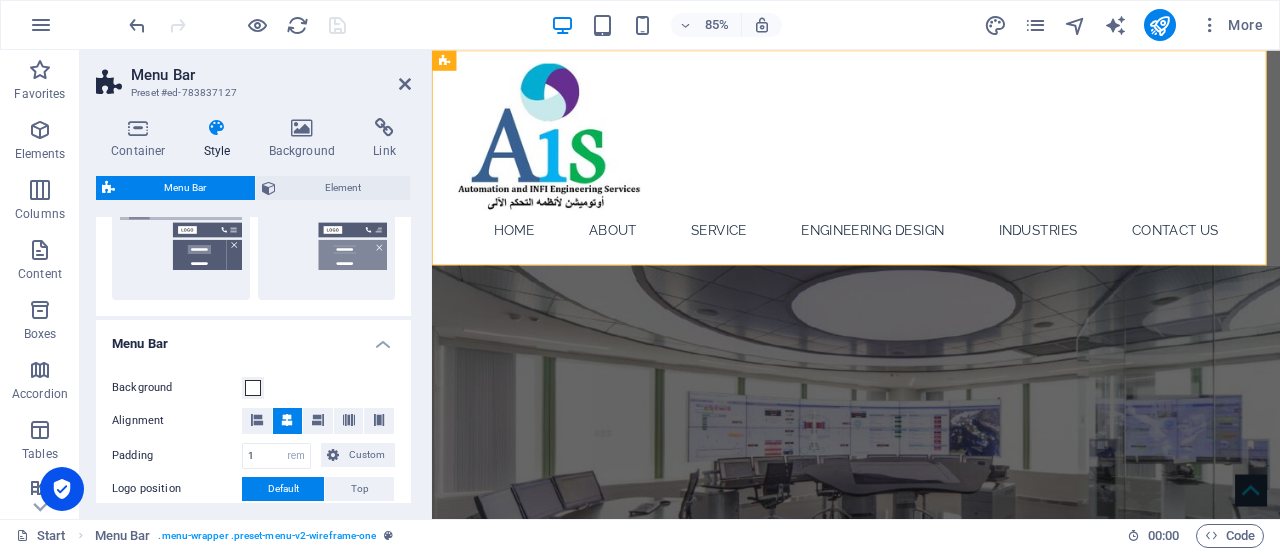 scroll, scrollTop: 555, scrollLeft: 0, axis: vertical 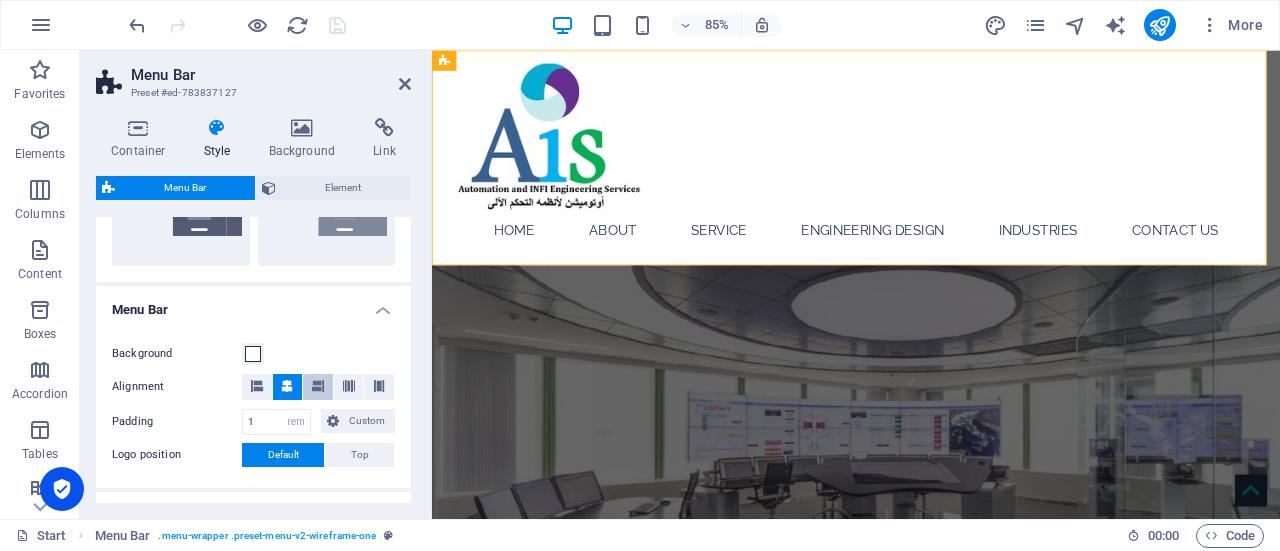 click at bounding box center [318, 386] 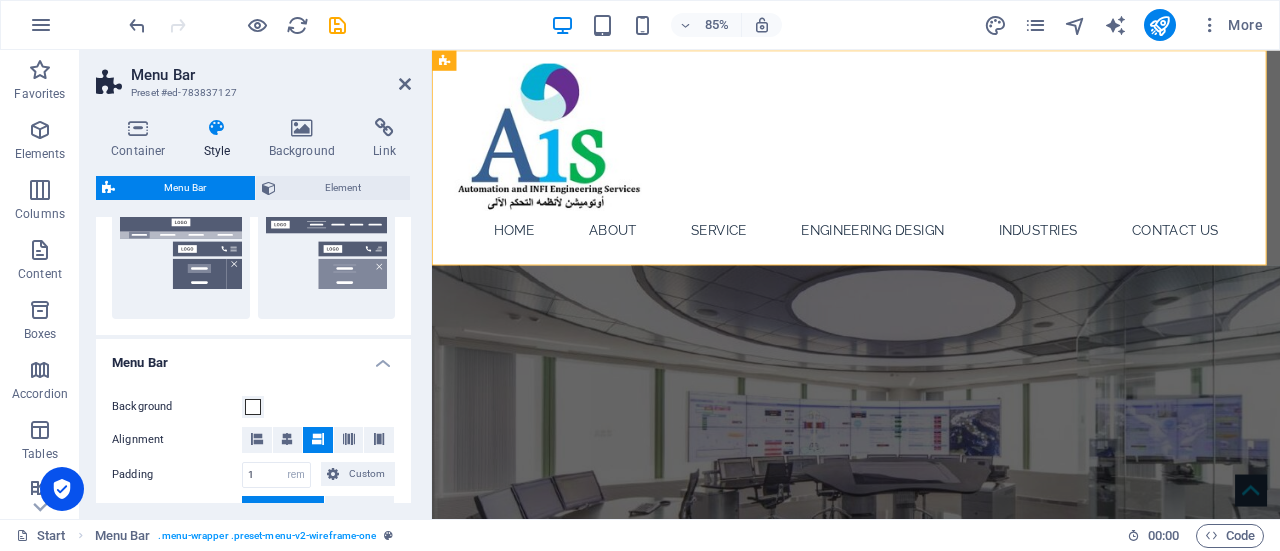 scroll, scrollTop: 500, scrollLeft: 0, axis: vertical 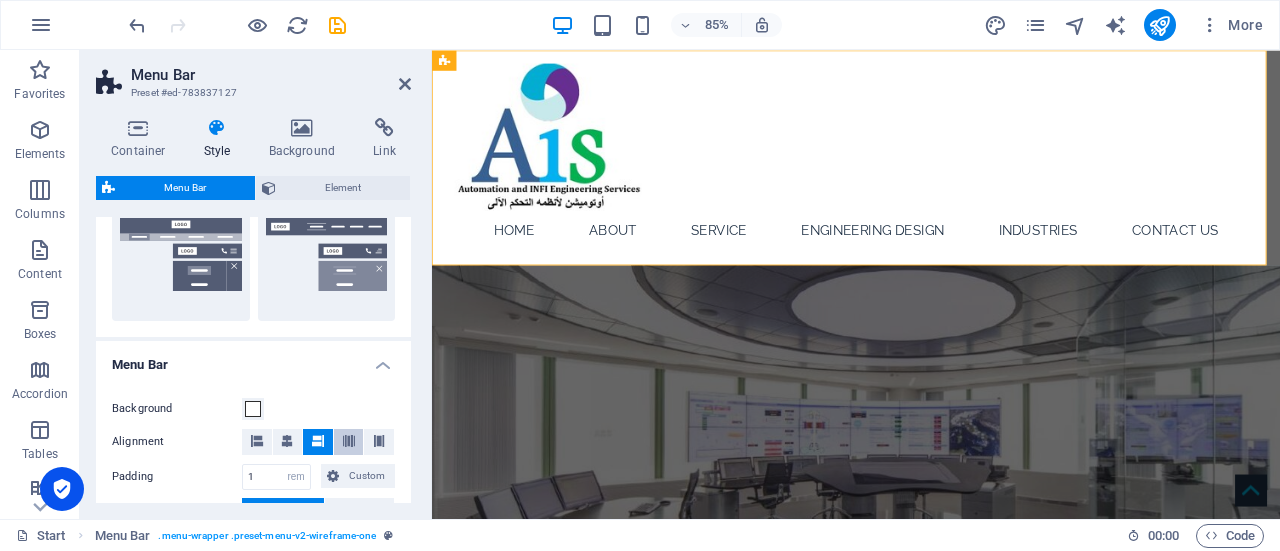 click at bounding box center [349, 442] 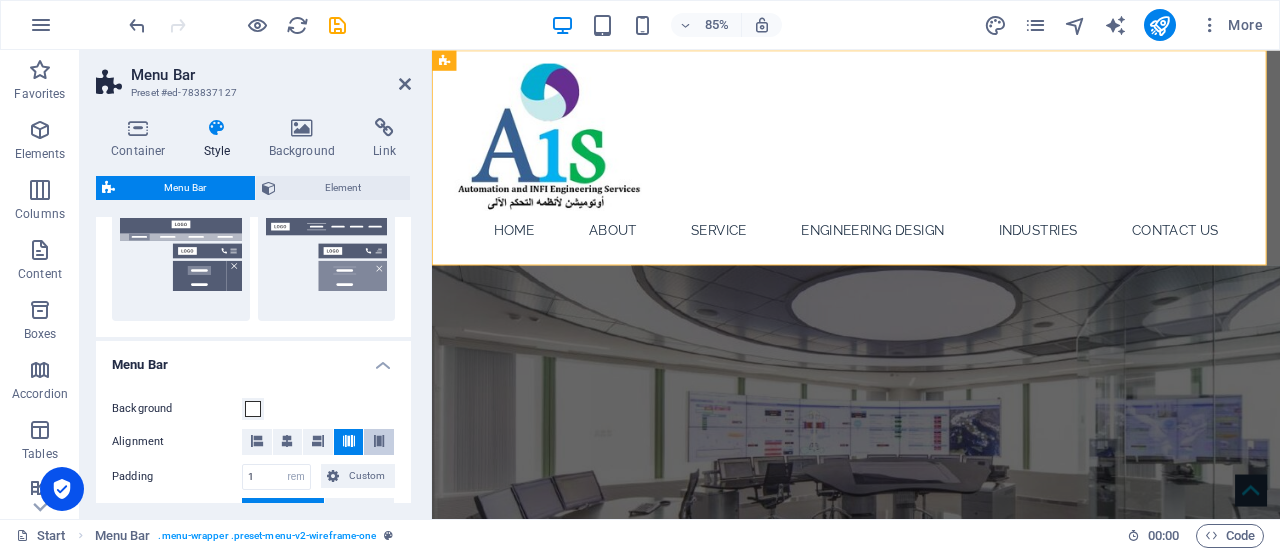 click at bounding box center (379, 442) 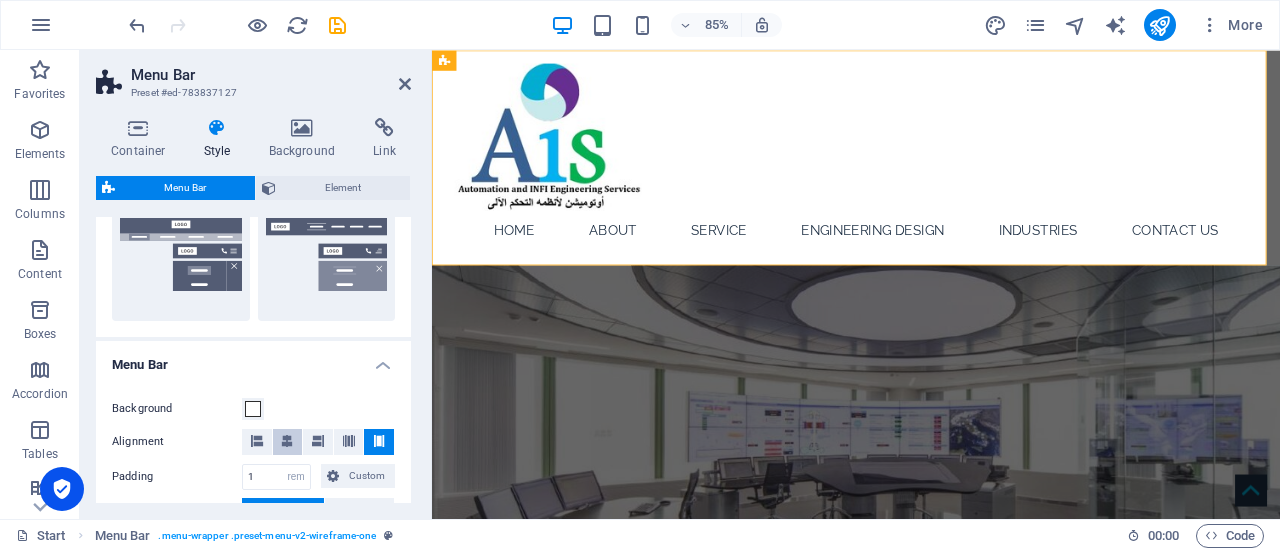 click at bounding box center (287, 441) 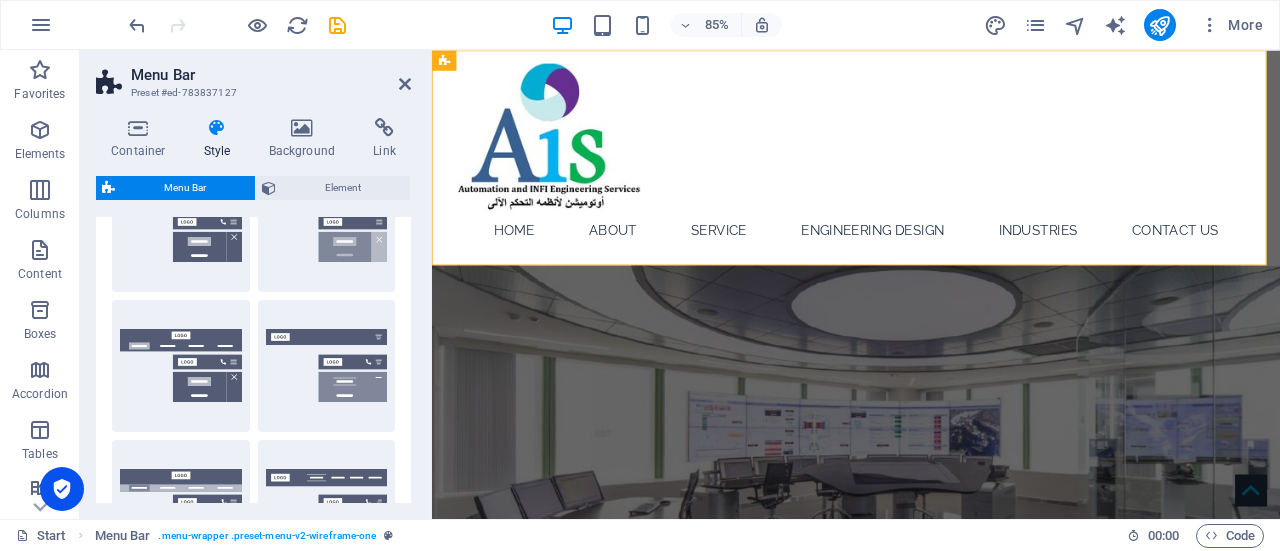 scroll, scrollTop: 0, scrollLeft: 0, axis: both 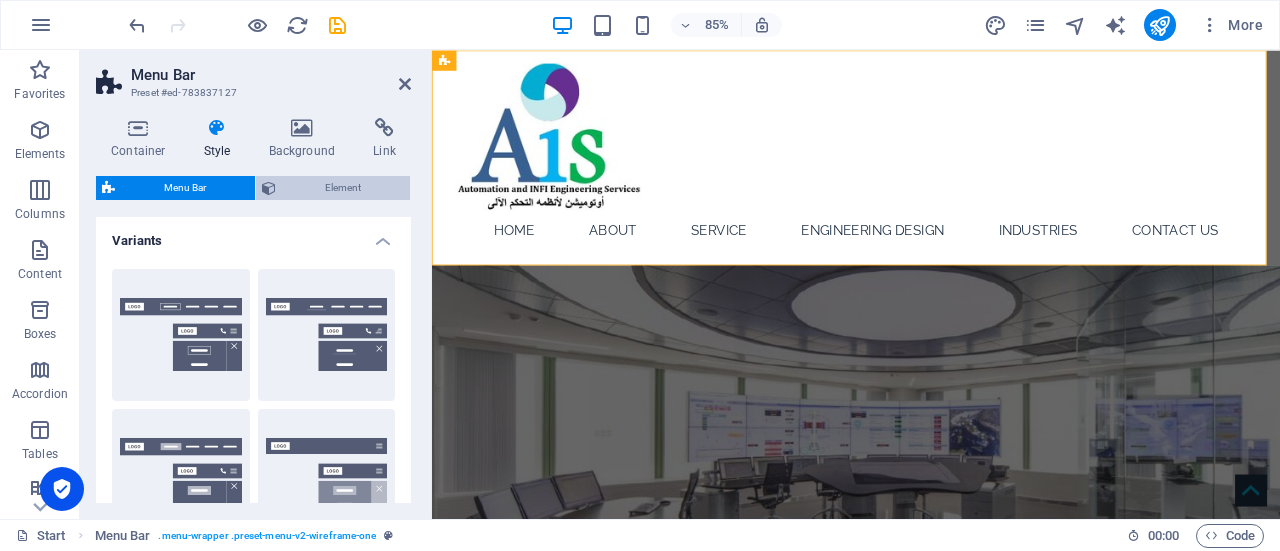 click on "Element" at bounding box center [343, 188] 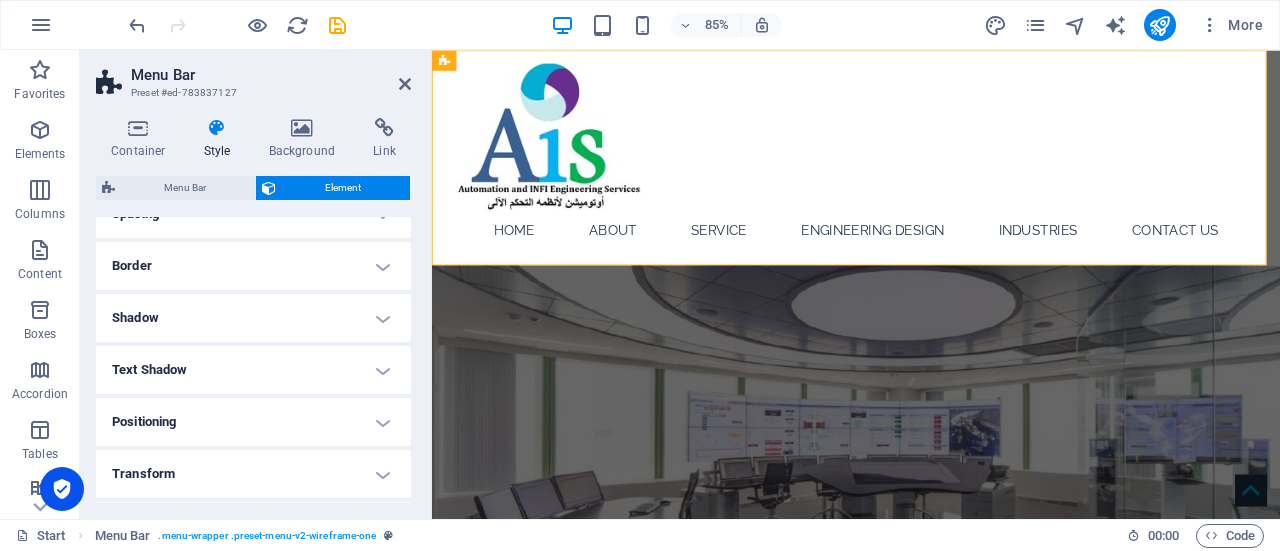 scroll, scrollTop: 200, scrollLeft: 0, axis: vertical 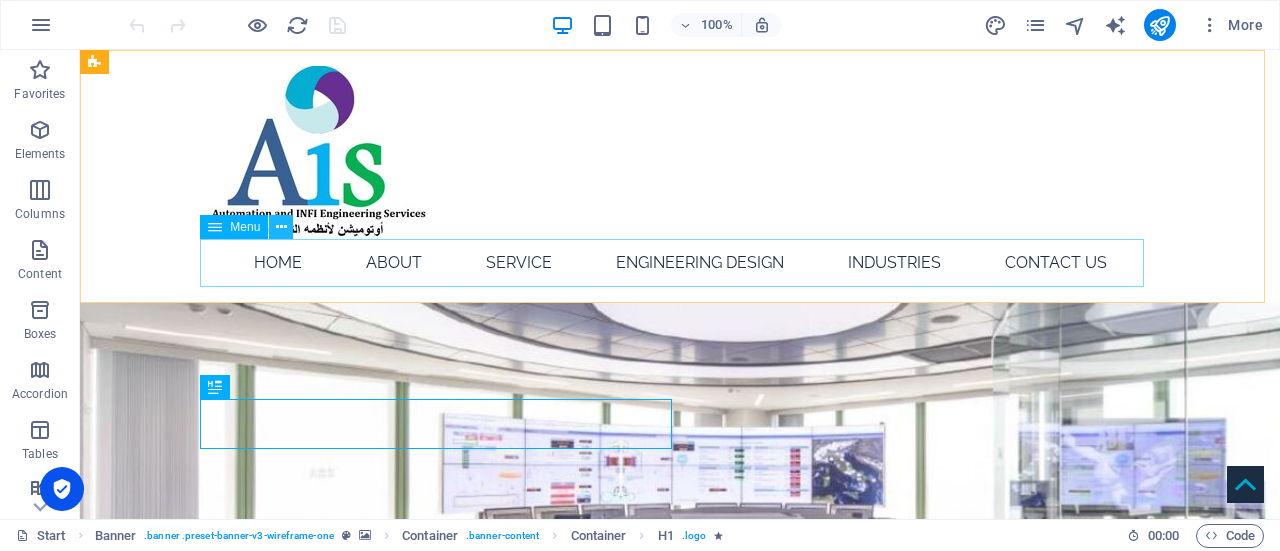 click at bounding box center (281, 227) 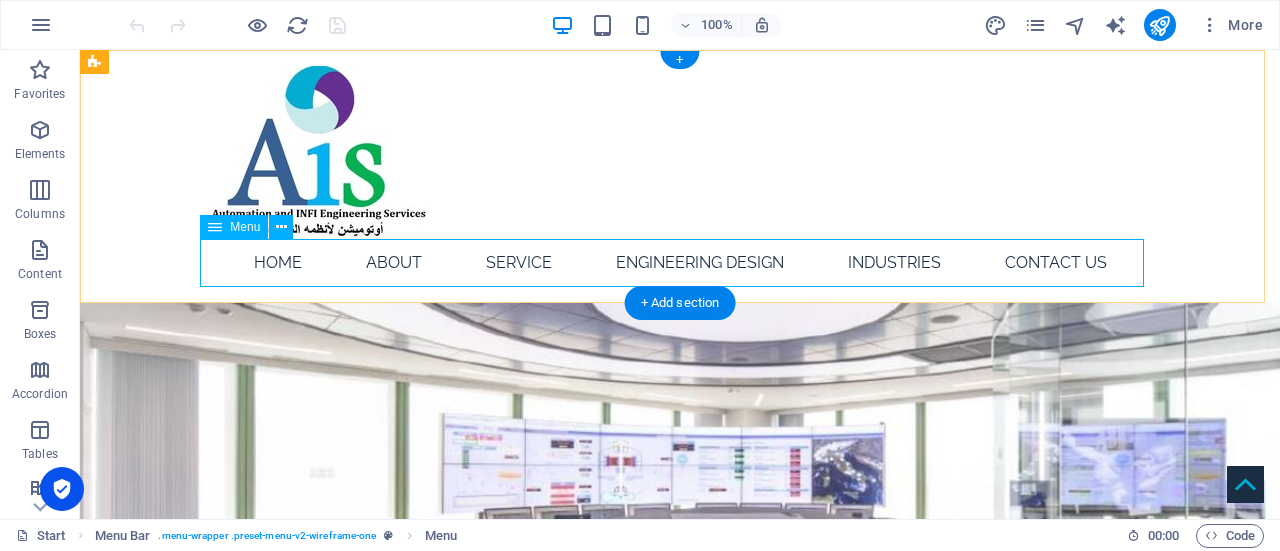 click on "Home About Service Engineering Design  Industries Contact Us" at bounding box center (680, 263) 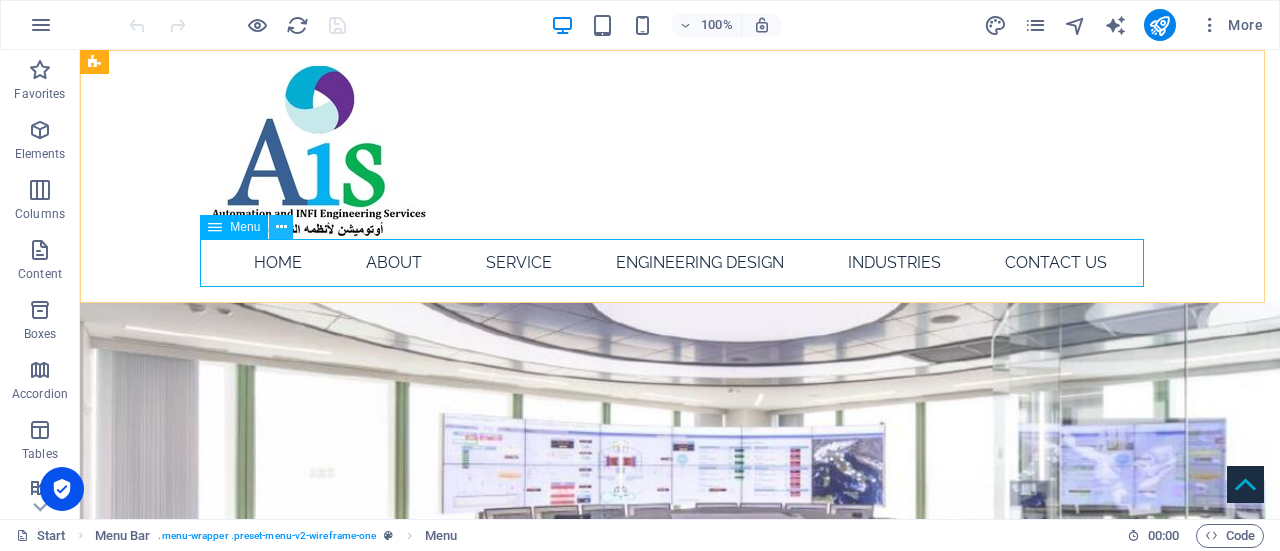 click at bounding box center [281, 227] 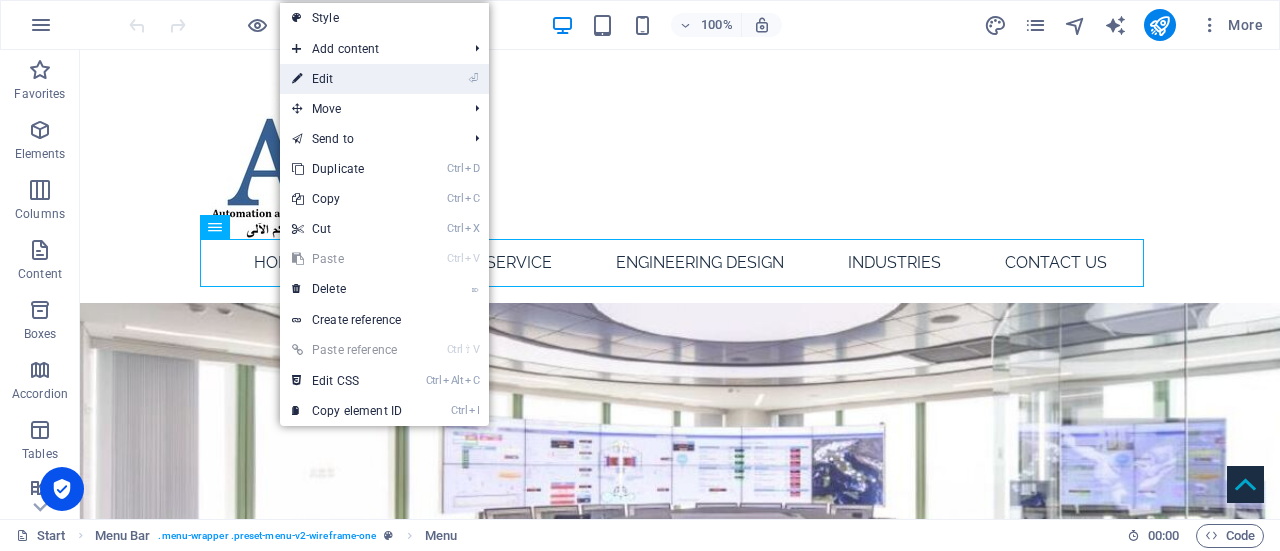 click on "⏎  Edit" at bounding box center [347, 79] 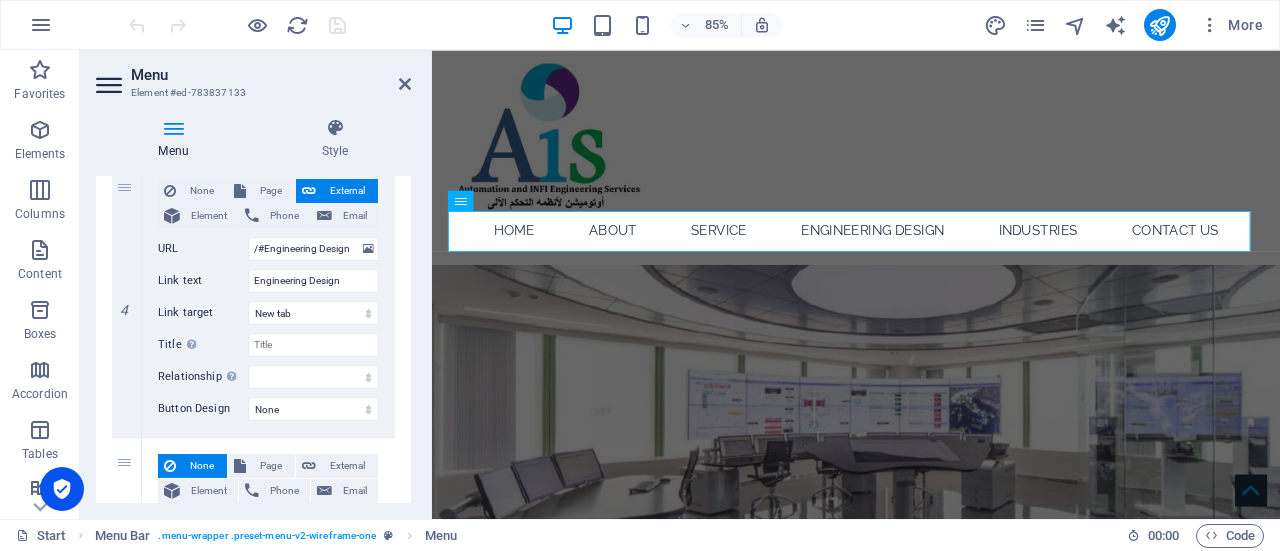 scroll, scrollTop: 901, scrollLeft: 0, axis: vertical 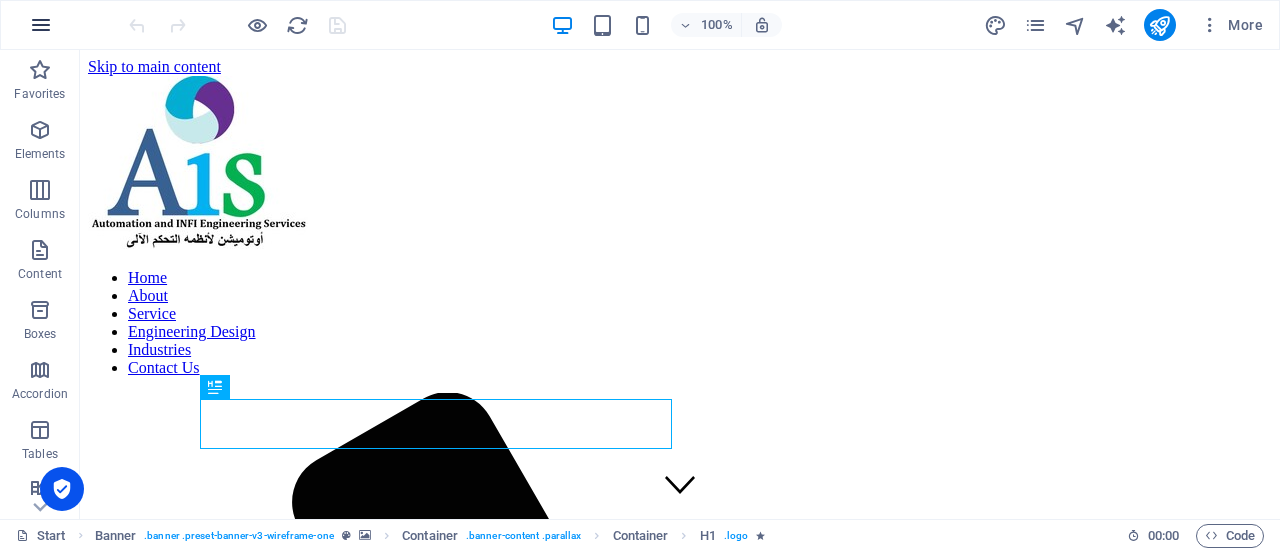 click at bounding box center [41, 25] 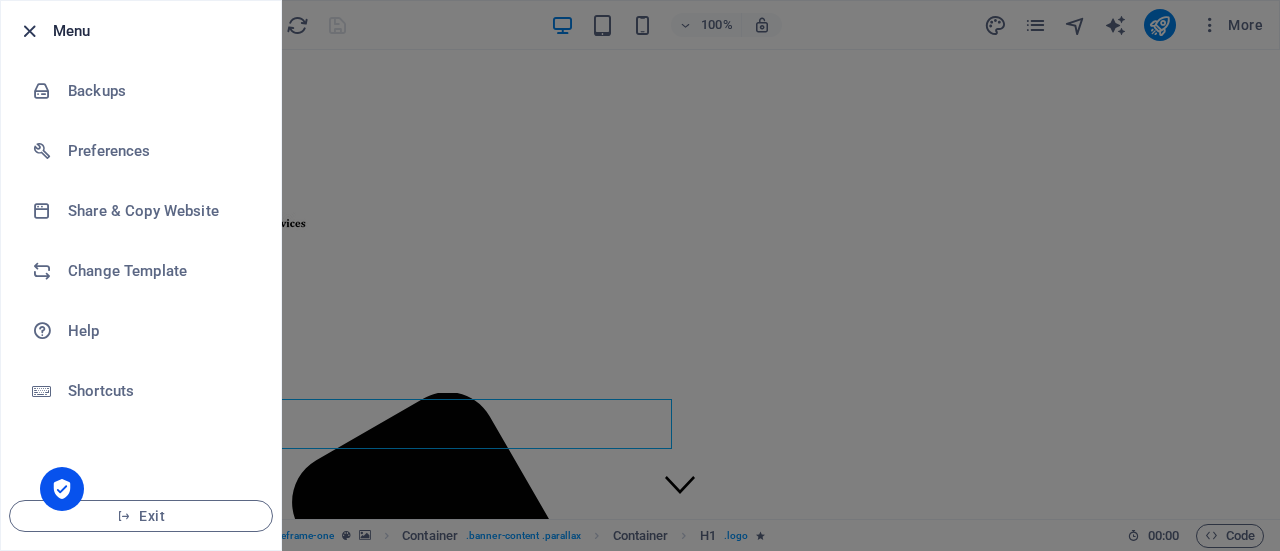 click at bounding box center (29, 31) 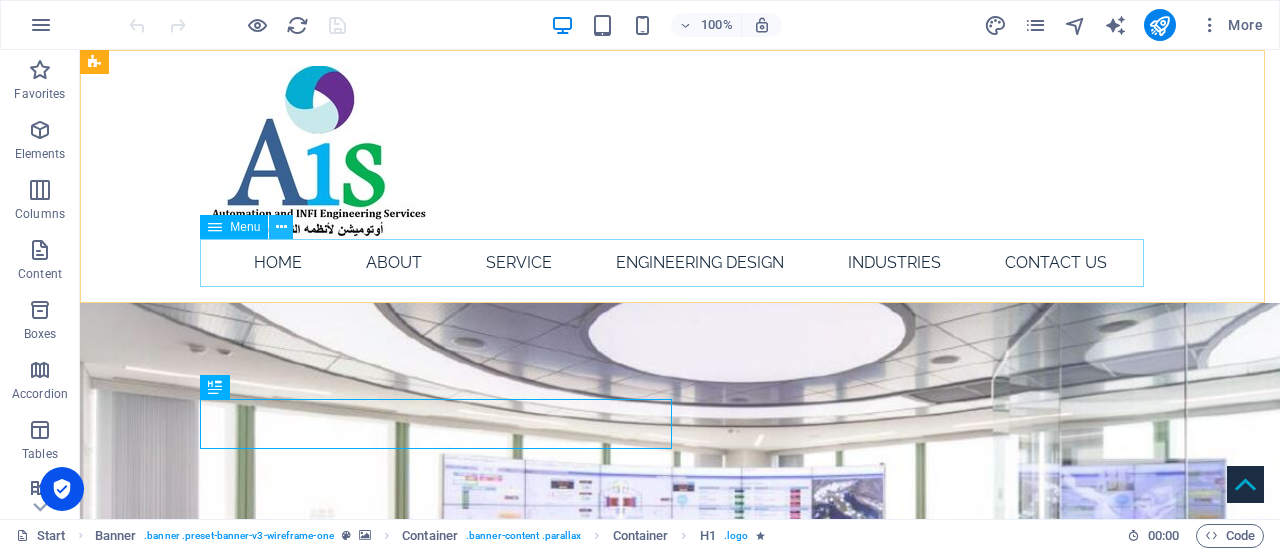 click at bounding box center (281, 227) 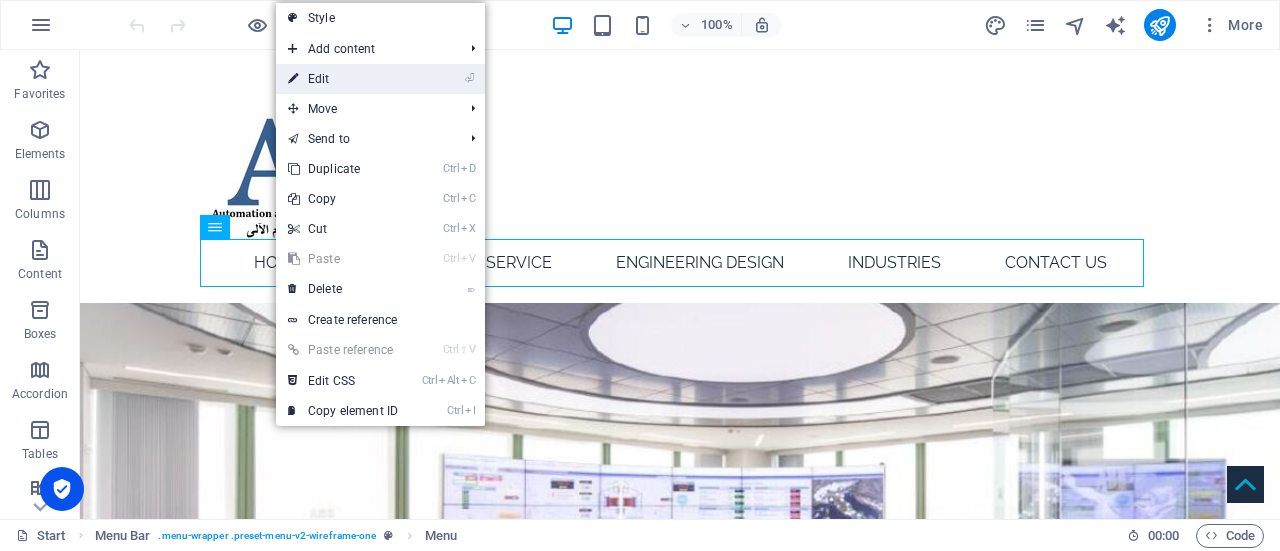 click on "⏎  Edit" at bounding box center [343, 79] 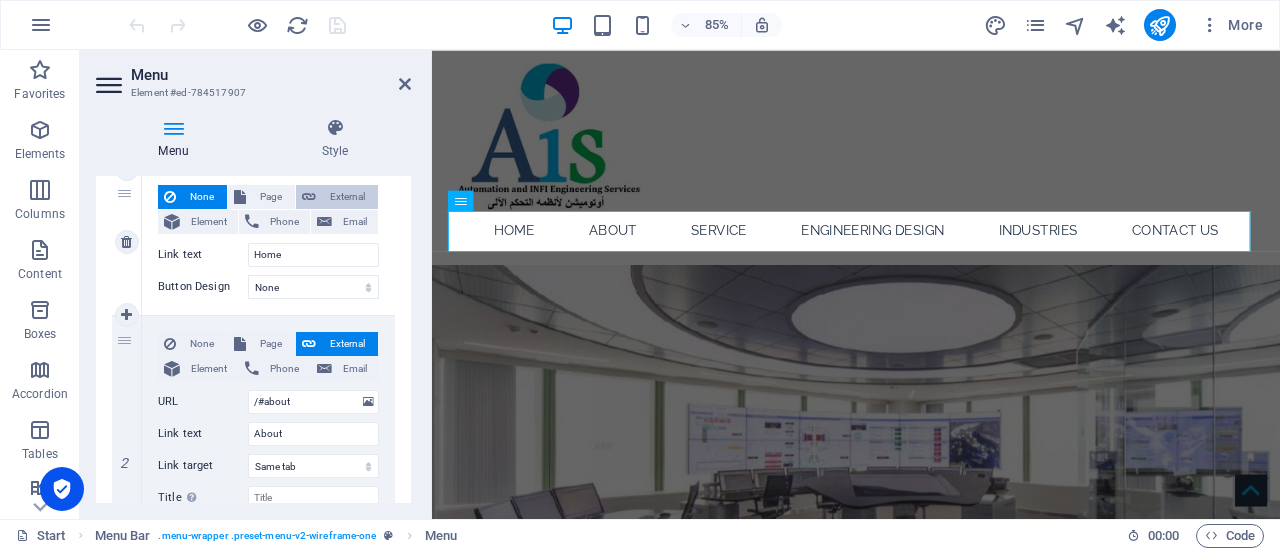 scroll, scrollTop: 198, scrollLeft: 0, axis: vertical 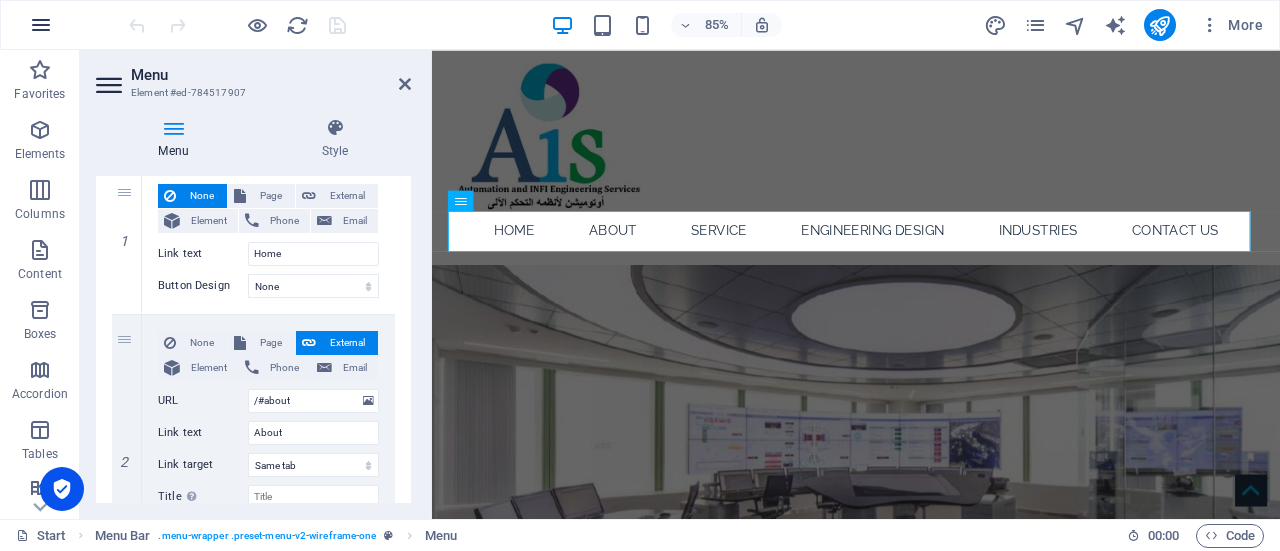 click at bounding box center [41, 25] 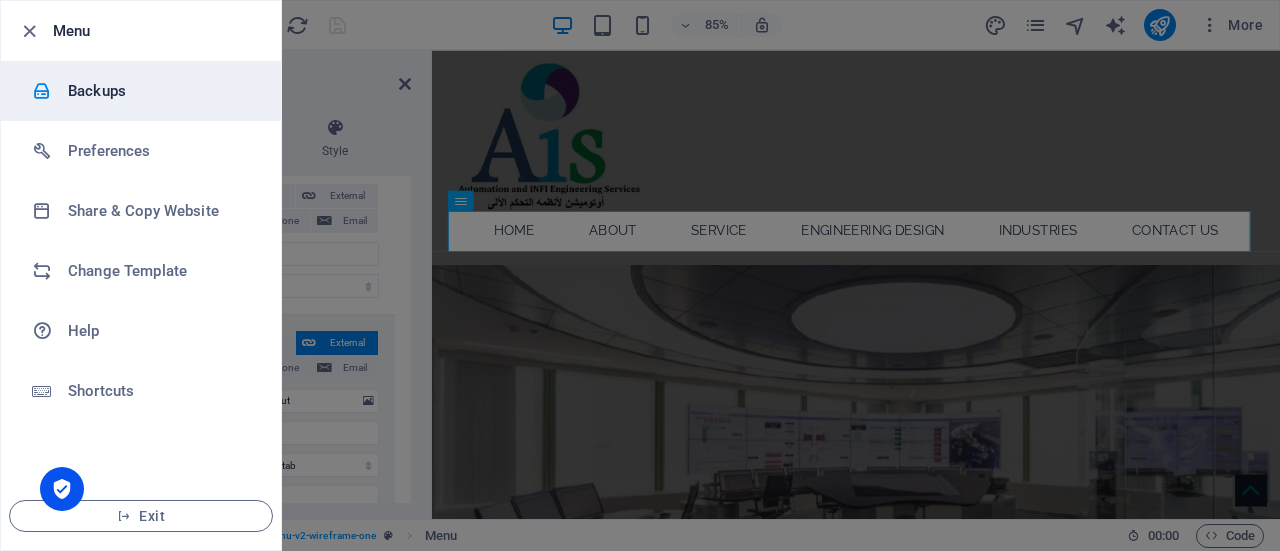 click on "Backups" at bounding box center (141, 91) 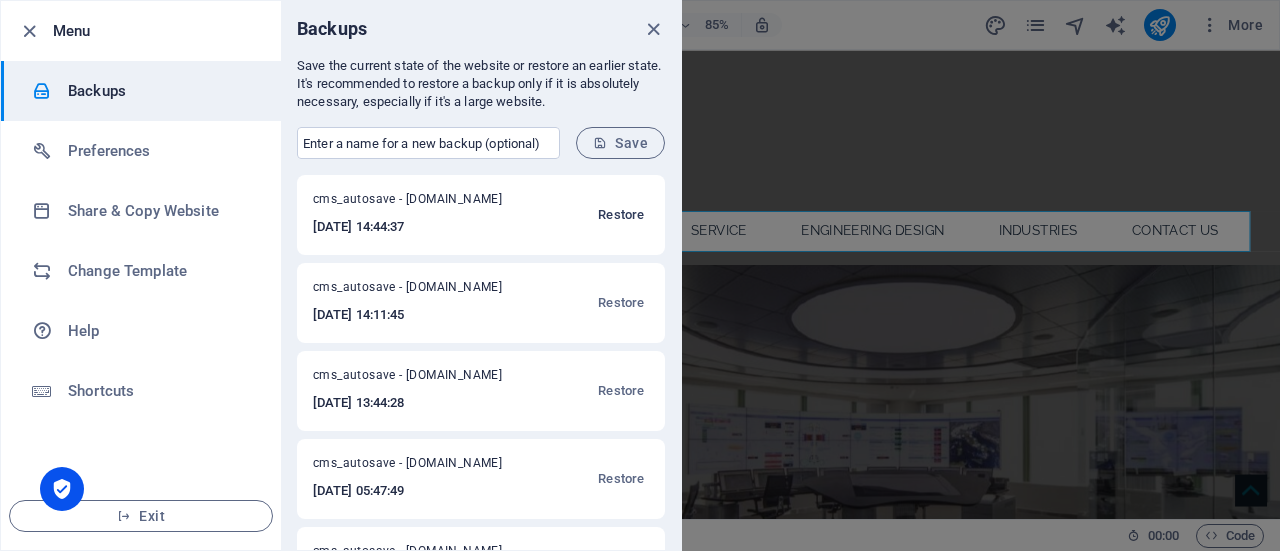 click on "Restore" at bounding box center [621, 215] 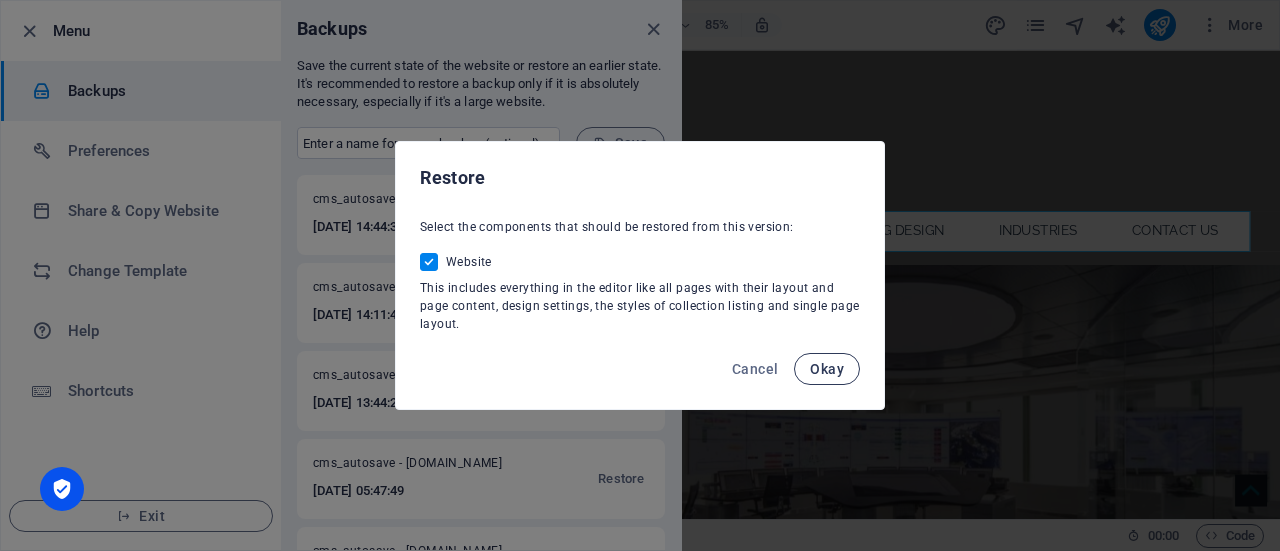 click on "Okay" at bounding box center [827, 369] 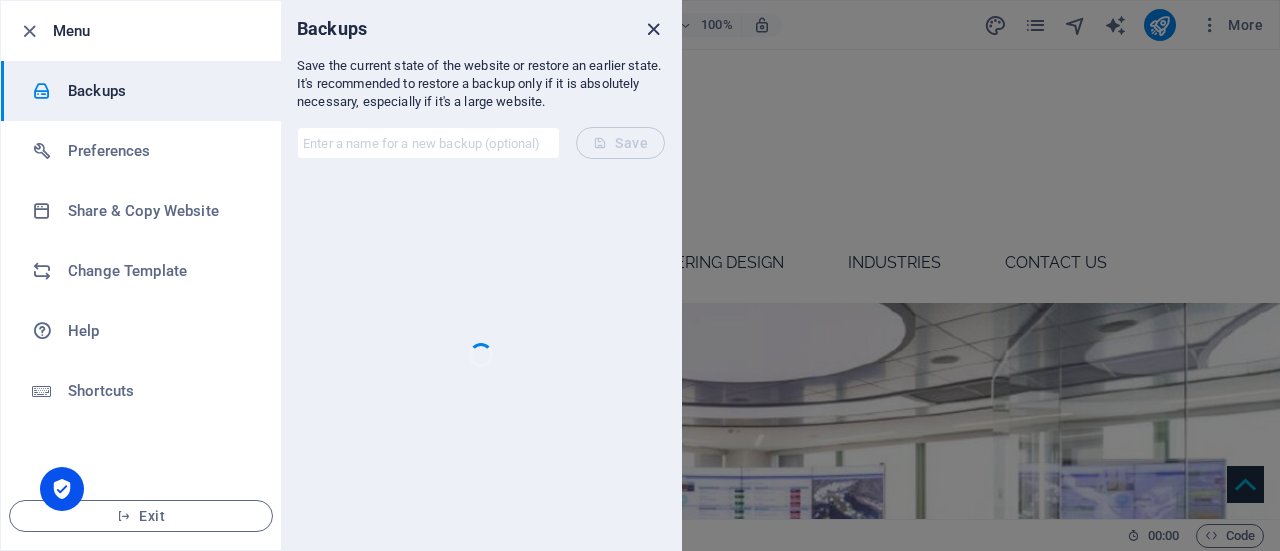 click at bounding box center (653, 29) 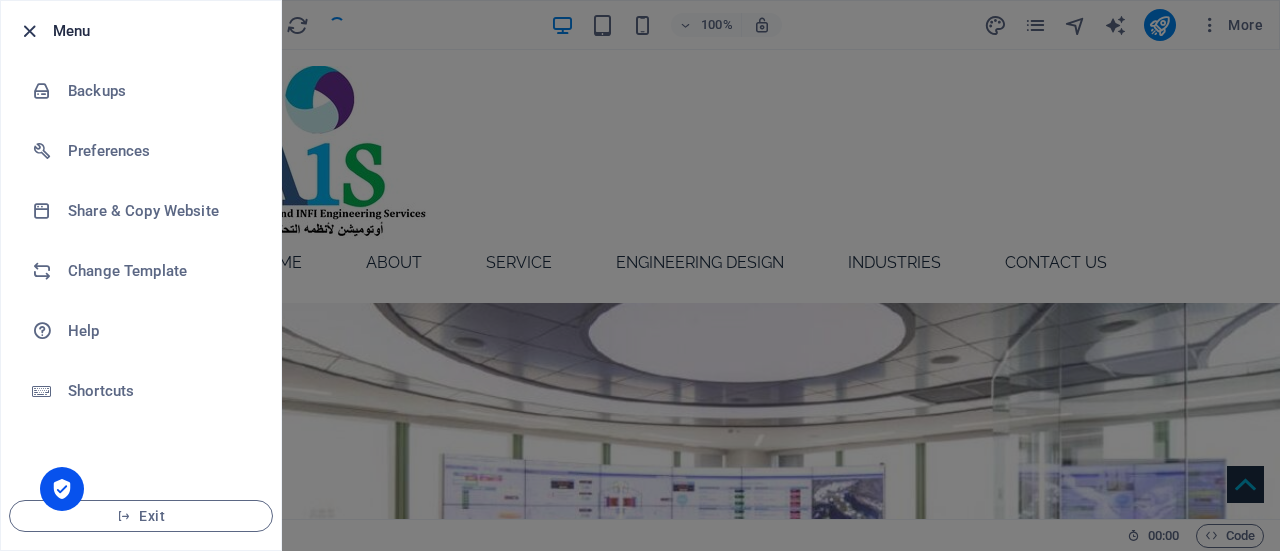 click at bounding box center [29, 31] 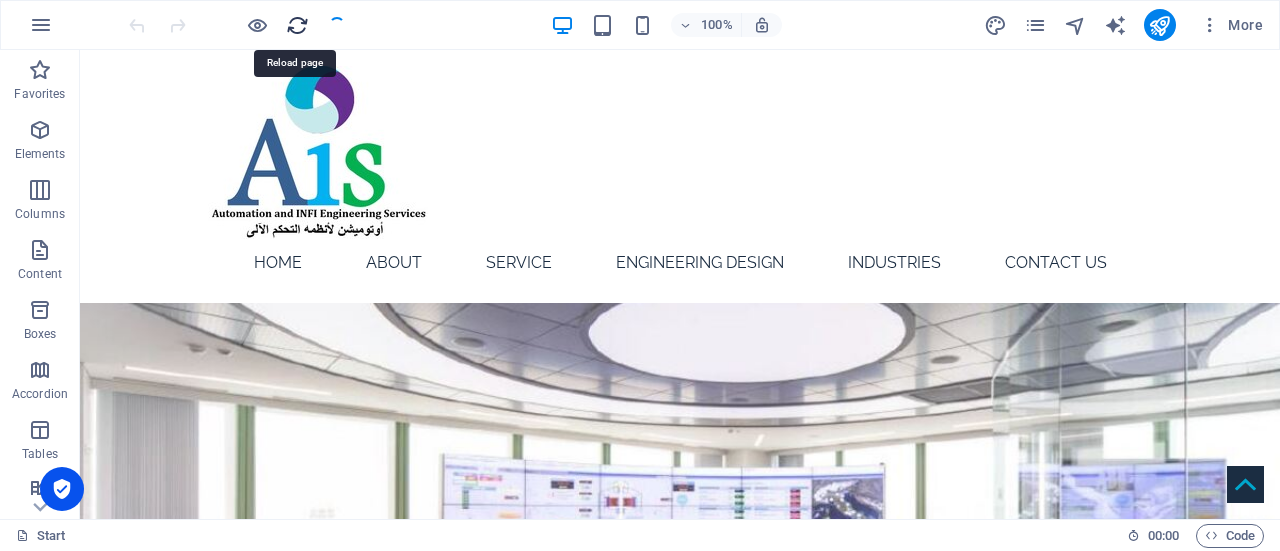 click at bounding box center (297, 25) 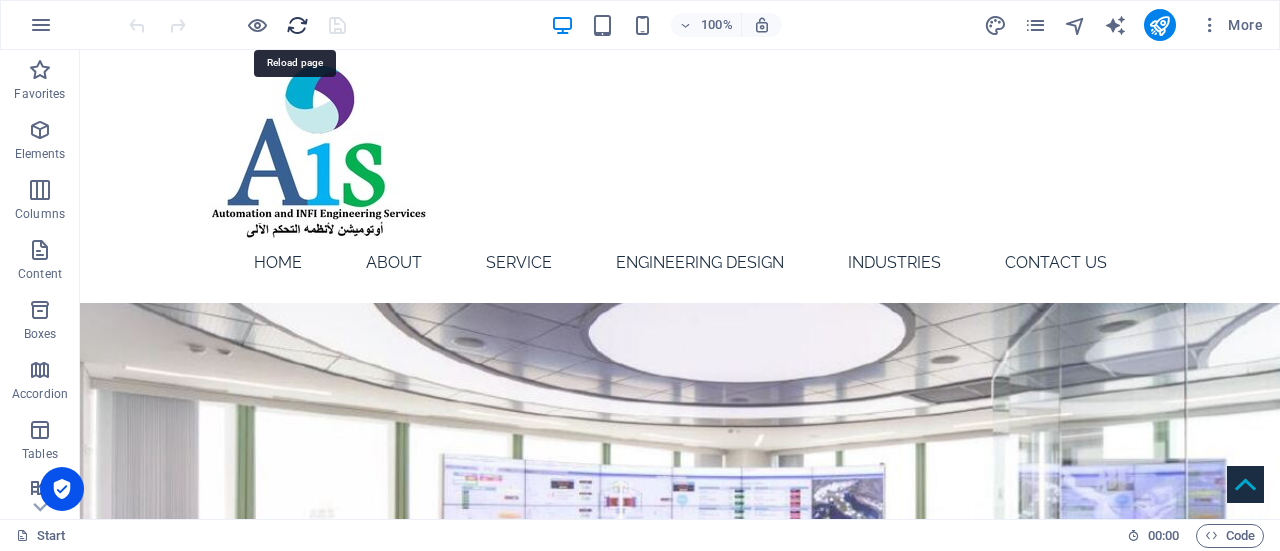 click at bounding box center [297, 25] 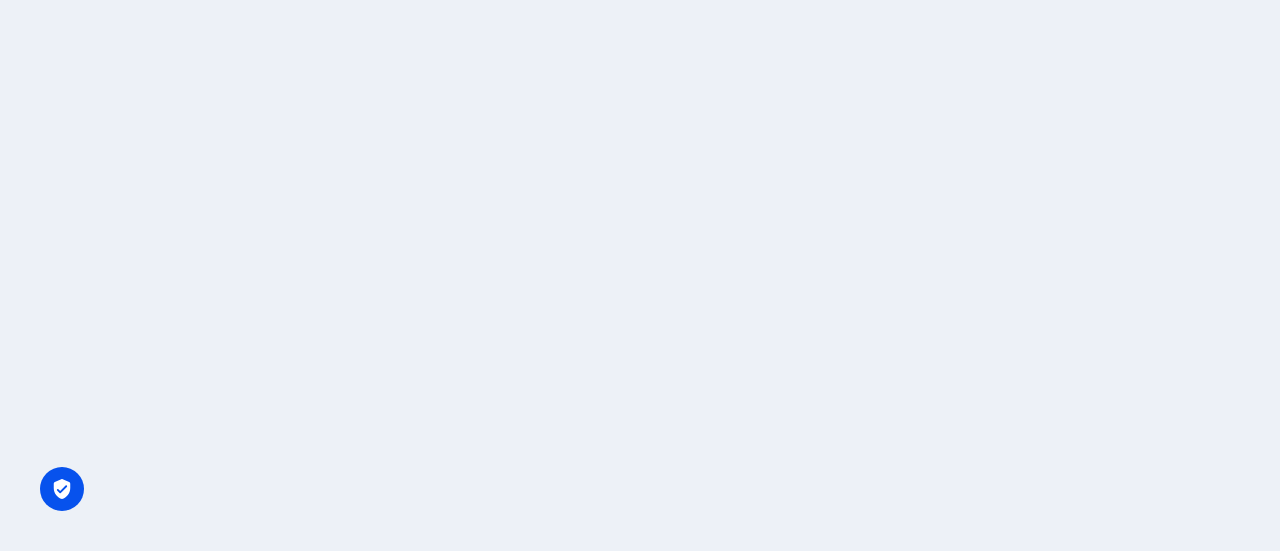 scroll, scrollTop: 0, scrollLeft: 0, axis: both 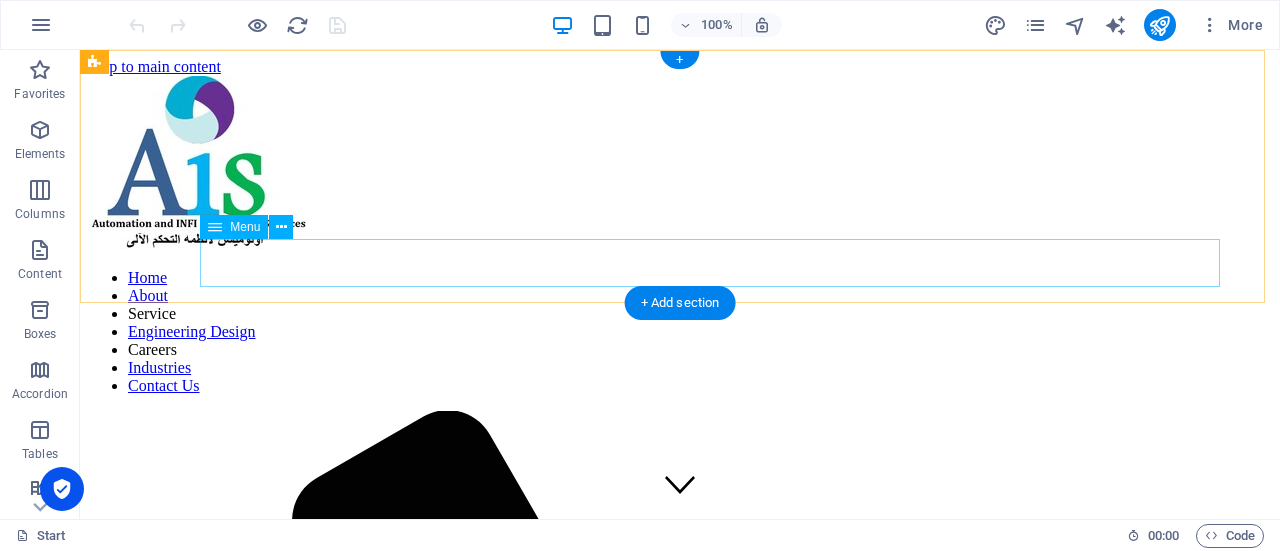 click on "Home About Service Engineering Design  Careers Industries Contact Us" at bounding box center (680, 332) 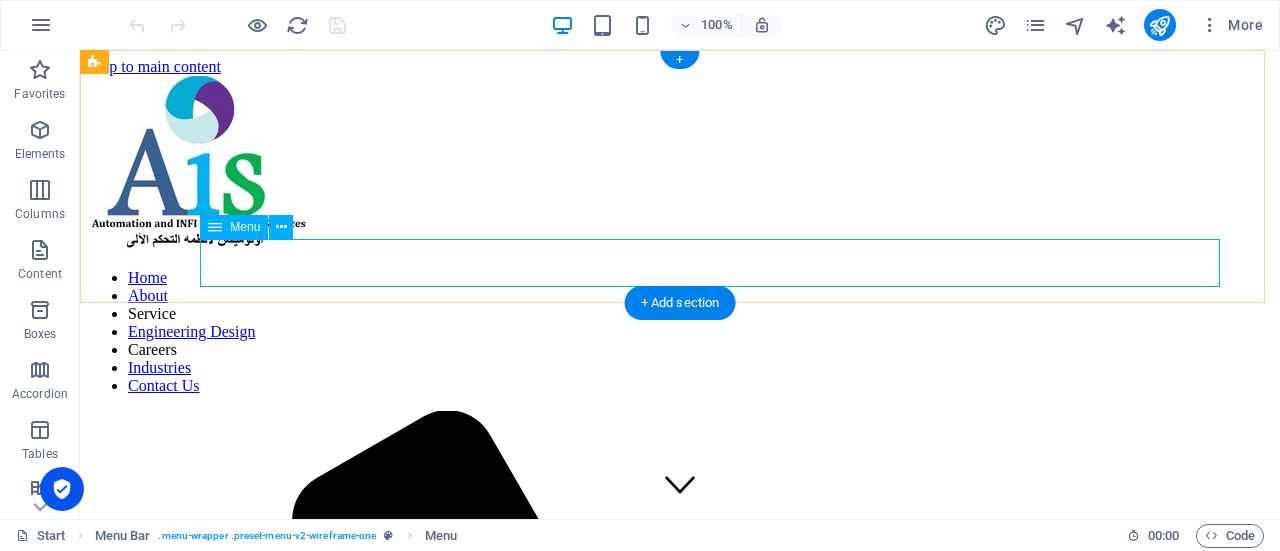 click on "Home About Service Engineering Design  Careers Industries Contact Us" at bounding box center [680, 332] 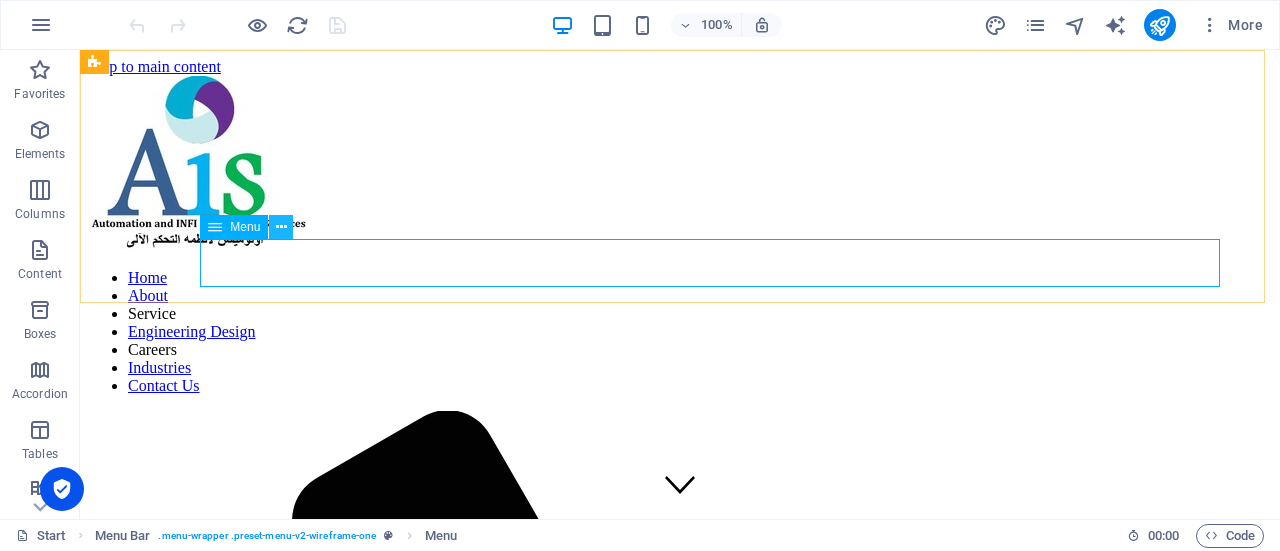 click at bounding box center [281, 227] 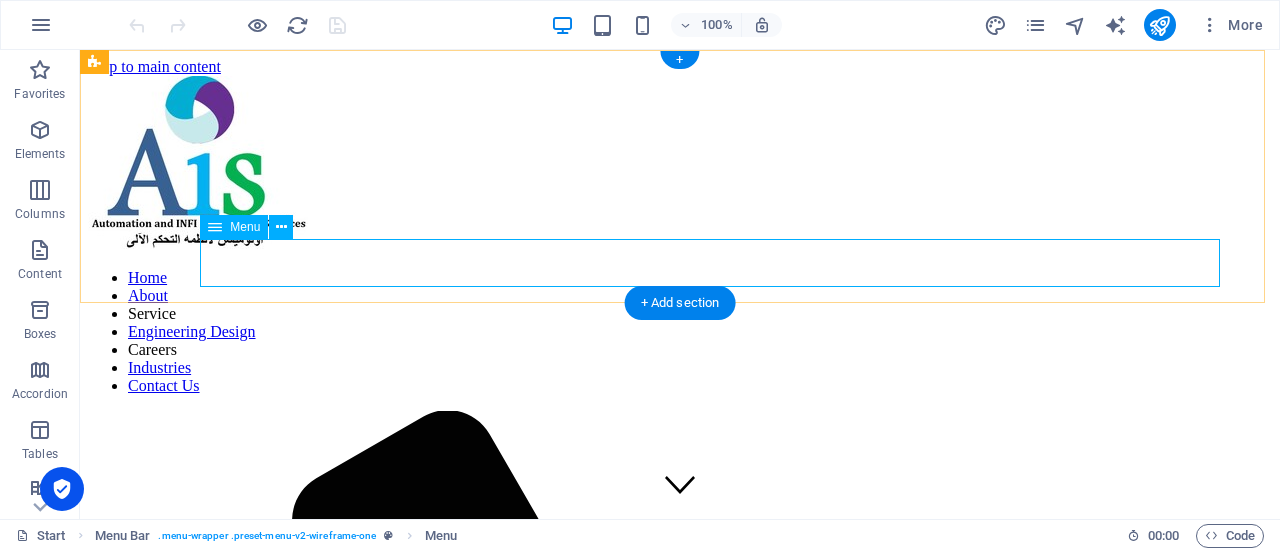 click on "Home About Service Engineering Design  Careers Industries Contact Us" at bounding box center (680, 332) 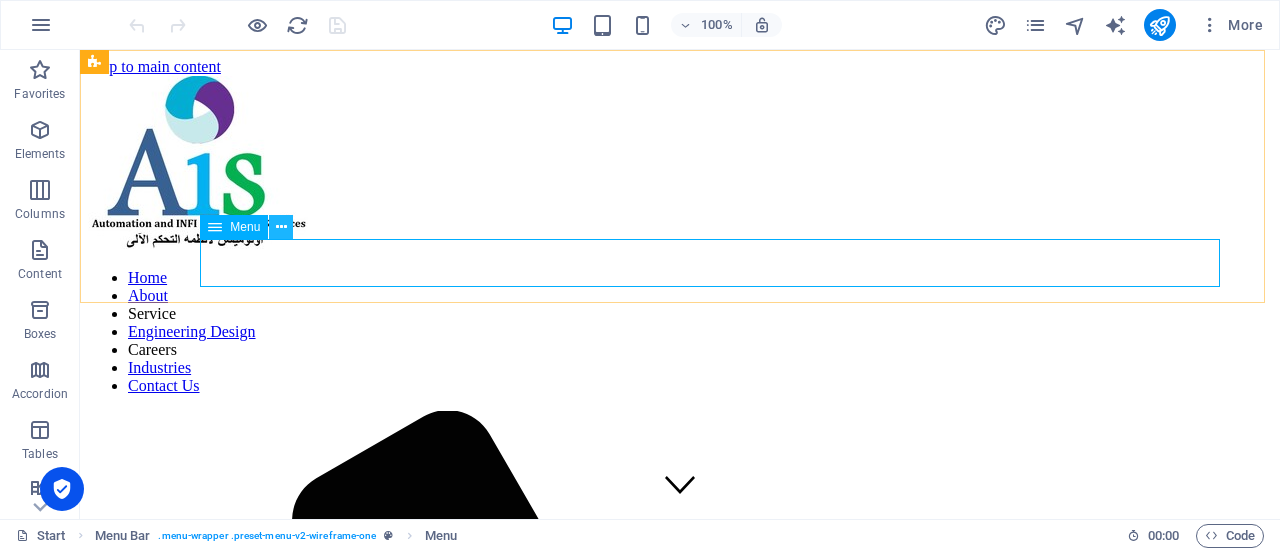 click at bounding box center [281, 227] 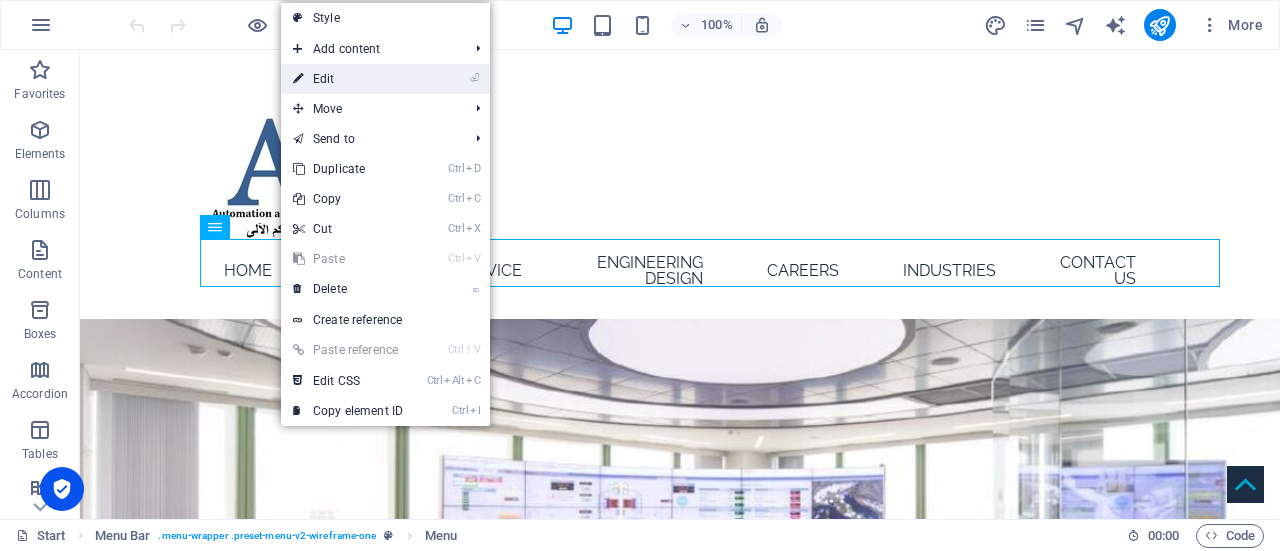 click on "⏎  Edit" at bounding box center [348, 79] 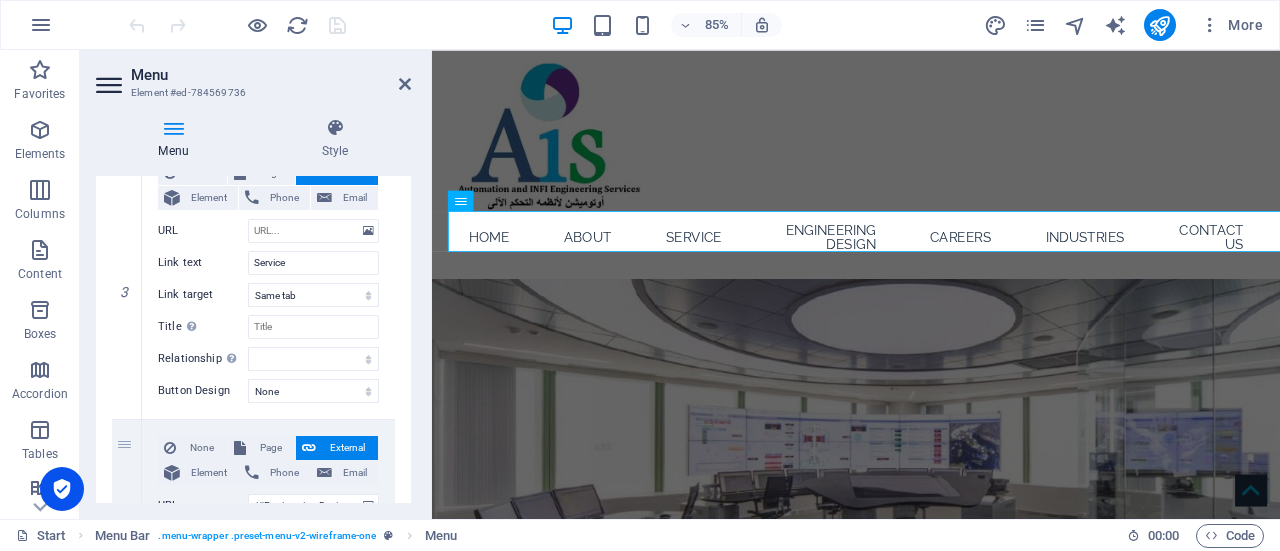 scroll, scrollTop: 648, scrollLeft: 0, axis: vertical 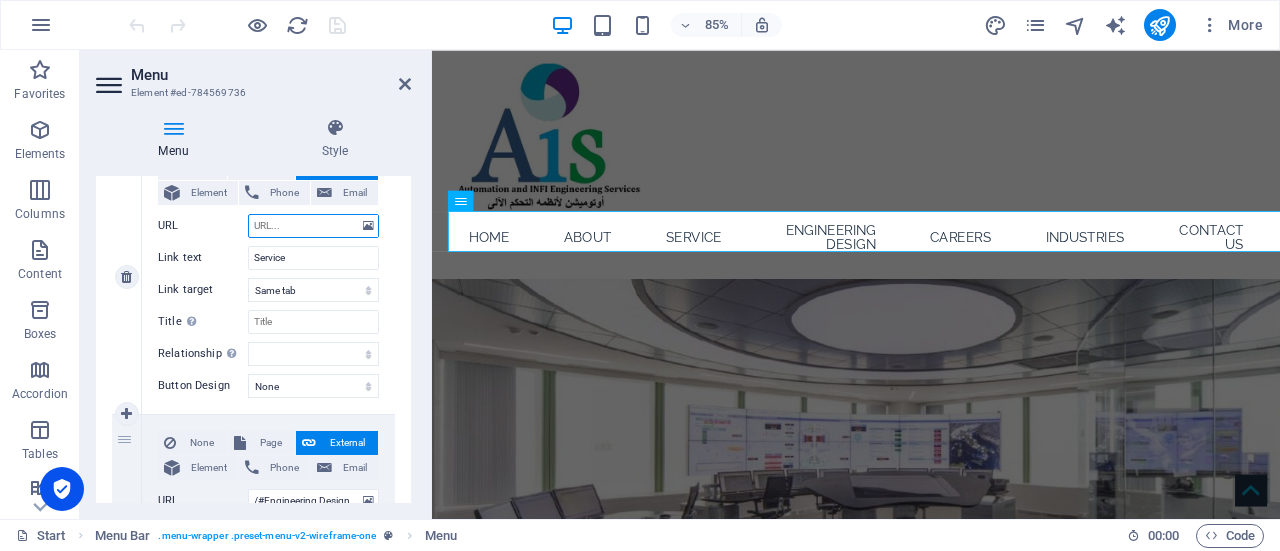 click on "URL" at bounding box center (313, 226) 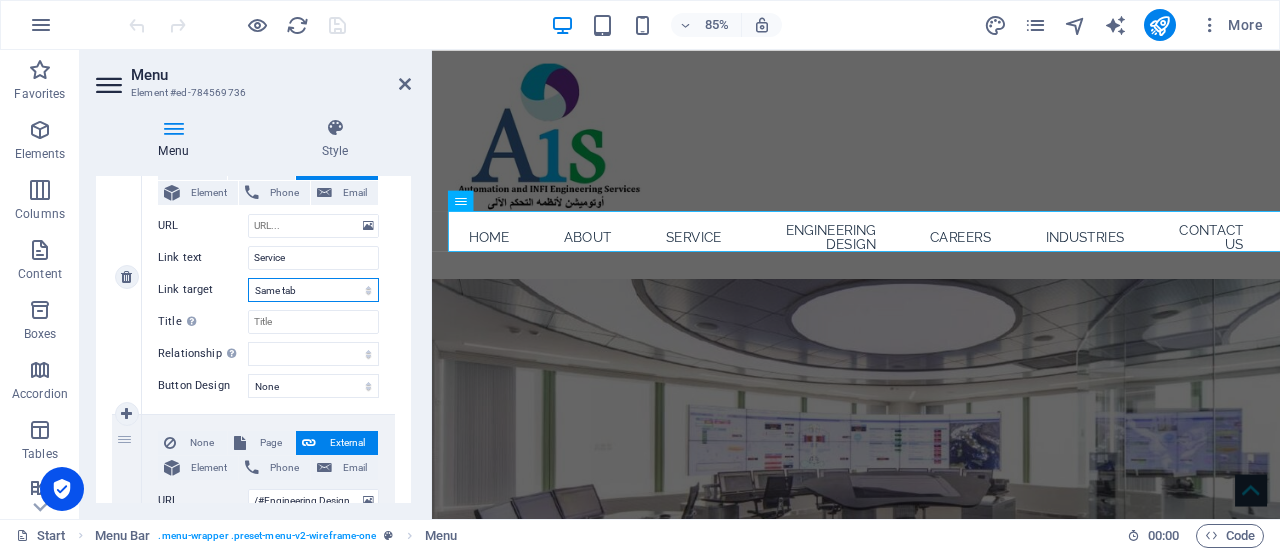 click on "New tab Same tab Overlay" at bounding box center [313, 290] 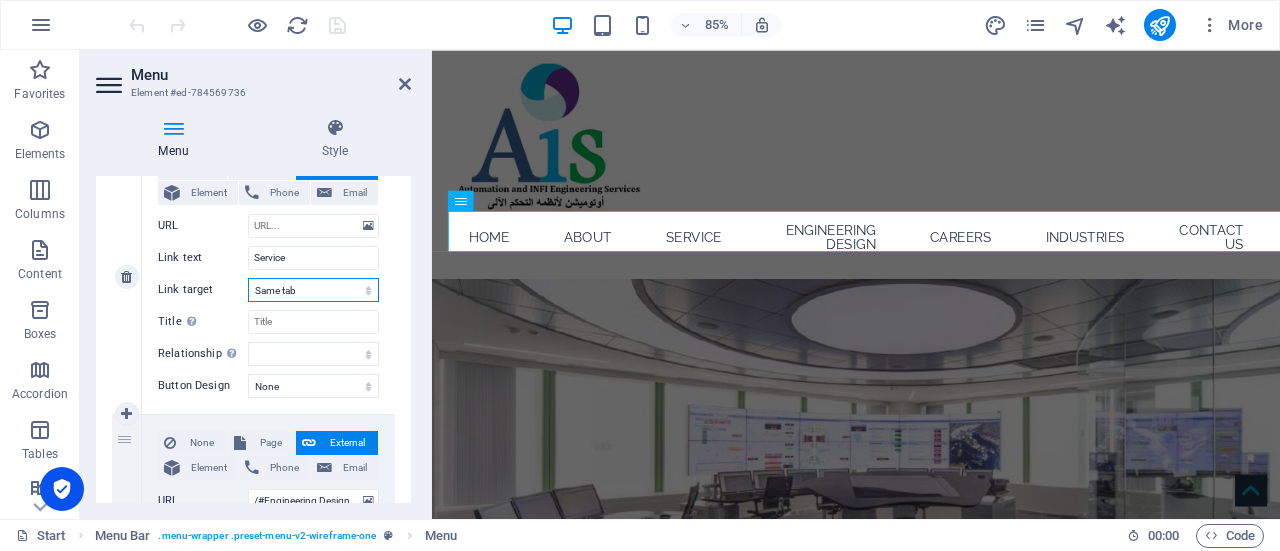 click on "New tab Same tab Overlay" at bounding box center [313, 290] 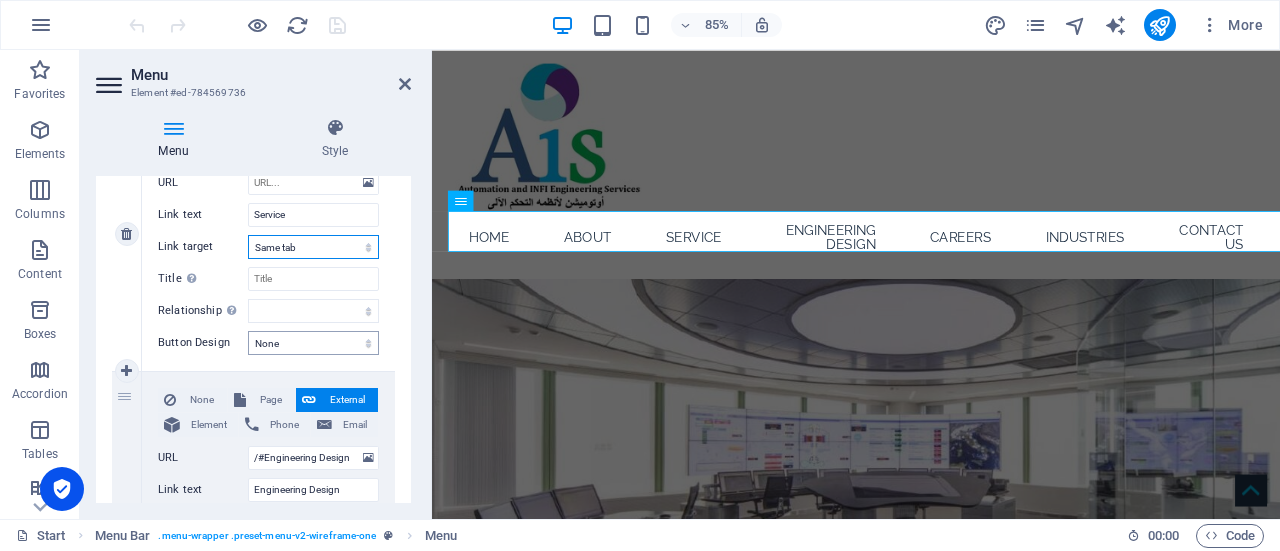 scroll, scrollTop: 692, scrollLeft: 0, axis: vertical 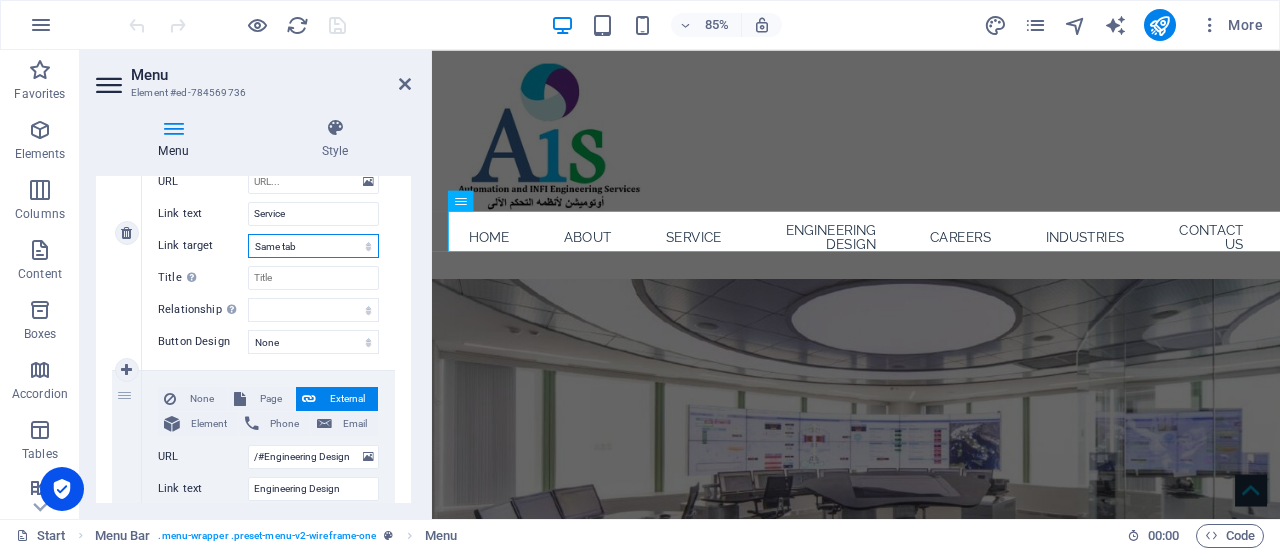 click on "New tab Same tab Overlay" at bounding box center [313, 246] 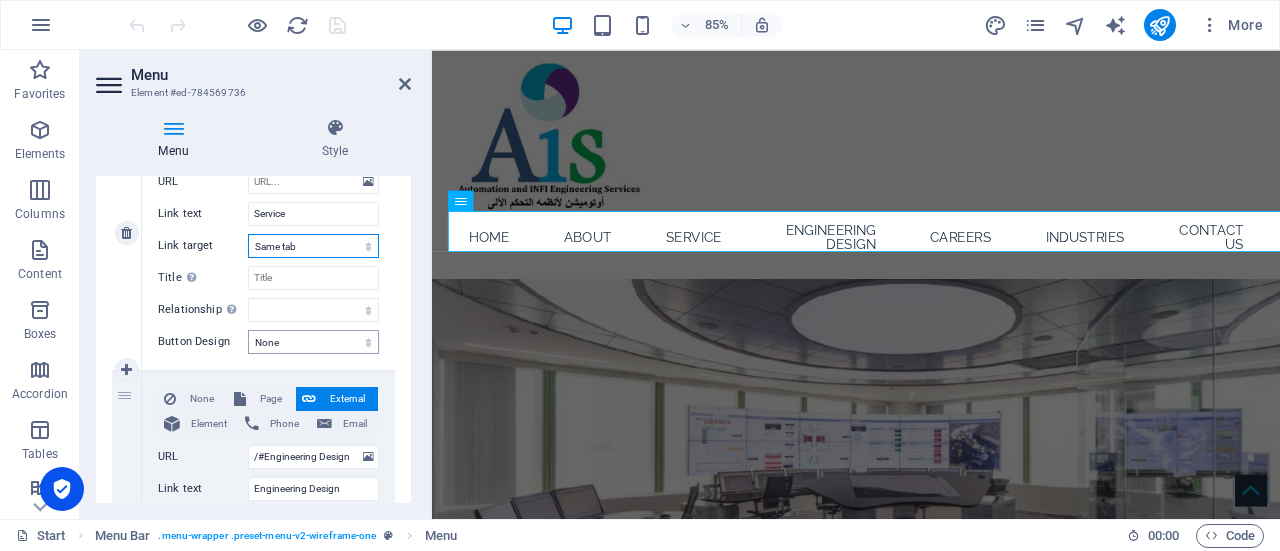 select on "overlay" 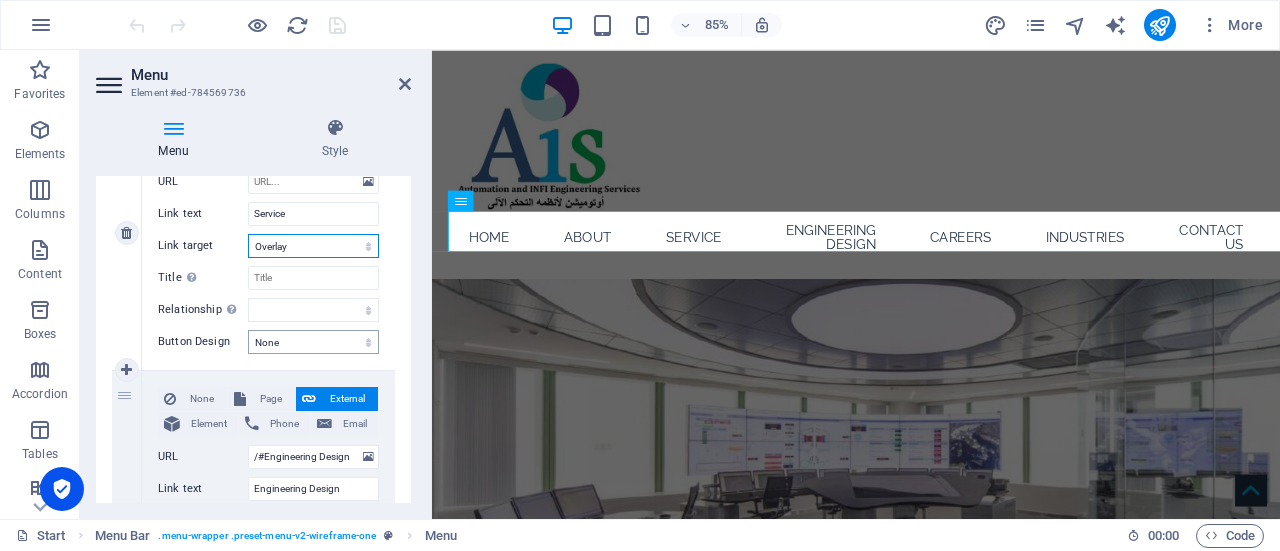 click on "New tab Same tab Overlay" at bounding box center [313, 246] 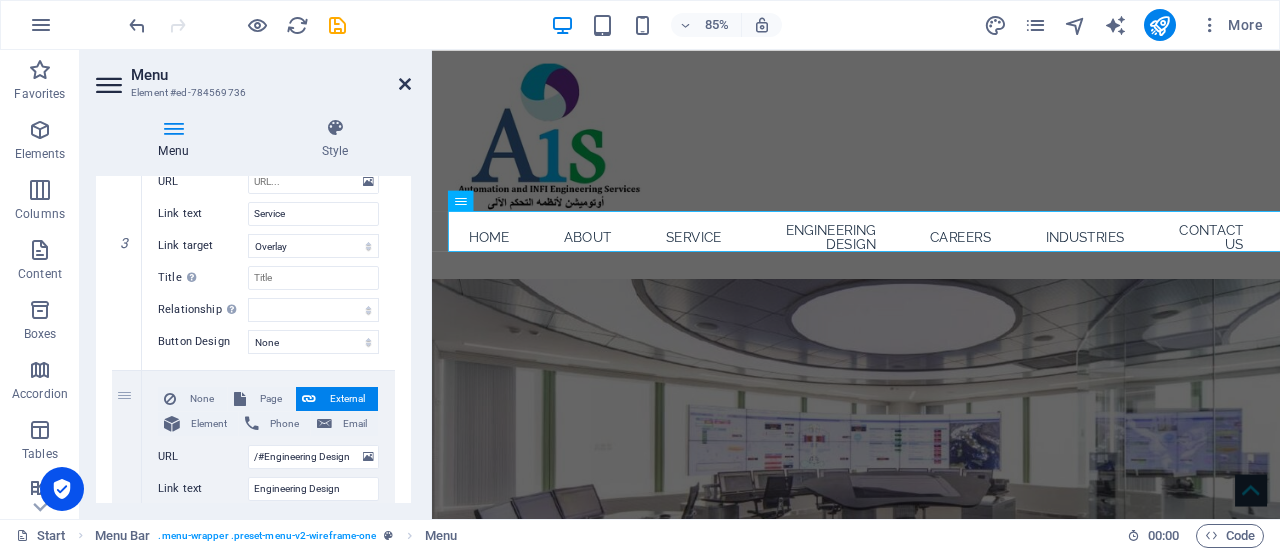 click at bounding box center (405, 84) 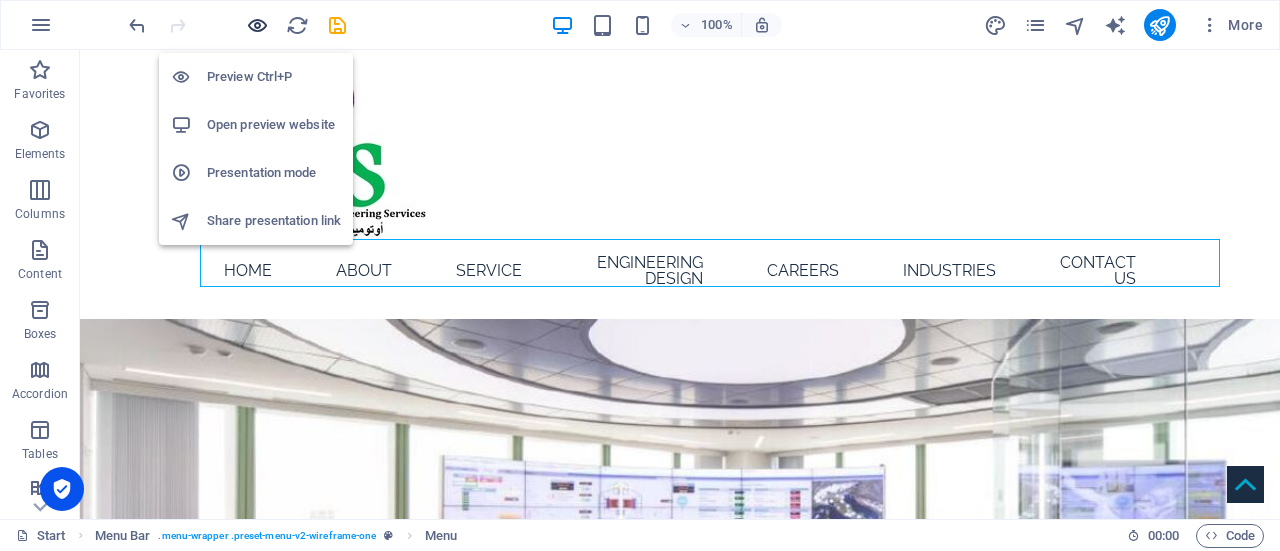 click at bounding box center [257, 25] 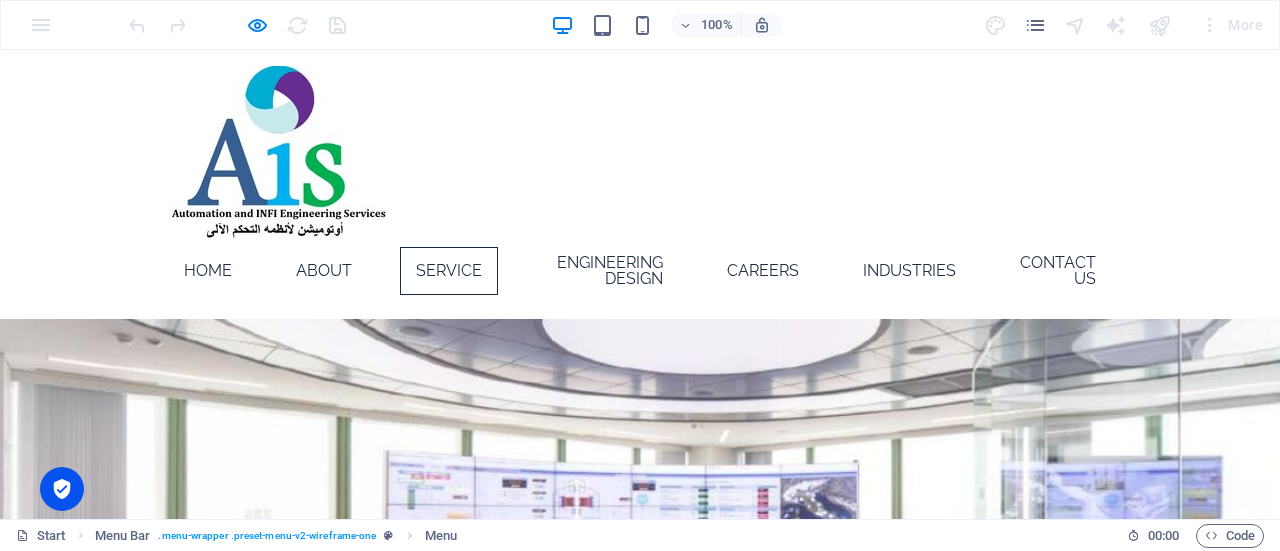 click on "Service" at bounding box center [449, 271] 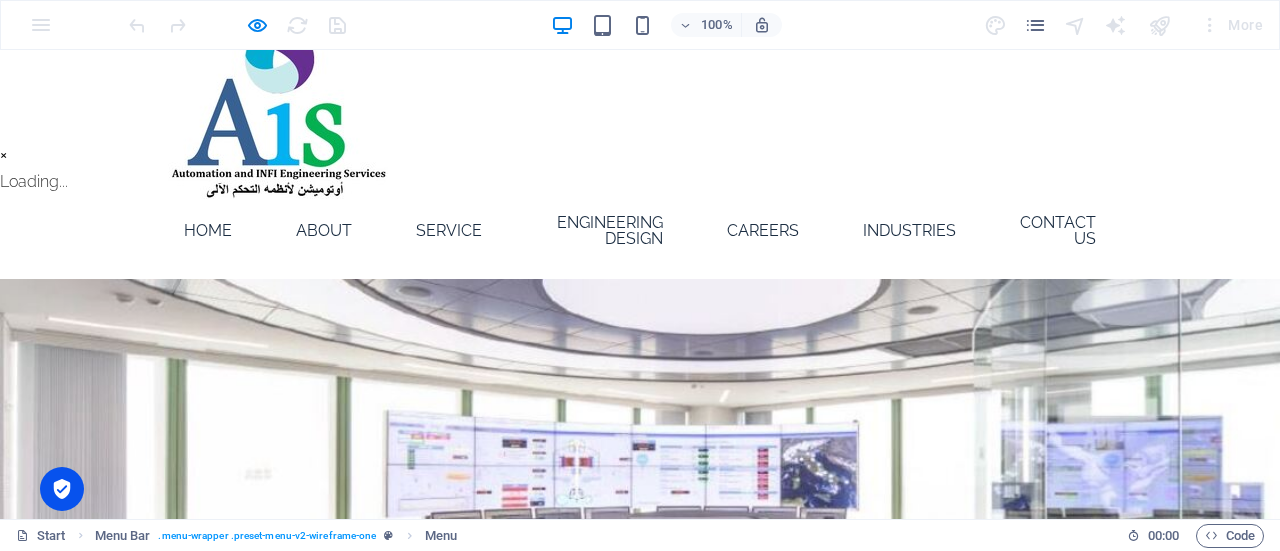 scroll, scrollTop: 904, scrollLeft: 0, axis: vertical 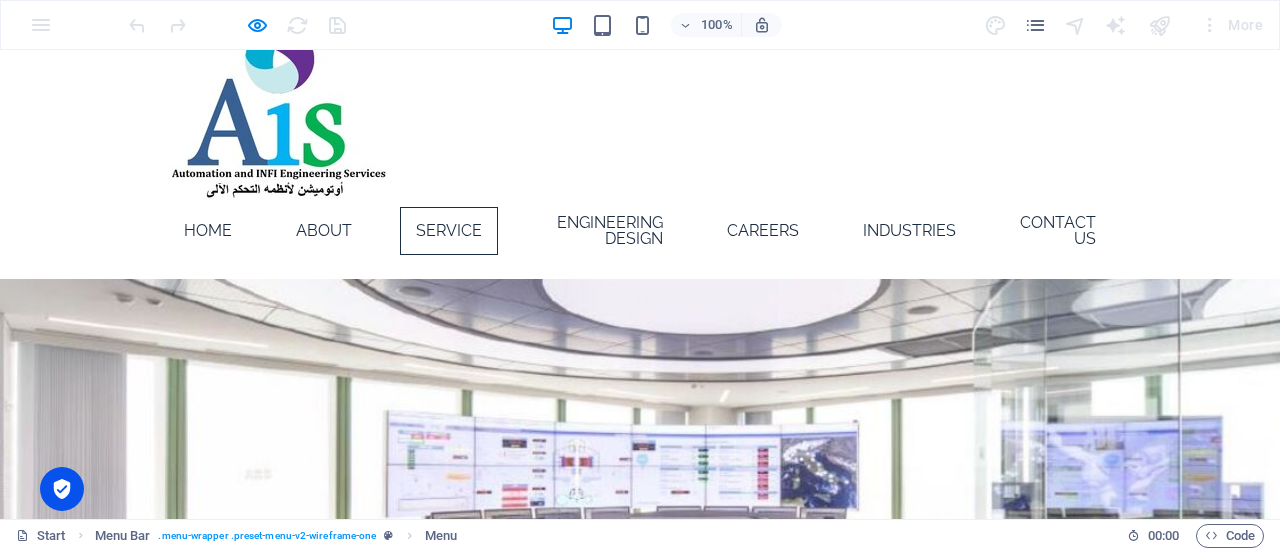 click on "Service" at bounding box center (449, 231) 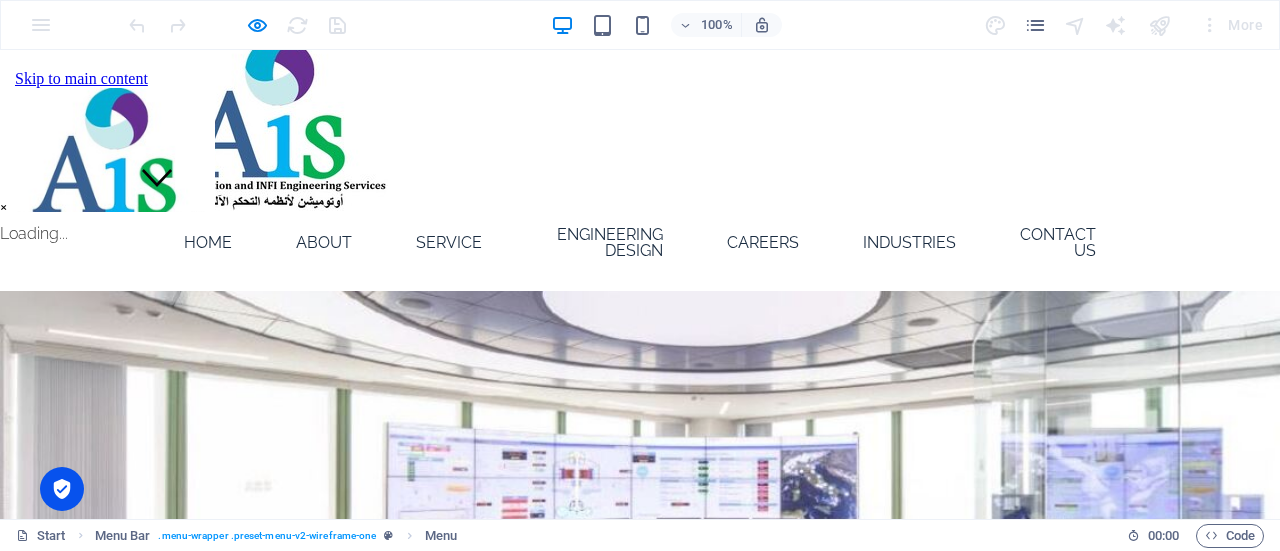 scroll, scrollTop: 16, scrollLeft: 0, axis: vertical 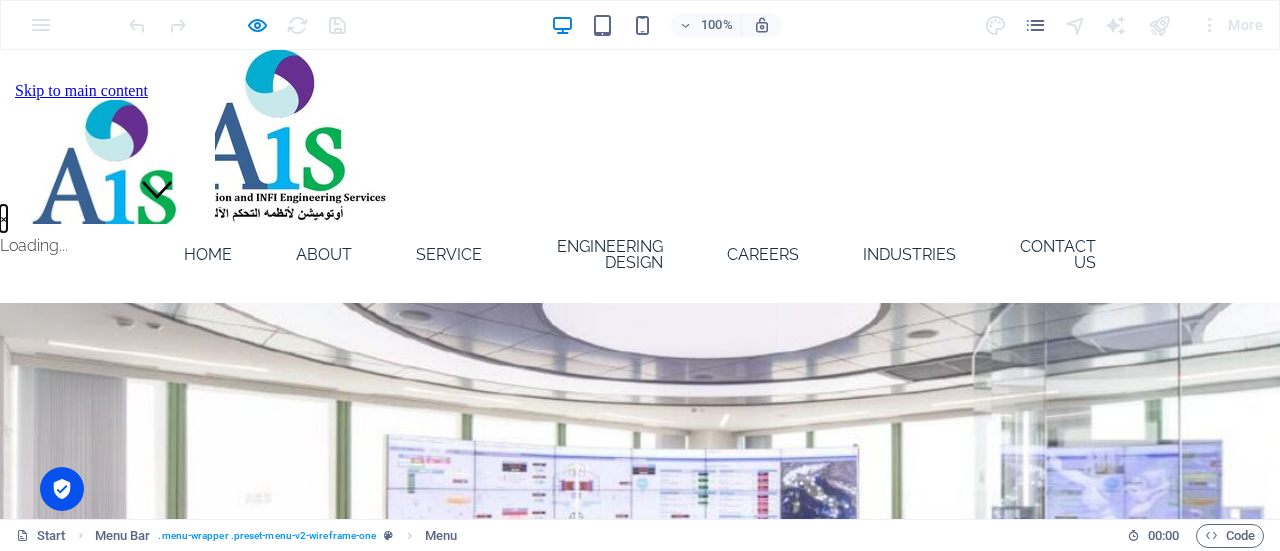 click on "×" at bounding box center (3, 218) 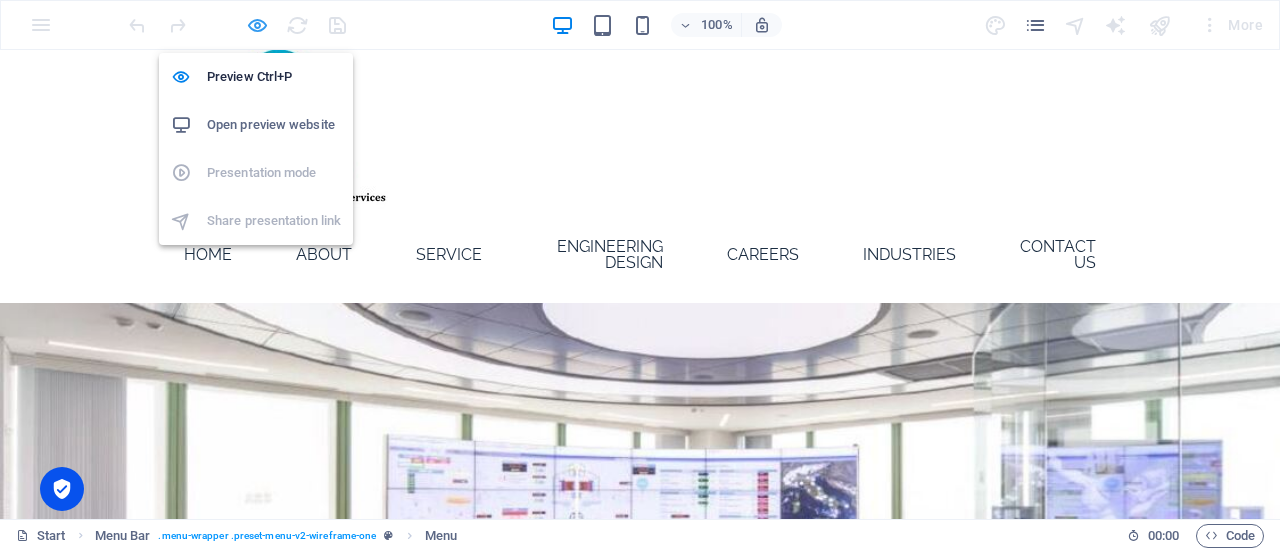 click at bounding box center [257, 25] 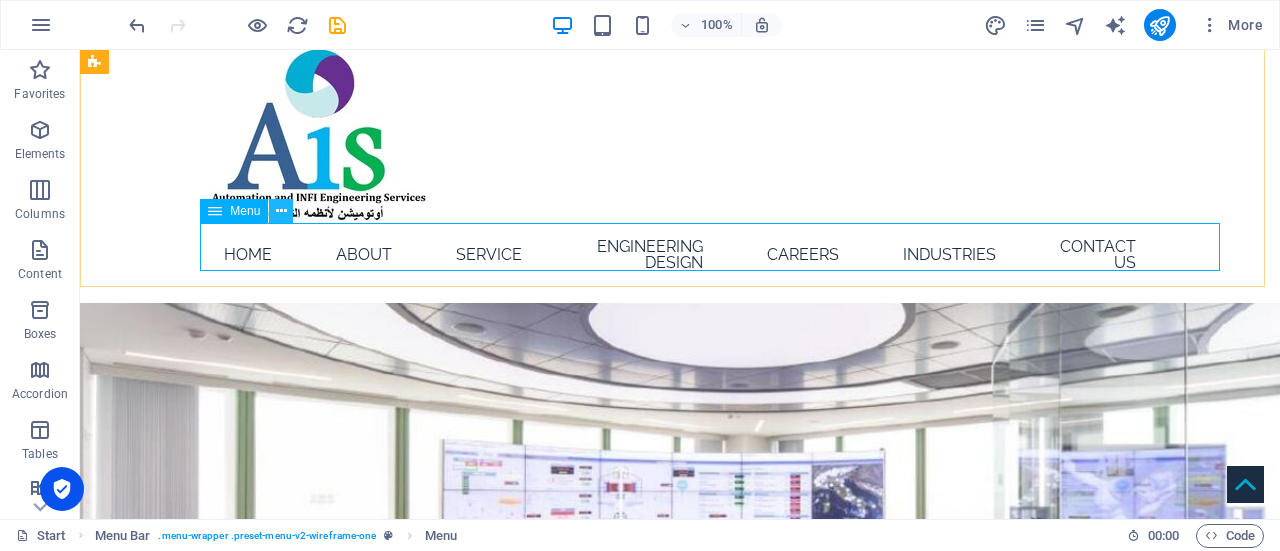 click at bounding box center (281, 211) 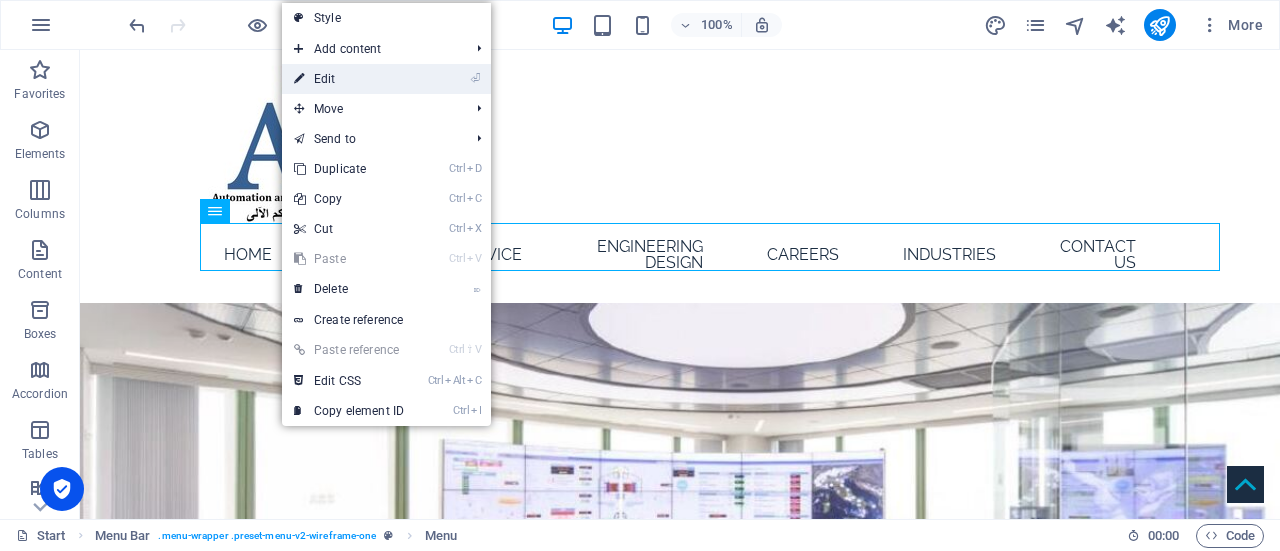 click on "⏎  Edit" at bounding box center (349, 79) 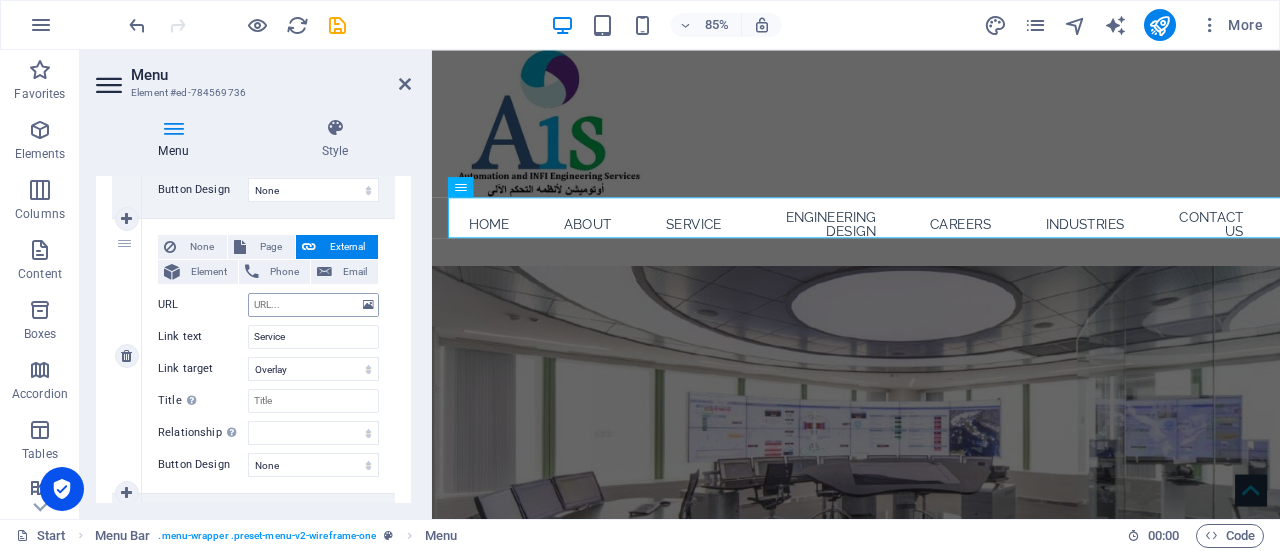 scroll, scrollTop: 570, scrollLeft: 0, axis: vertical 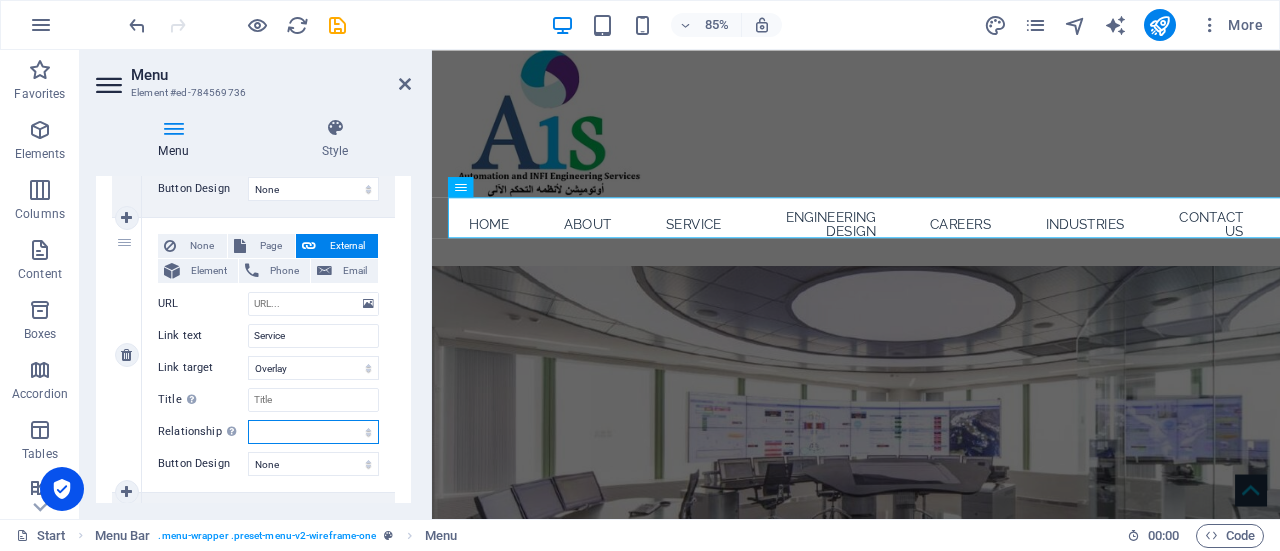 click on "alternate author bookmark external help license next nofollow noreferrer noopener prev search tag" at bounding box center [313, 432] 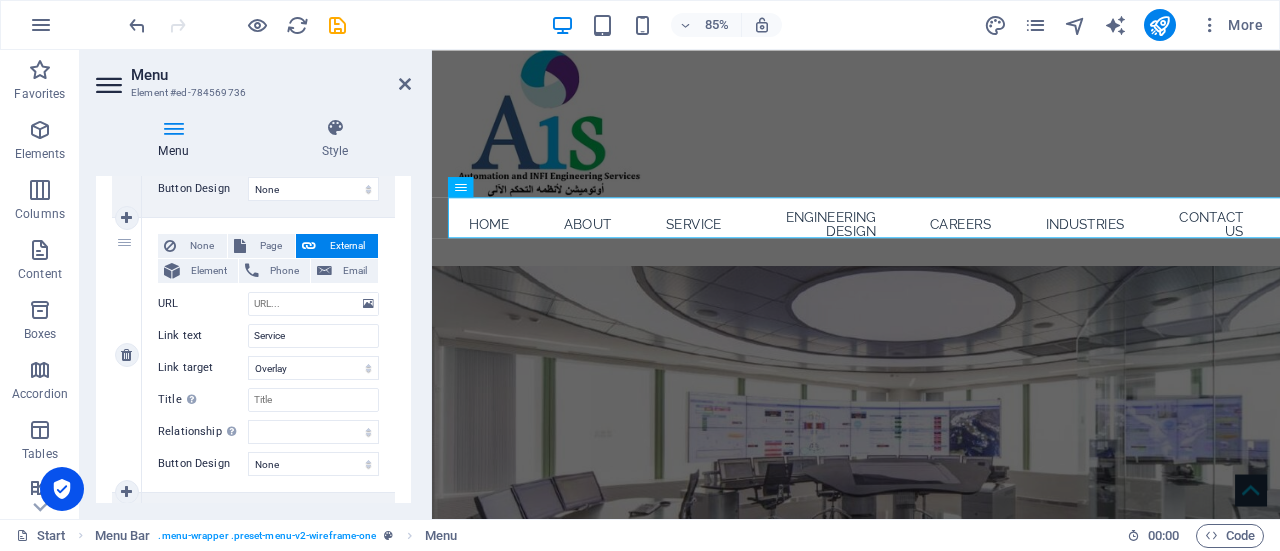 click on "Relationship Sets the  relationship of this link to the link target . For example, the value "nofollow" instructs search engines not to follow the link. Can be left empty." at bounding box center (203, 432) 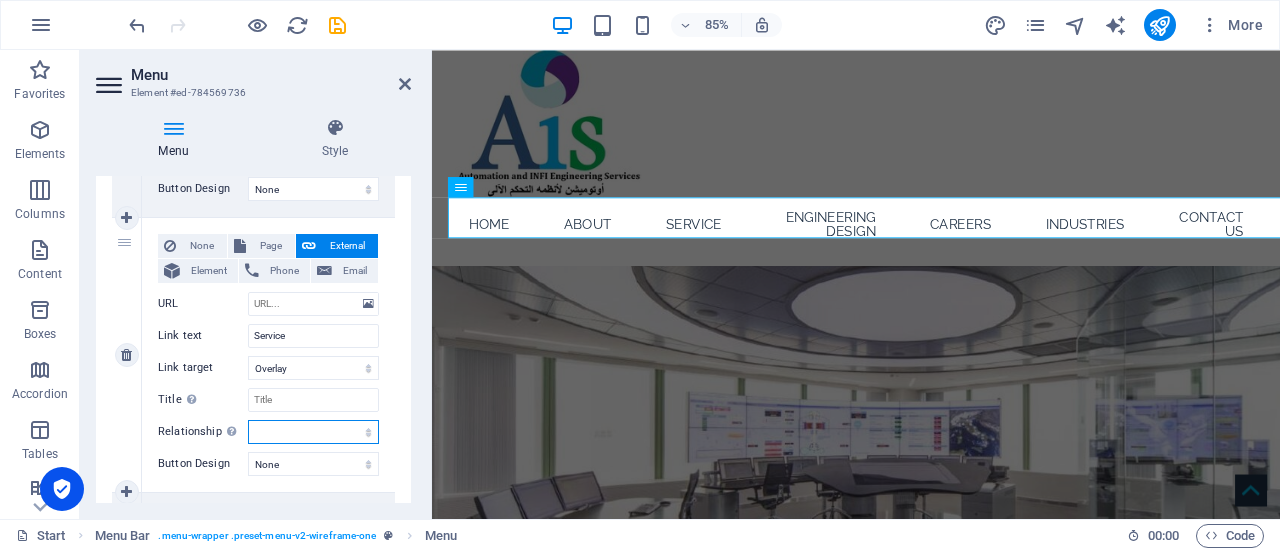 click on "alternate author bookmark external help license next nofollow noreferrer noopener prev search tag" at bounding box center (313, 432) 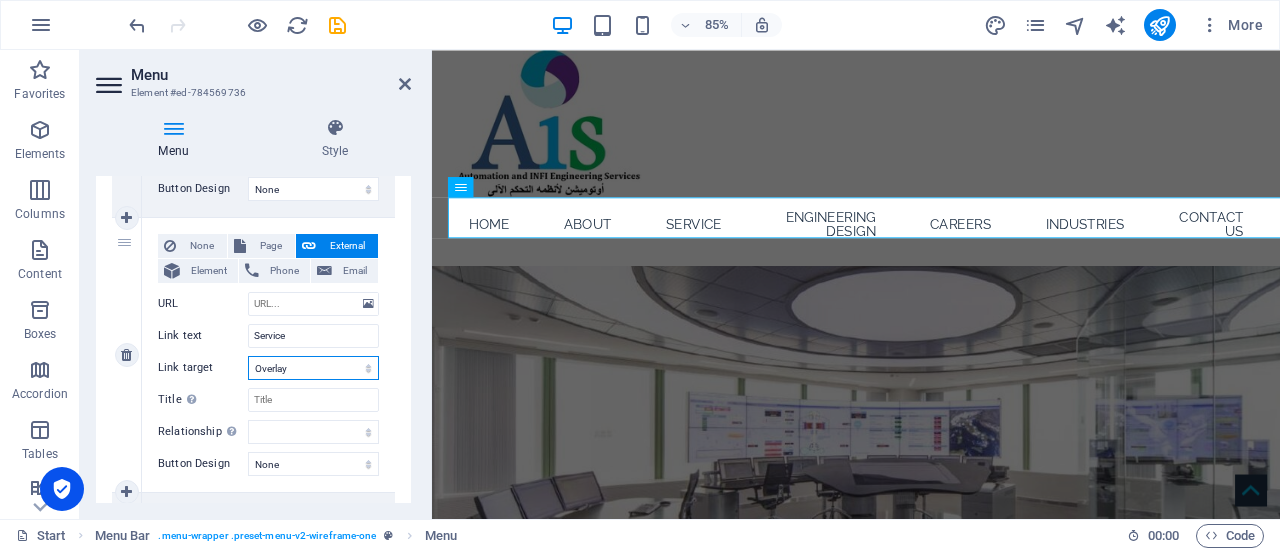 click on "New tab Same tab Overlay" at bounding box center [313, 368] 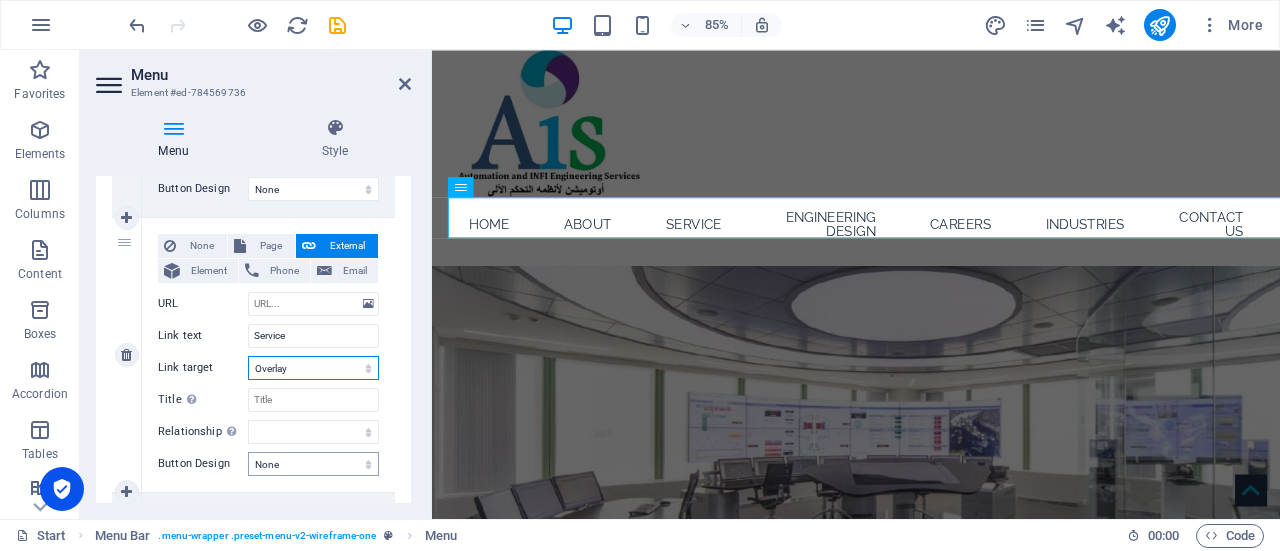 select 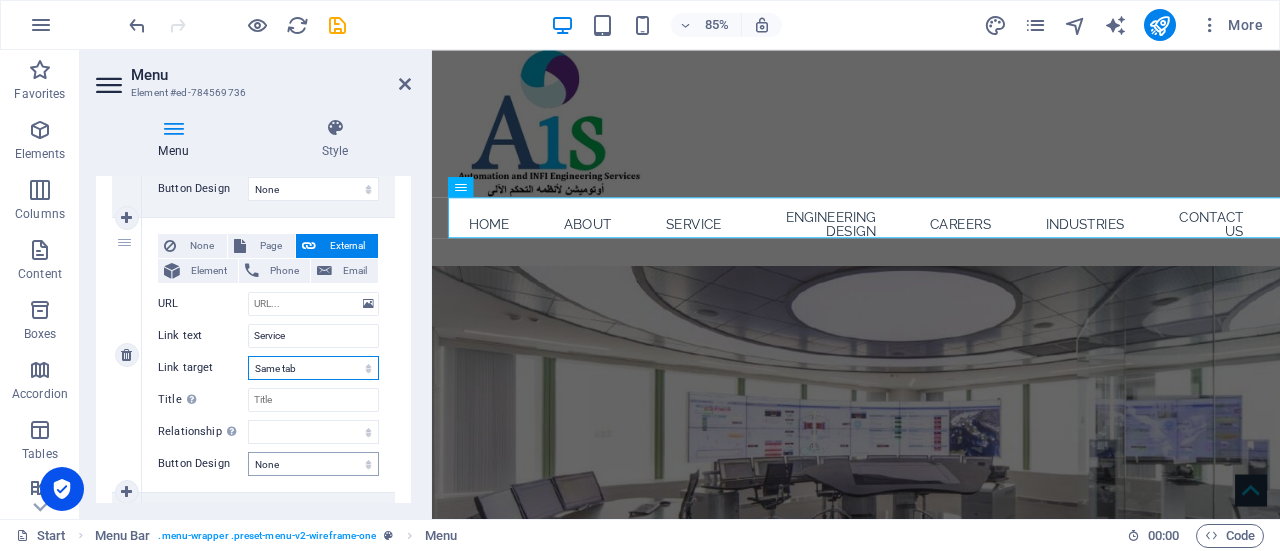 click on "New tab Same tab Overlay" at bounding box center (313, 368) 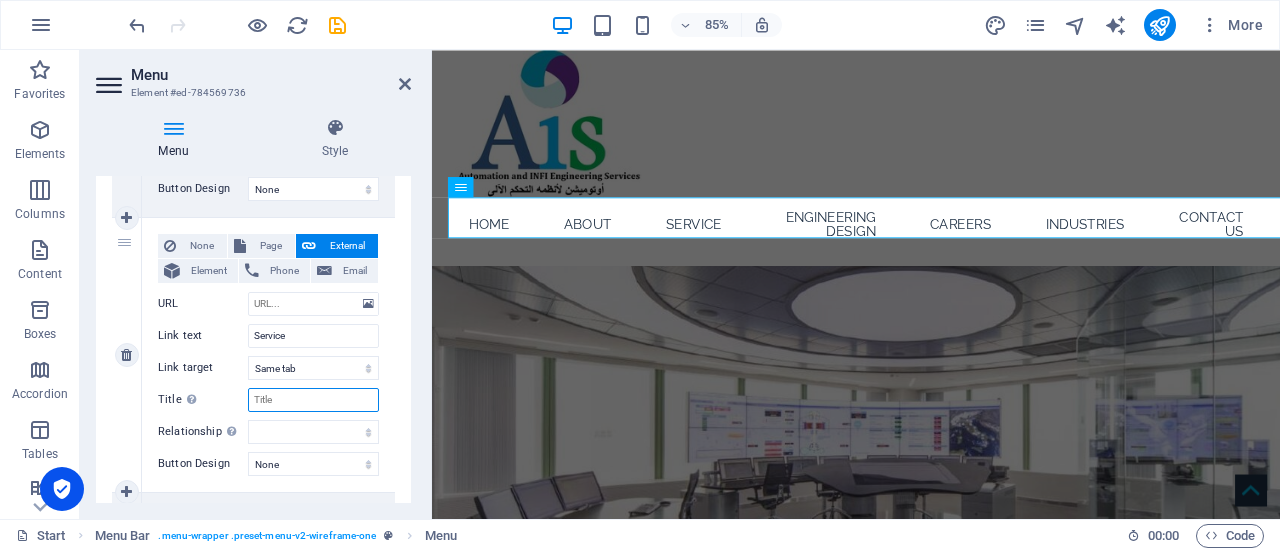 click on "Title Additional link description, should not be the same as the link text. The title is most often shown as a tooltip text when the mouse moves over the element. Leave empty if uncertain." at bounding box center [313, 400] 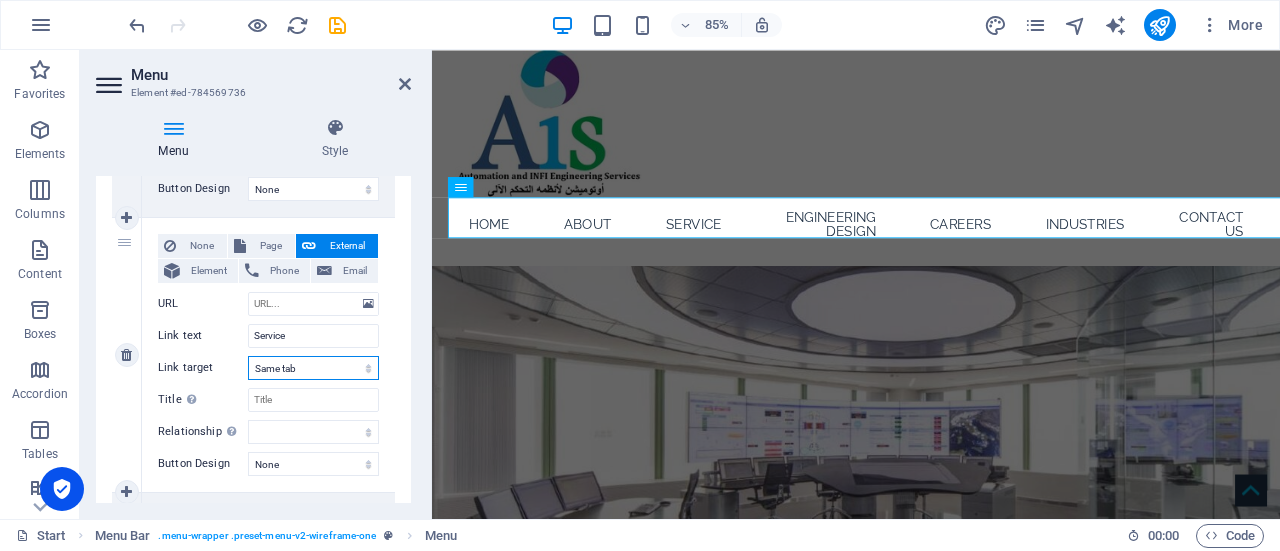 click on "New tab Same tab Overlay" at bounding box center [313, 368] 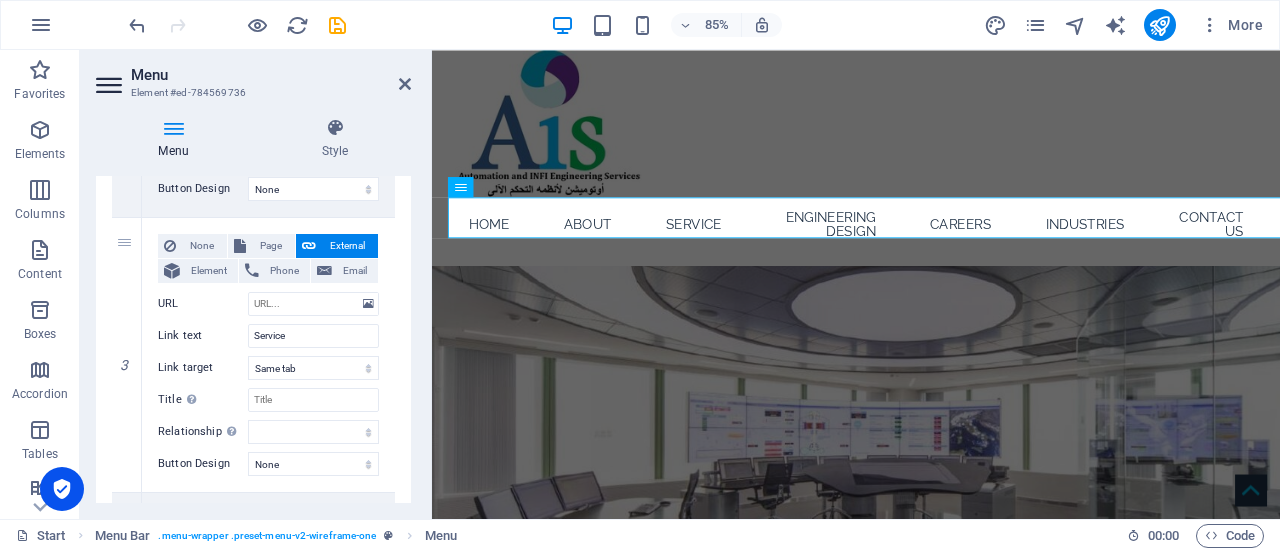 click on "1 None Page External Element Phone Email Page Start Subpage Legal Notice Privacy Element
URL Phone Email Link text Home Link target New tab Same tab Overlay Title Additional link description, should not be the same as the link text. The title is most often shown as a tooltip text when the mouse moves over the element. Leave empty if uncertain. Relationship Sets the  relationship of this link to the link target . For example, the value "nofollow" instructs search engines not to follow the link. Can be left empty. alternate author bookmark external help license next nofollow noreferrer noopener prev search tag Button Design None Default Primary Secondary 2 None Page External Element Phone Email Page Start Subpage Legal Notice Privacy Element
URL /#about Phone Email Link text About Link target New tab Same tab Overlay Title Relationship Sets the  relationship of this link to the link target alternate author bookmark external help license next nofollow noreferrer 3" at bounding box center (253, 630) 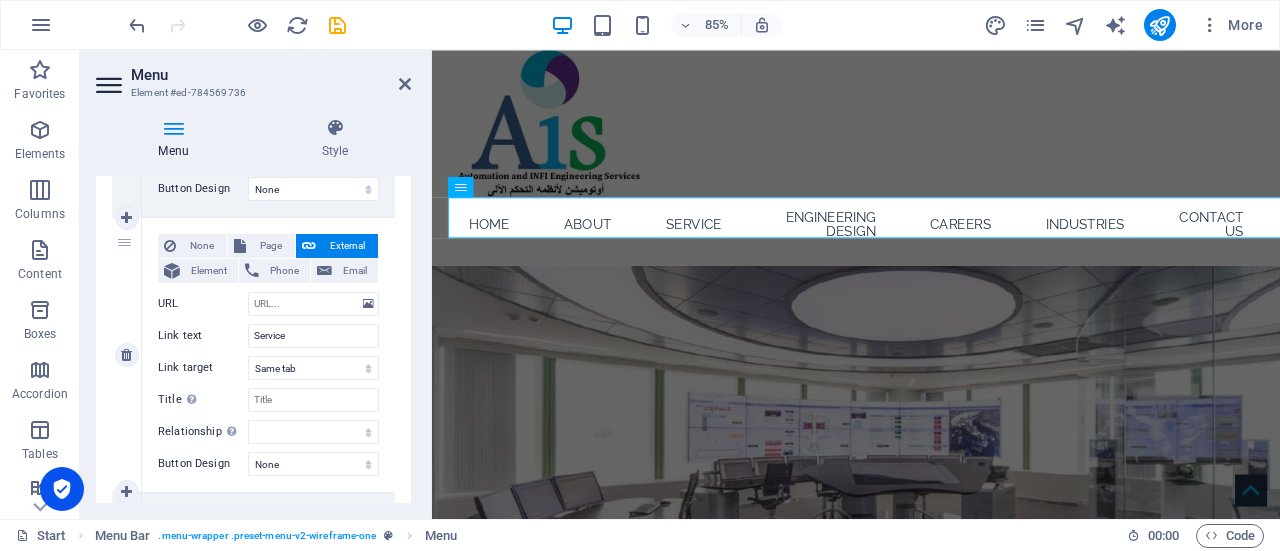 click on "3" at bounding box center (127, 355) 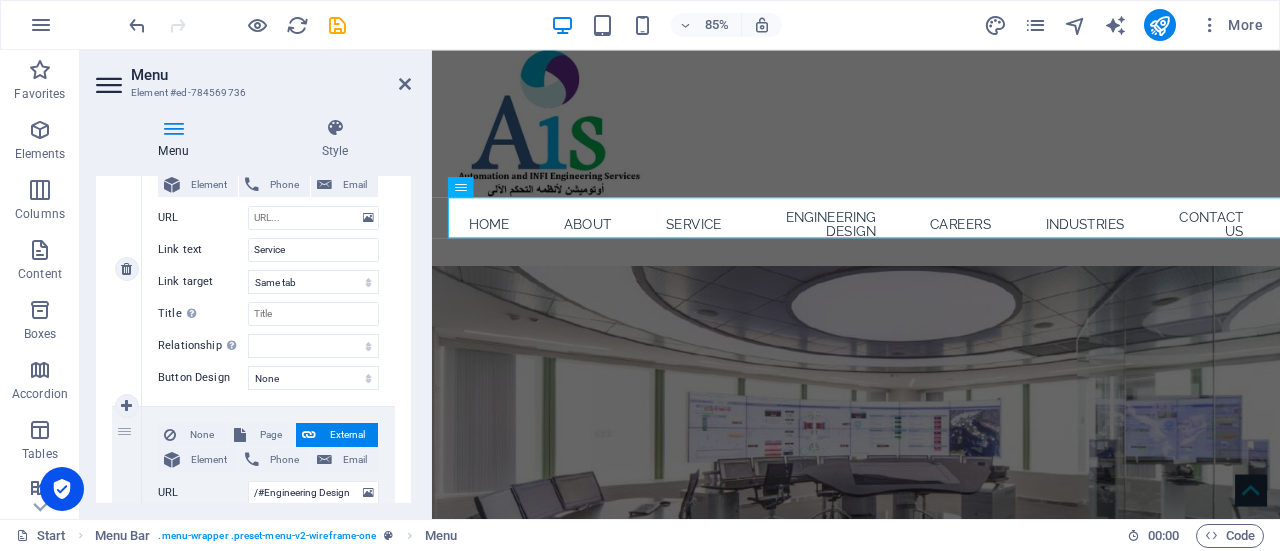 scroll, scrollTop: 714, scrollLeft: 0, axis: vertical 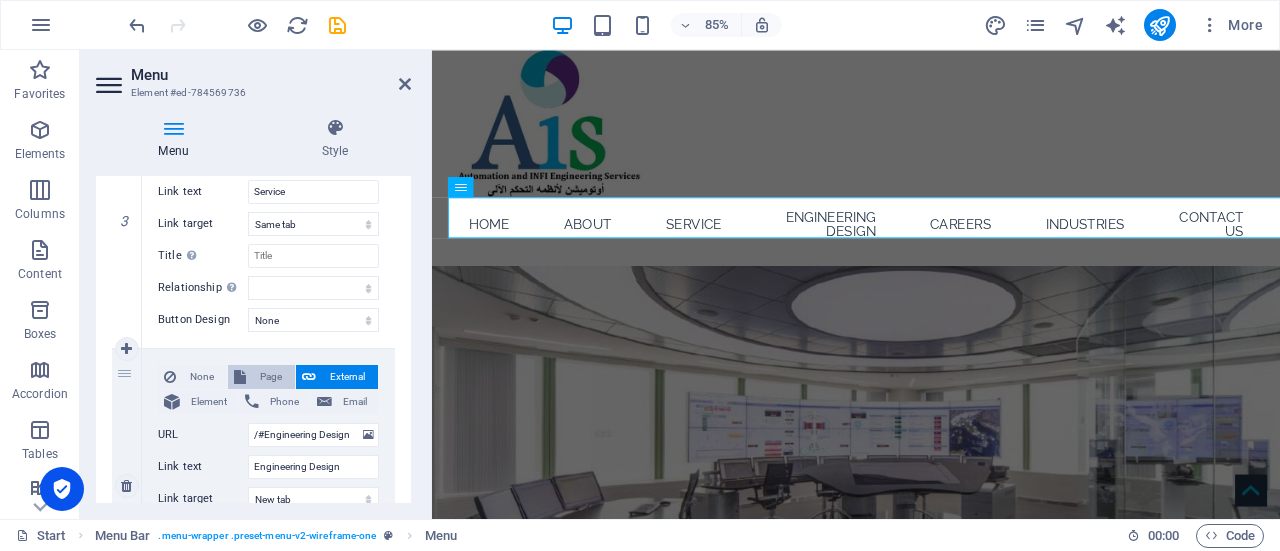 click on "Page" at bounding box center (270, 377) 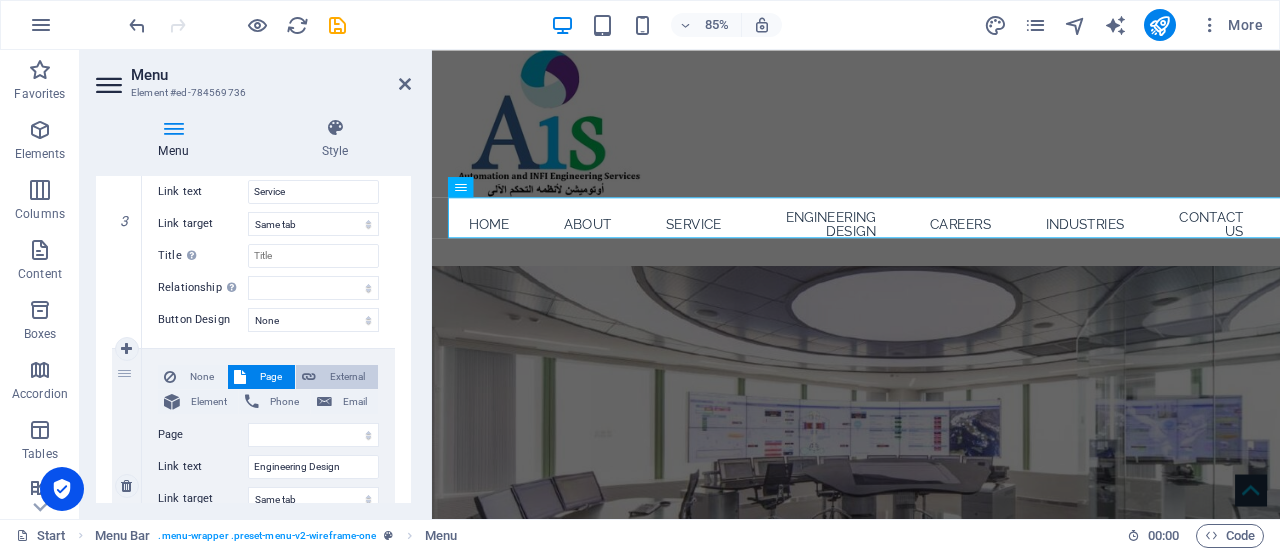 click at bounding box center [309, 377] 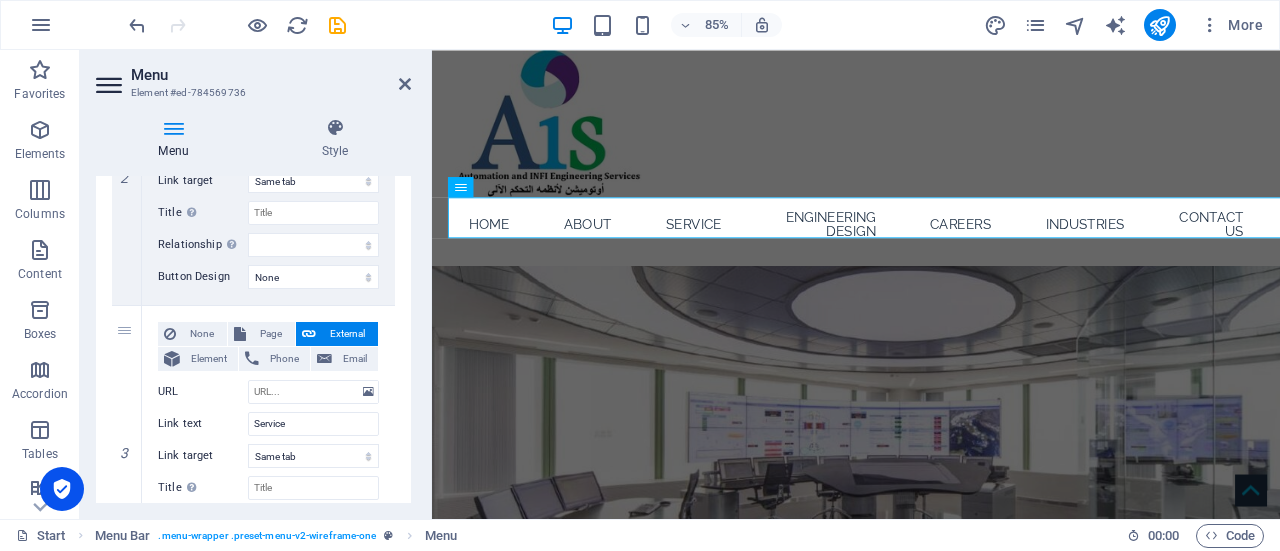 scroll, scrollTop: 466, scrollLeft: 0, axis: vertical 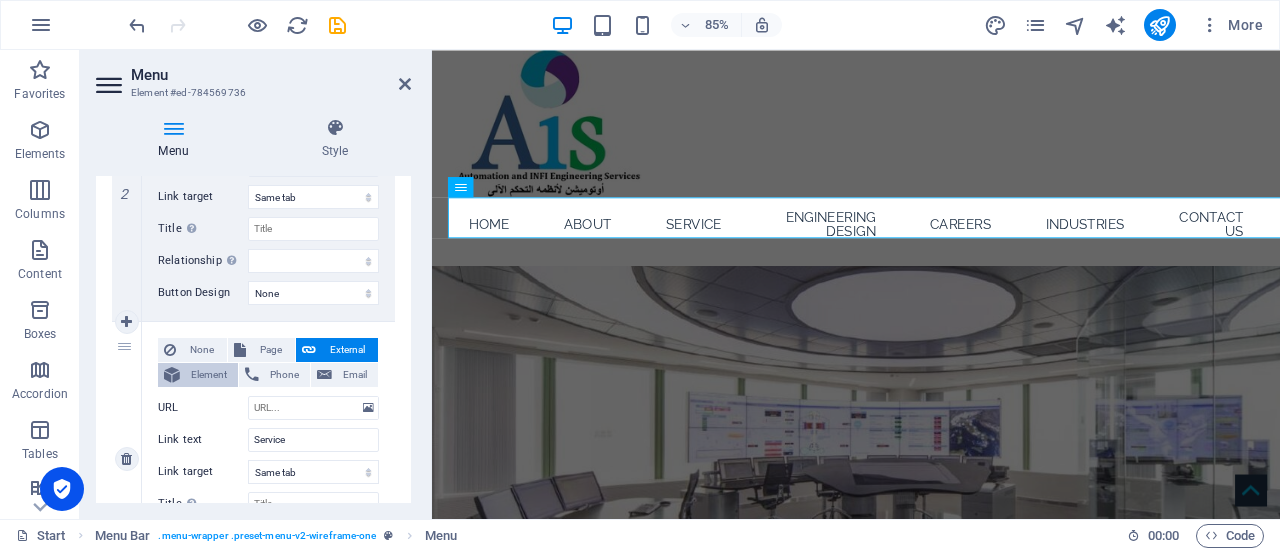 click on "Element" at bounding box center (209, 375) 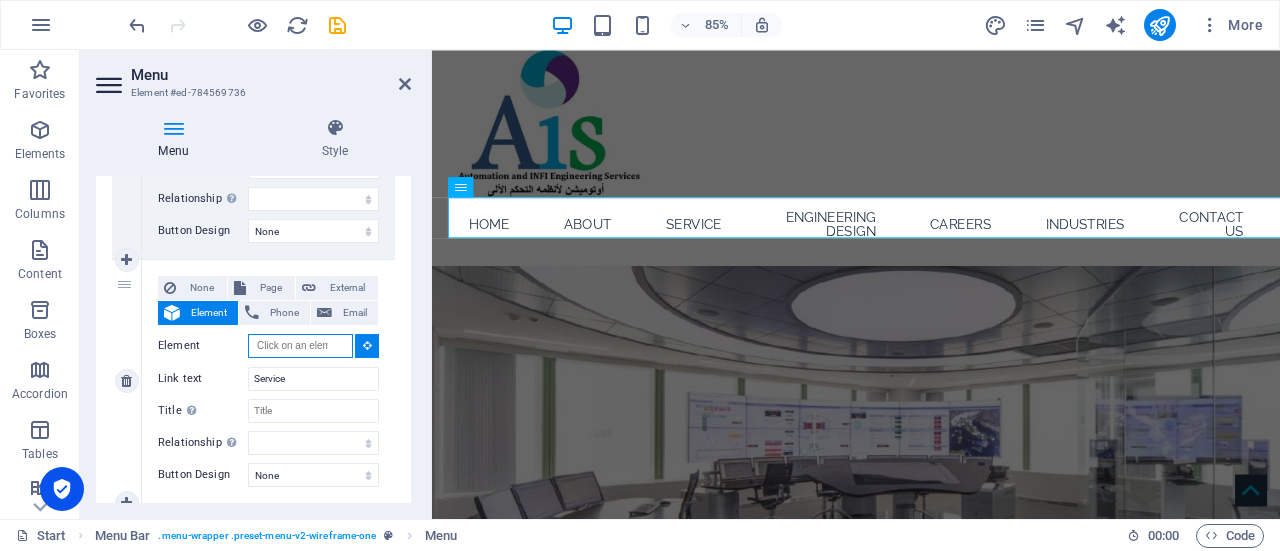 scroll, scrollTop: 532, scrollLeft: 0, axis: vertical 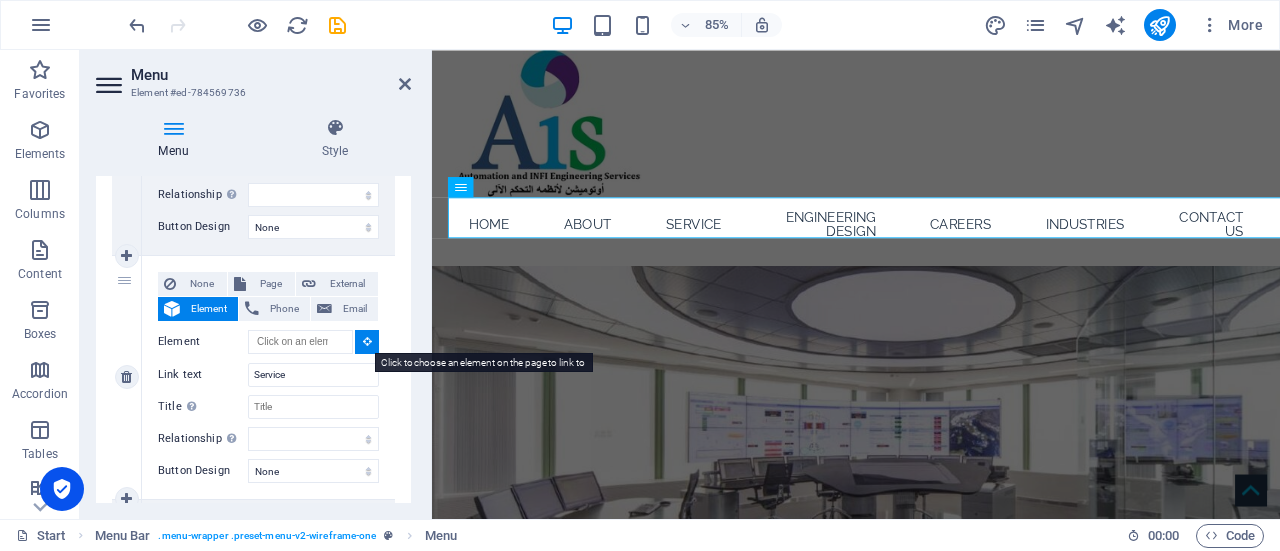 click at bounding box center (367, 342) 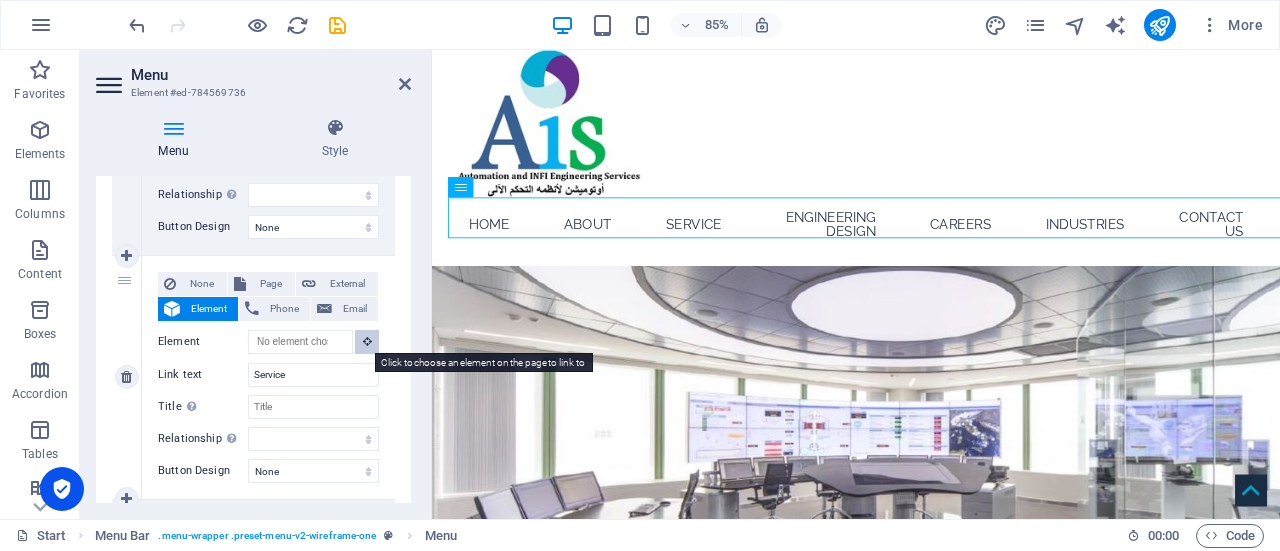 click at bounding box center [367, 342] 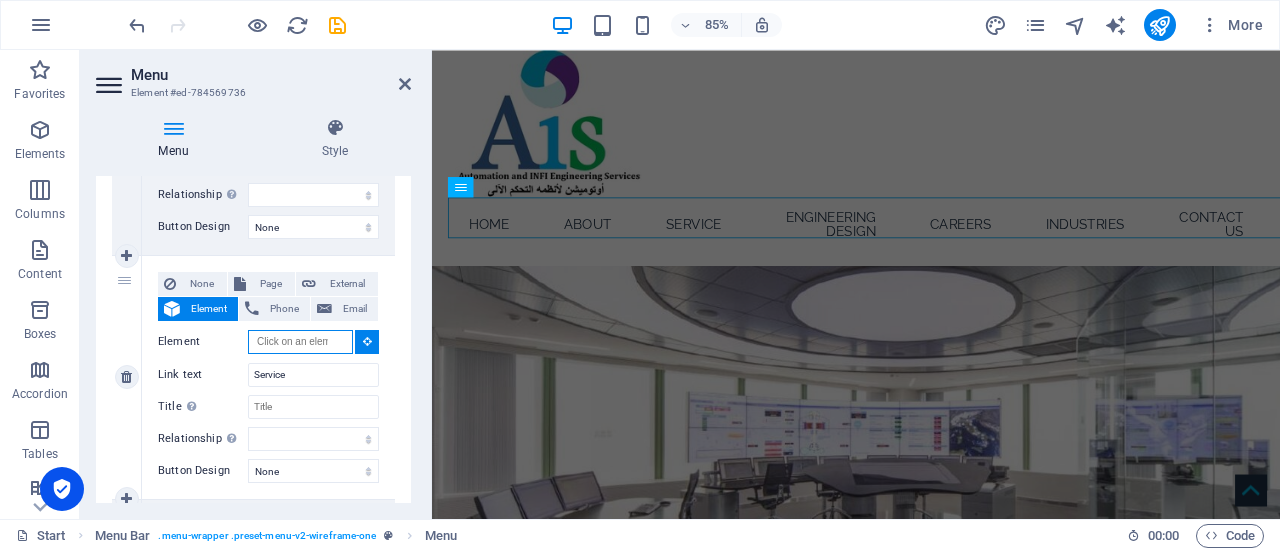 click on "Element" at bounding box center (300, 342) 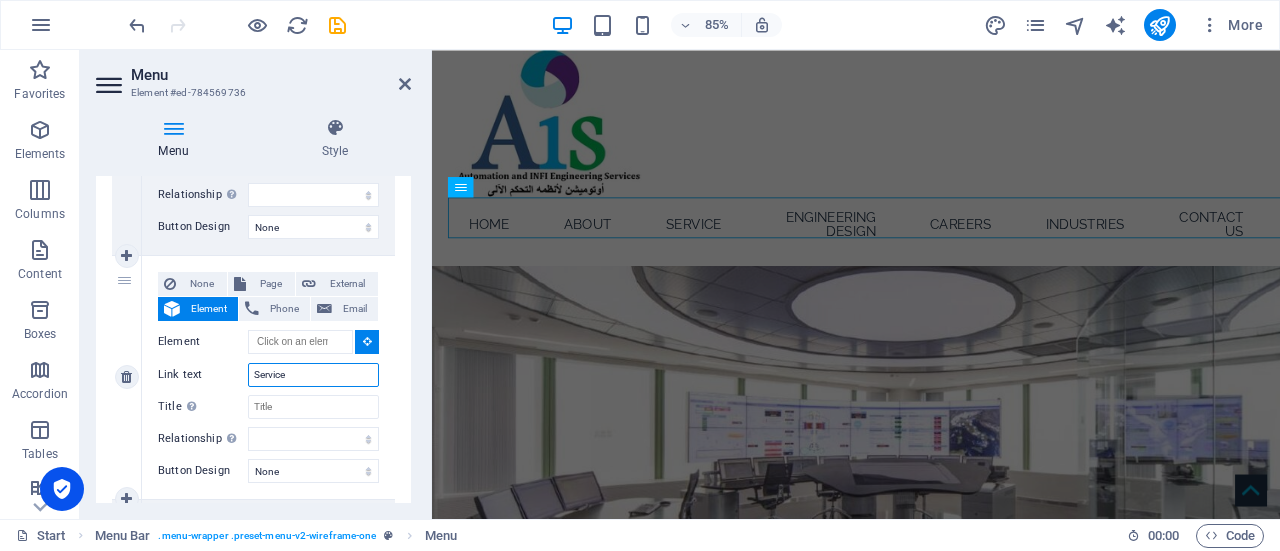 click on "Service" at bounding box center [313, 375] 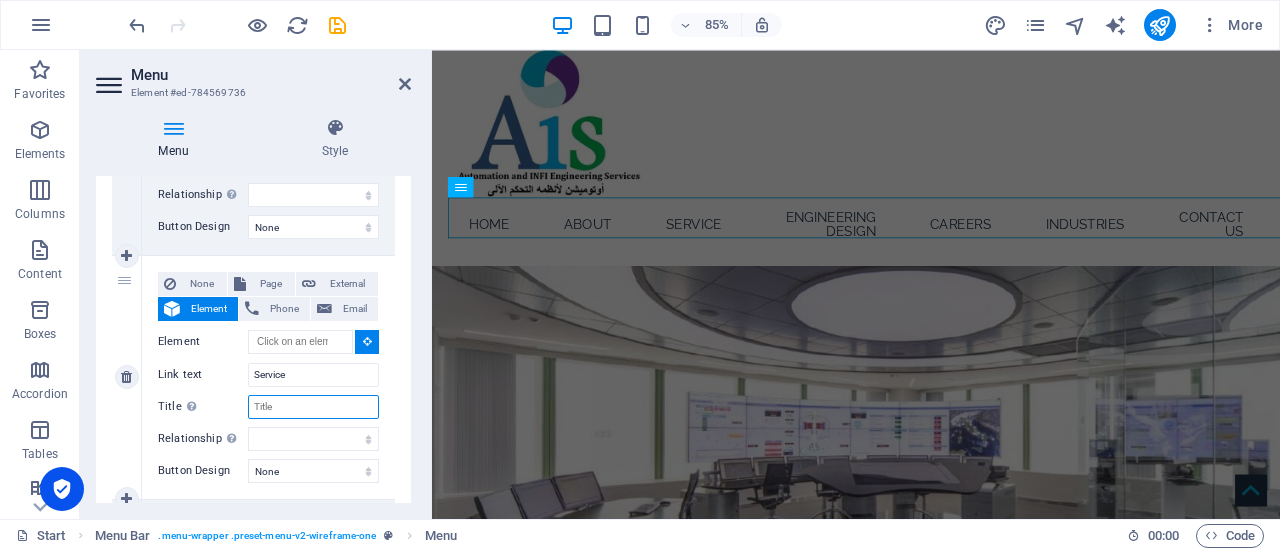 click on "Title Additional link description, should not be the same as the link text. The title is most often shown as a tooltip text when the mouse moves over the element. Leave empty if uncertain." at bounding box center [313, 407] 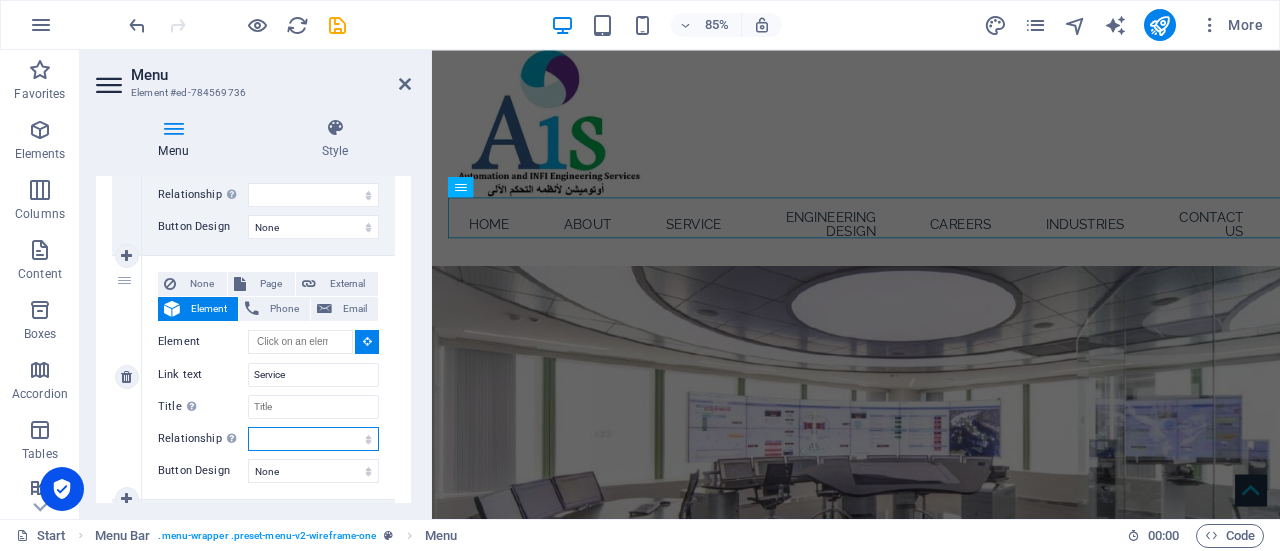 click on "alternate author bookmark external help license next nofollow noreferrer noopener prev search tag" at bounding box center (313, 439) 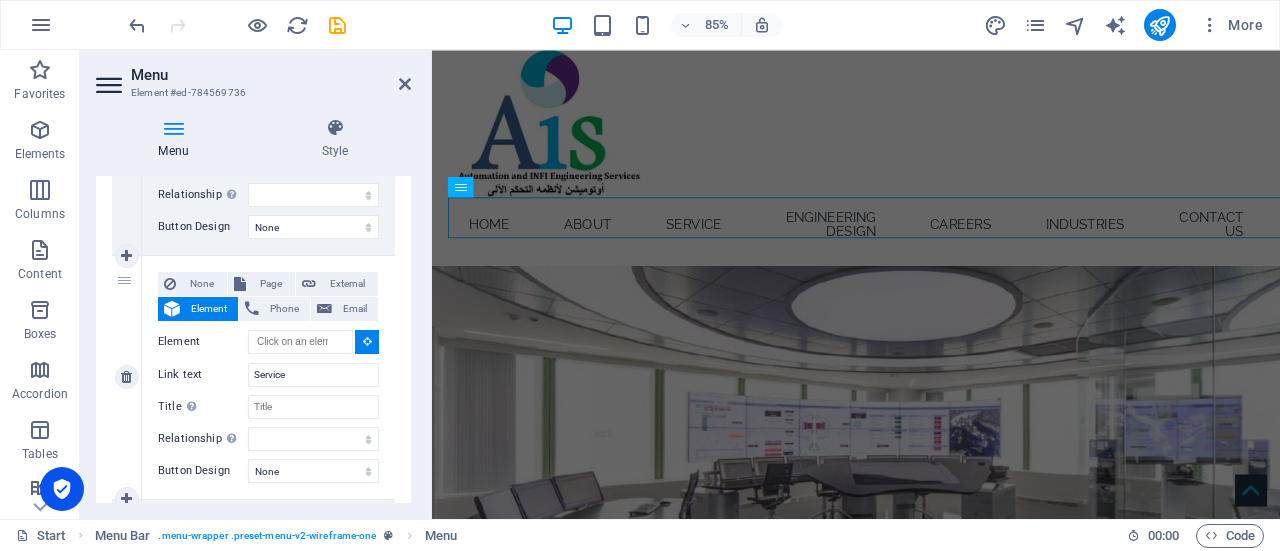 click on "None Page External Element Phone Email Page Start Subpage Legal Notice Privacy Element
URL Phone Email Link text Service Link target New tab Same tab Overlay Title Additional link description, should not be the same as the link text. The title is most often shown as a tooltip text when the mouse moves over the element. Leave empty if uncertain. Relationship Sets the  relationship of this link to the link target . For example, the value "nofollow" instructs search engines not to follow the link. Can be left empty. alternate author bookmark external help license next nofollow noreferrer noopener prev search tag" at bounding box center (268, 361) 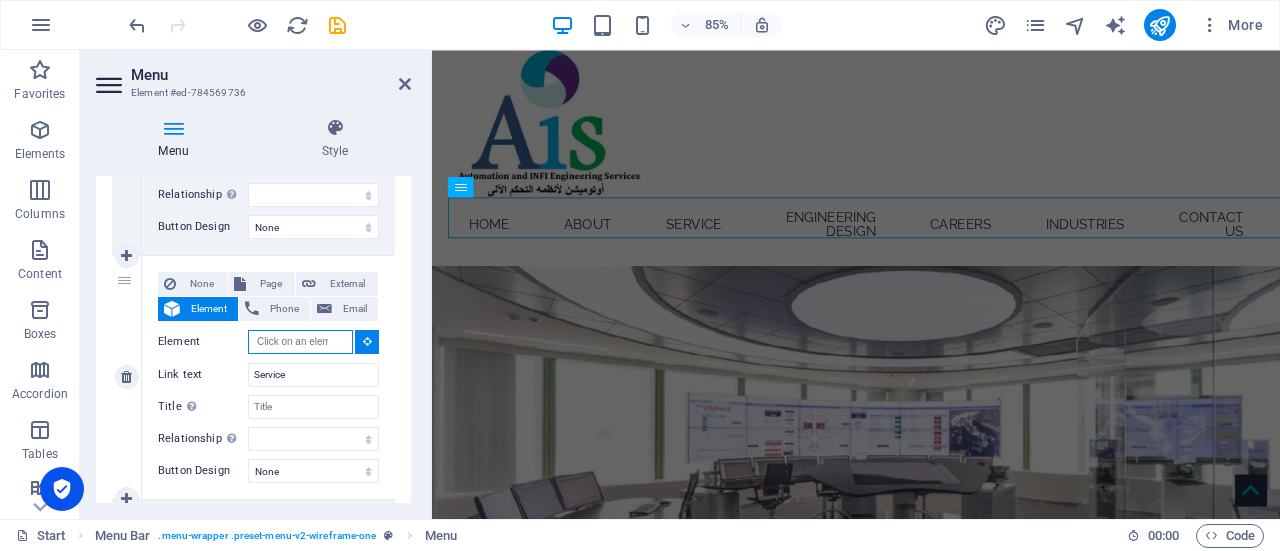 click on "Element" at bounding box center (300, 342) 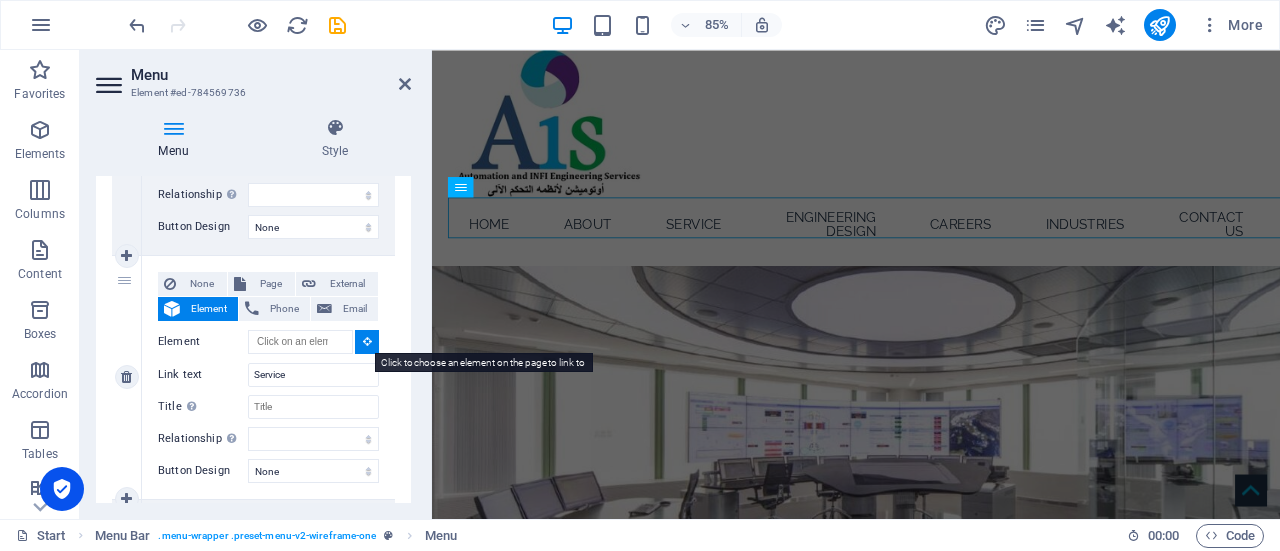 click at bounding box center [367, 342] 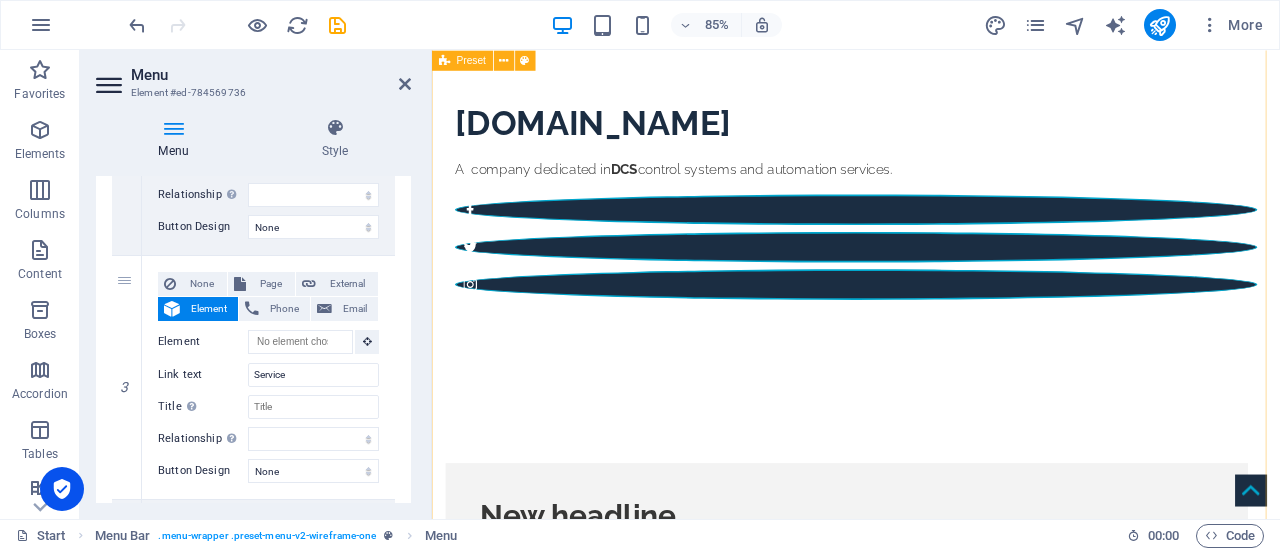 scroll, scrollTop: 720, scrollLeft: 0, axis: vertical 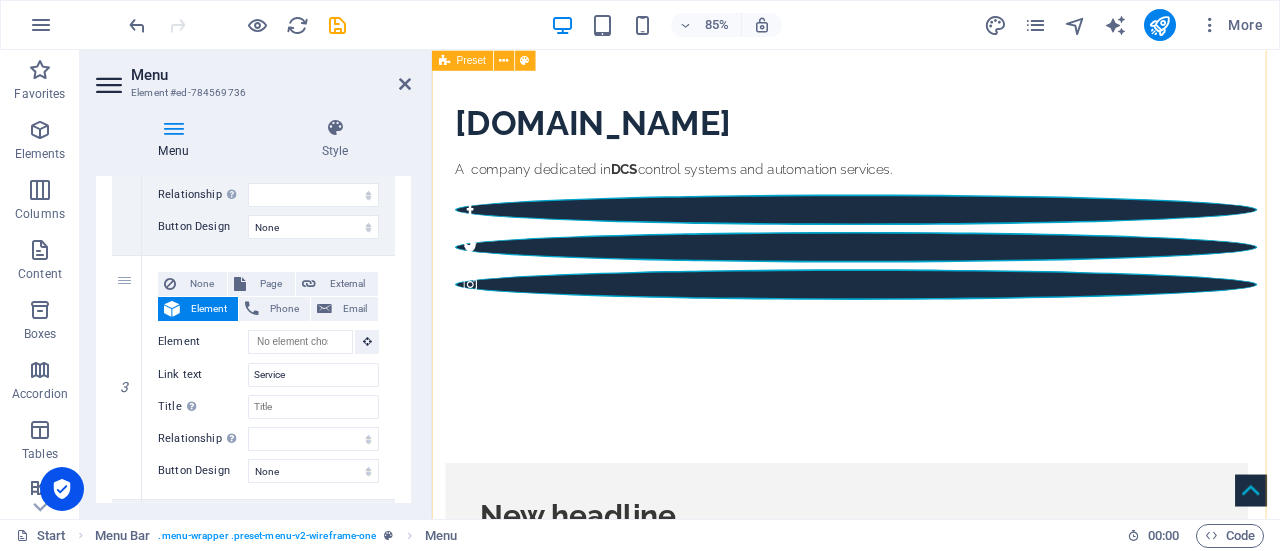click at bounding box center [920, 1184] 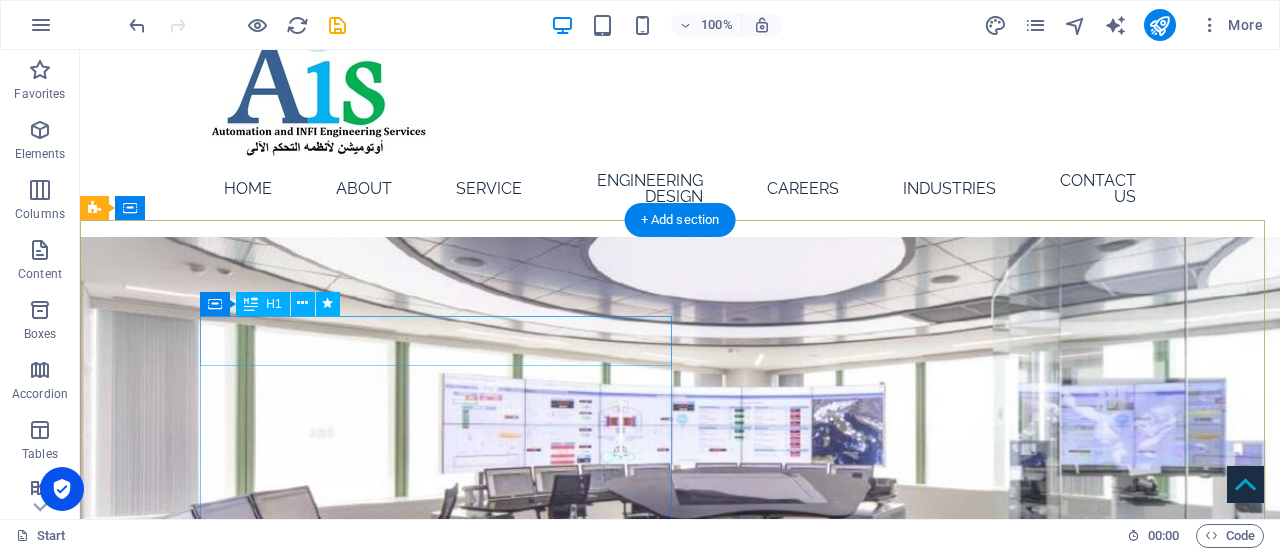 scroll, scrollTop: 83, scrollLeft: 0, axis: vertical 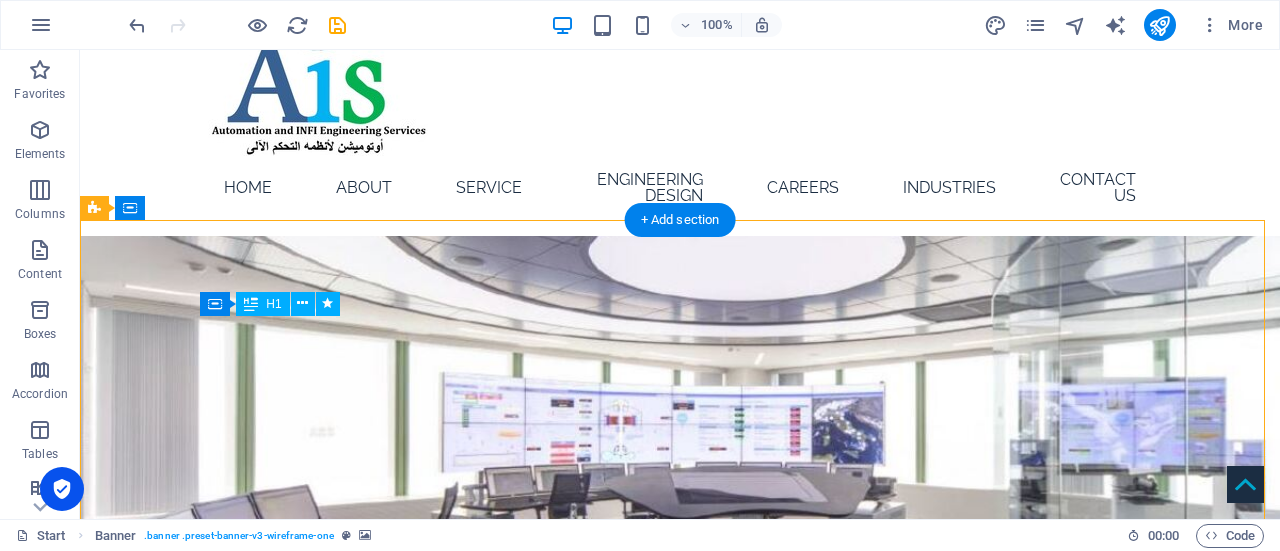 drag, startPoint x: 594, startPoint y: 349, endPoint x: 495, endPoint y: 351, distance: 99.0202 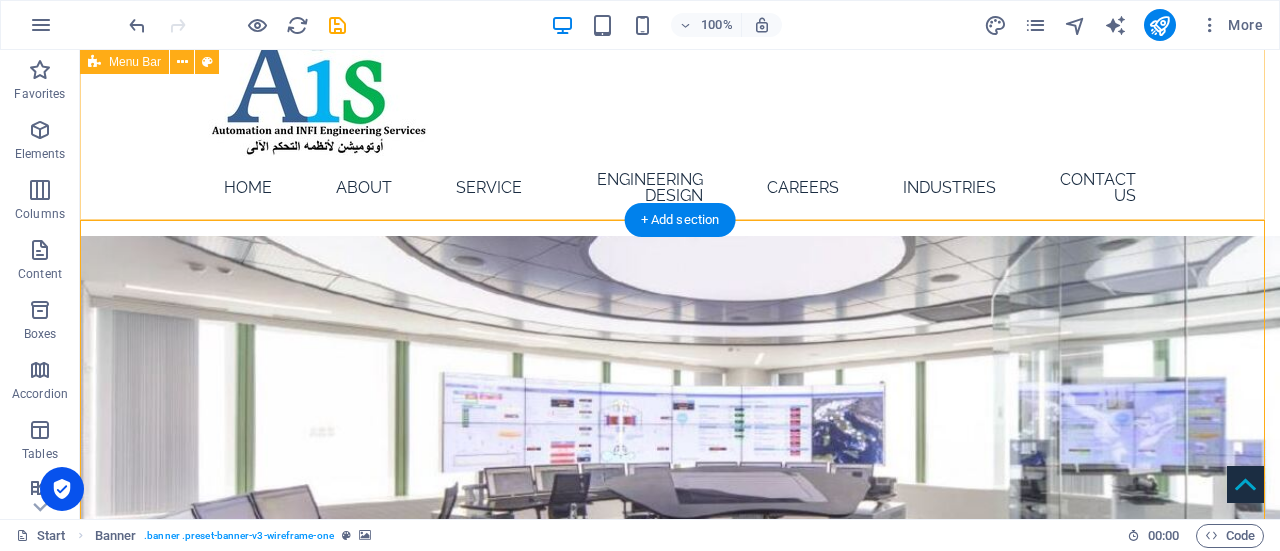 scroll, scrollTop: 0, scrollLeft: 0, axis: both 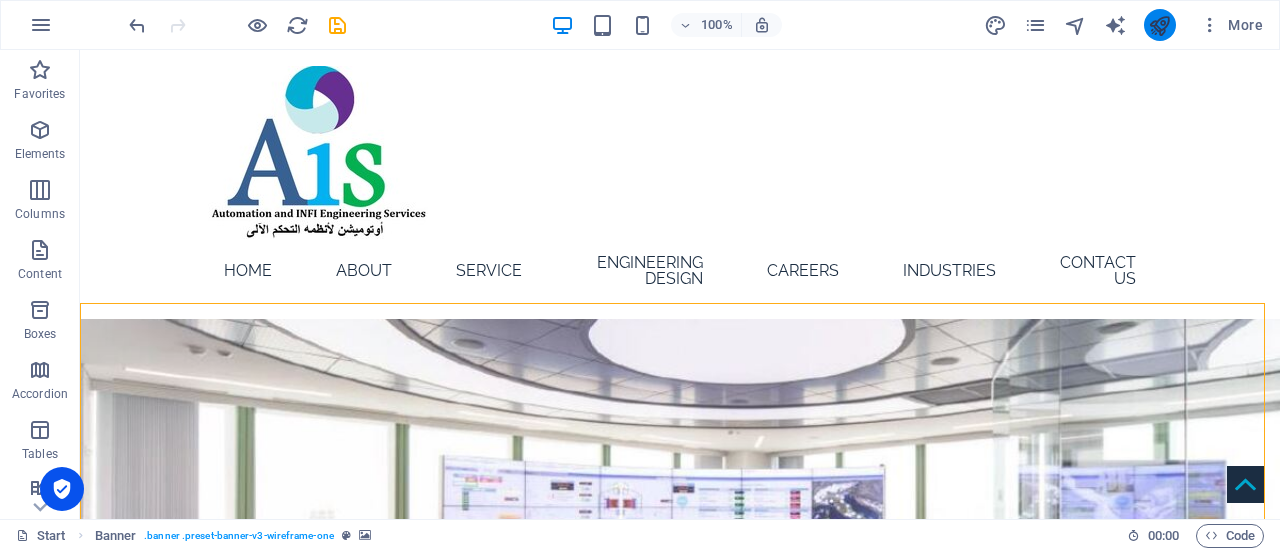 click at bounding box center [1160, 25] 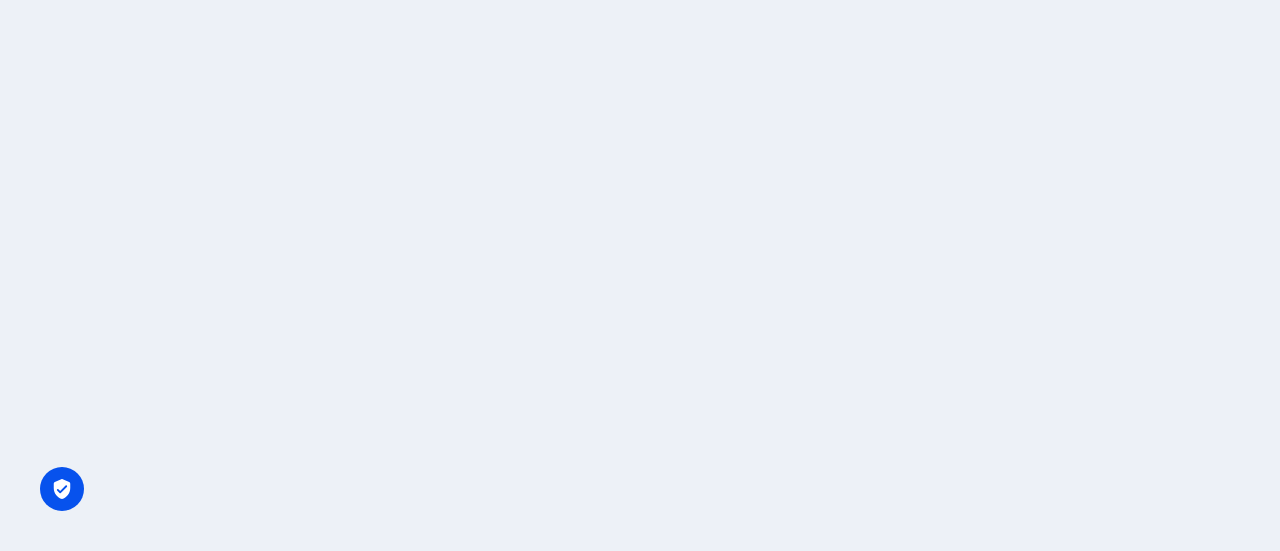 scroll, scrollTop: 0, scrollLeft: 0, axis: both 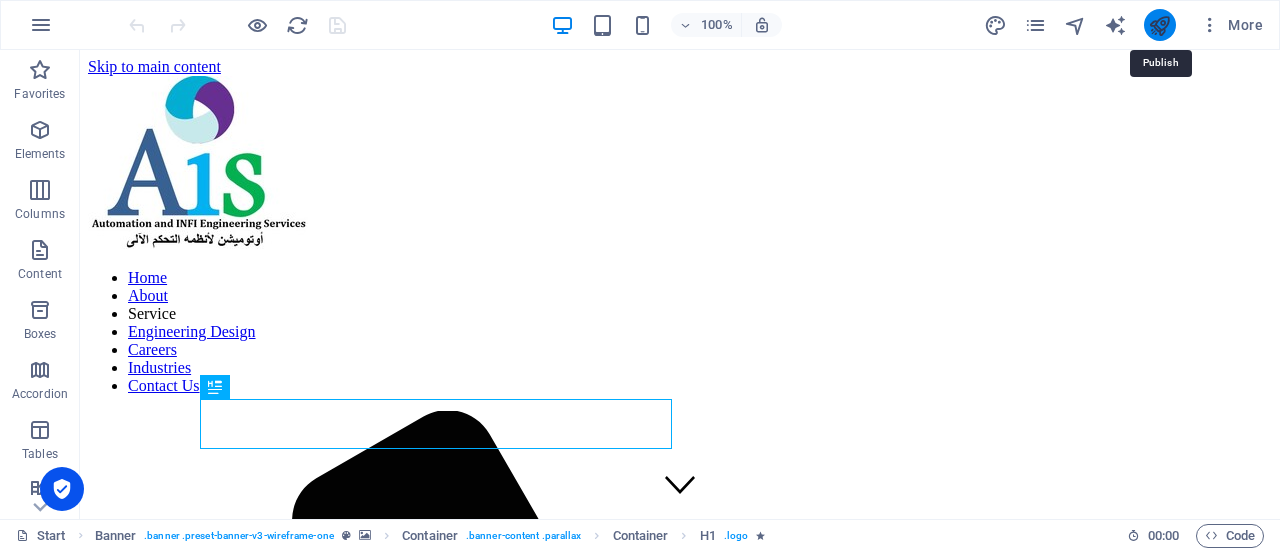 click at bounding box center (1159, 25) 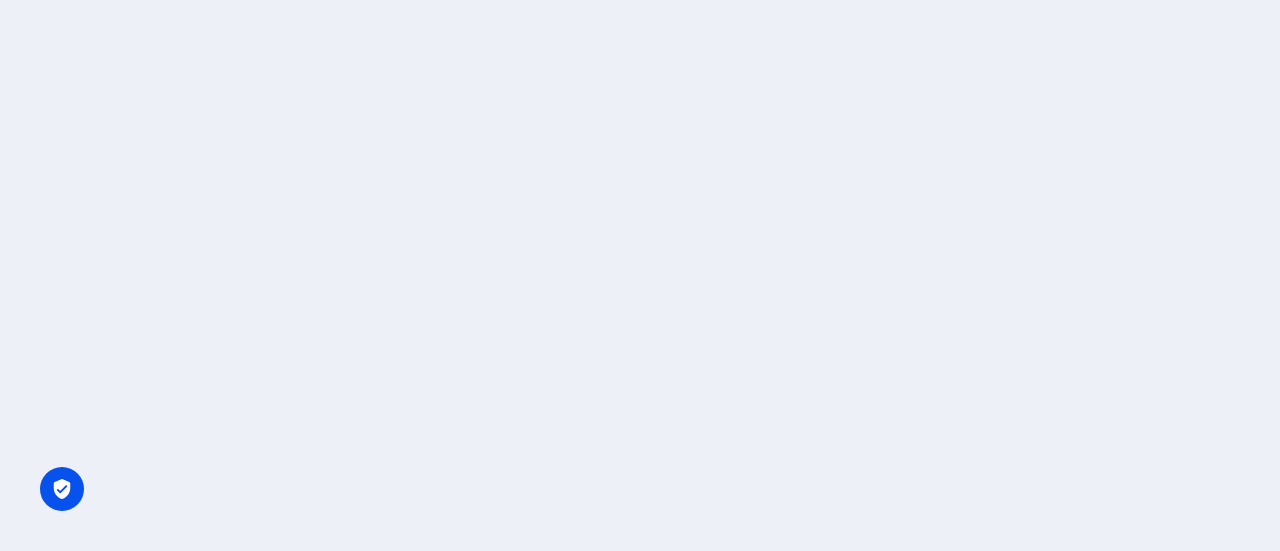 scroll, scrollTop: 0, scrollLeft: 0, axis: both 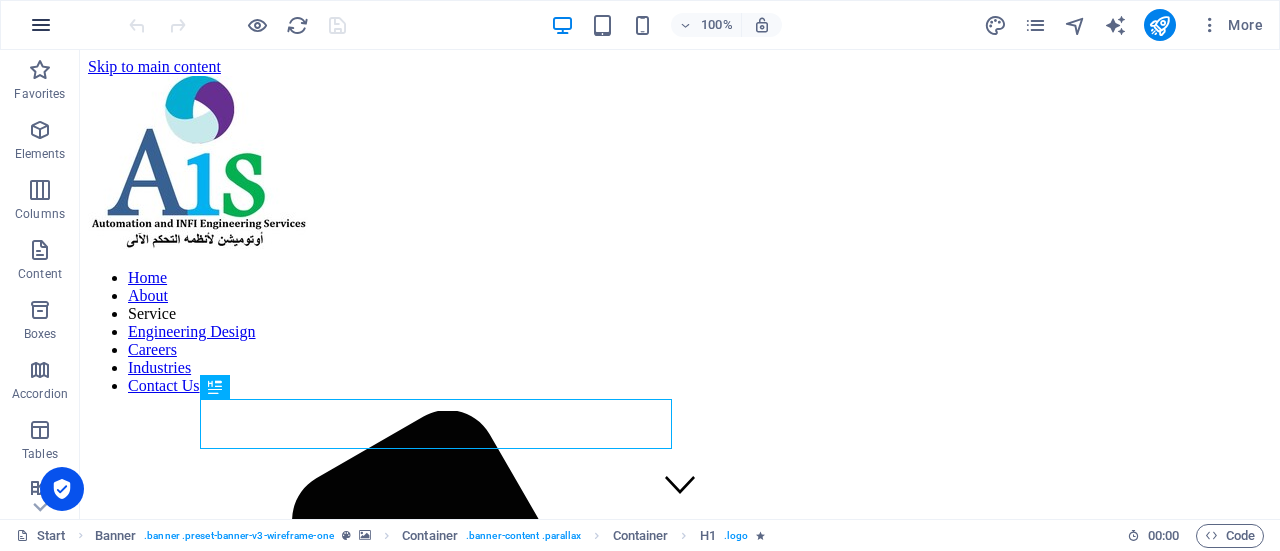 click at bounding box center [41, 25] 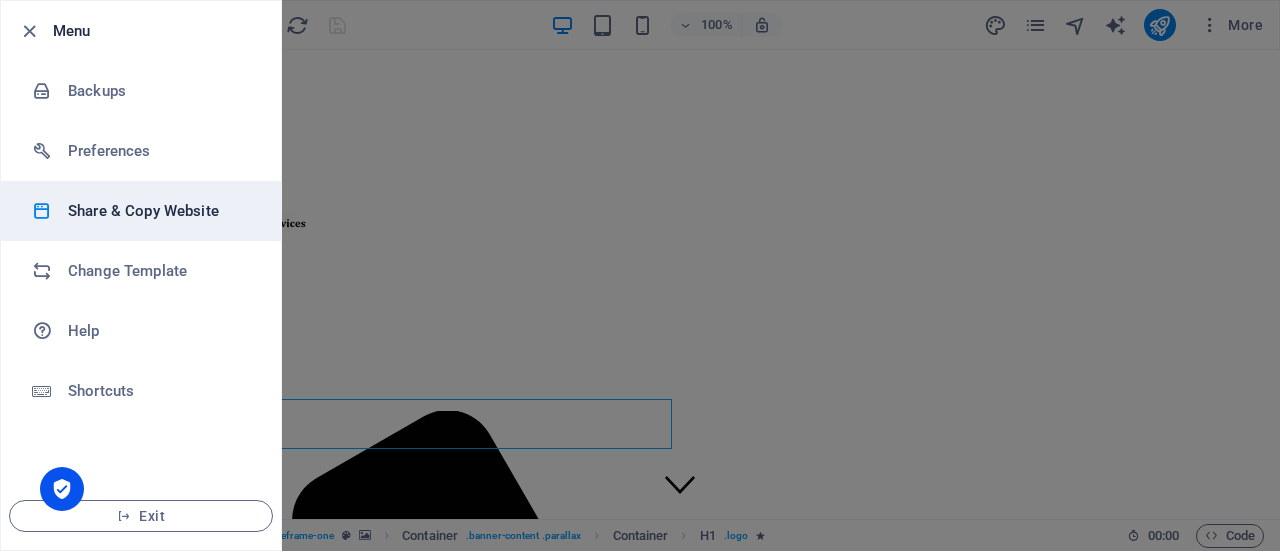 click on "Share & Copy Website" at bounding box center [160, 211] 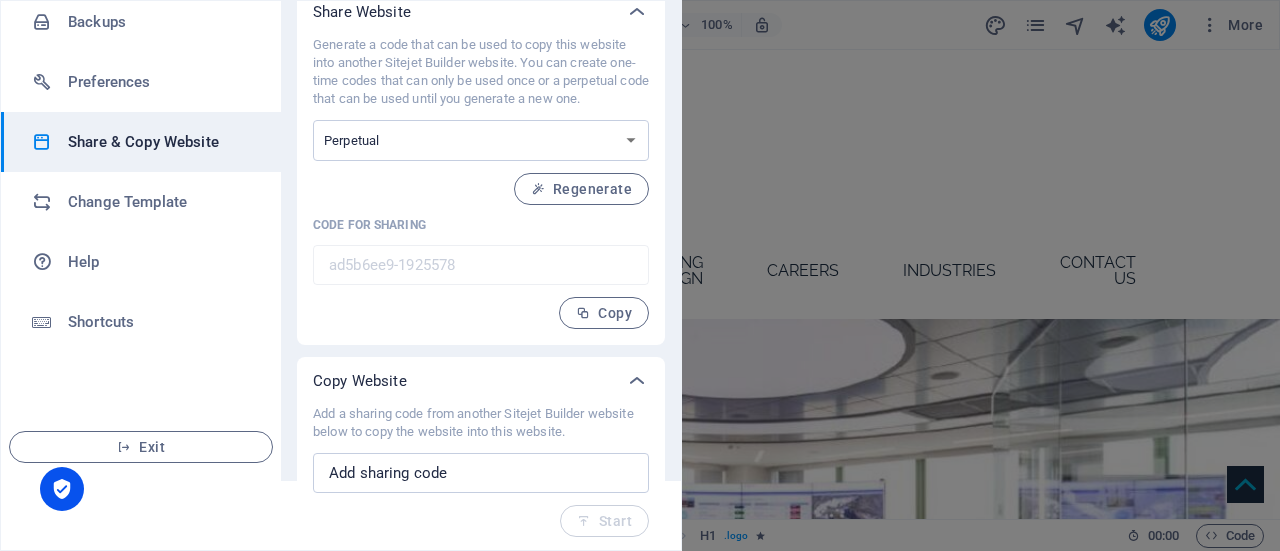 scroll, scrollTop: 71, scrollLeft: 0, axis: vertical 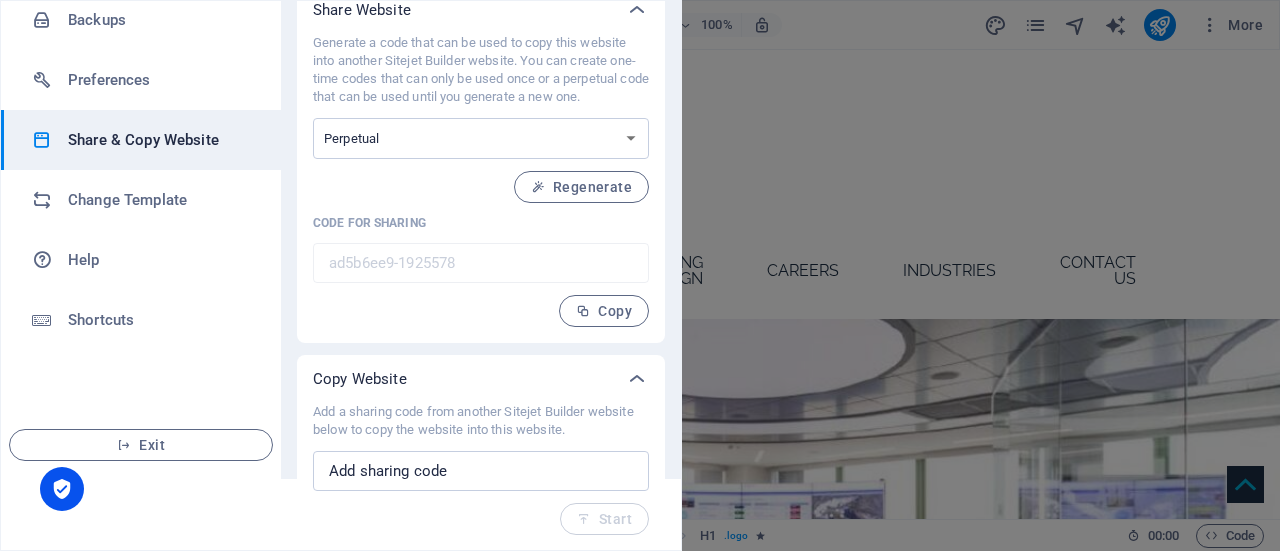 click at bounding box center (640, 275) 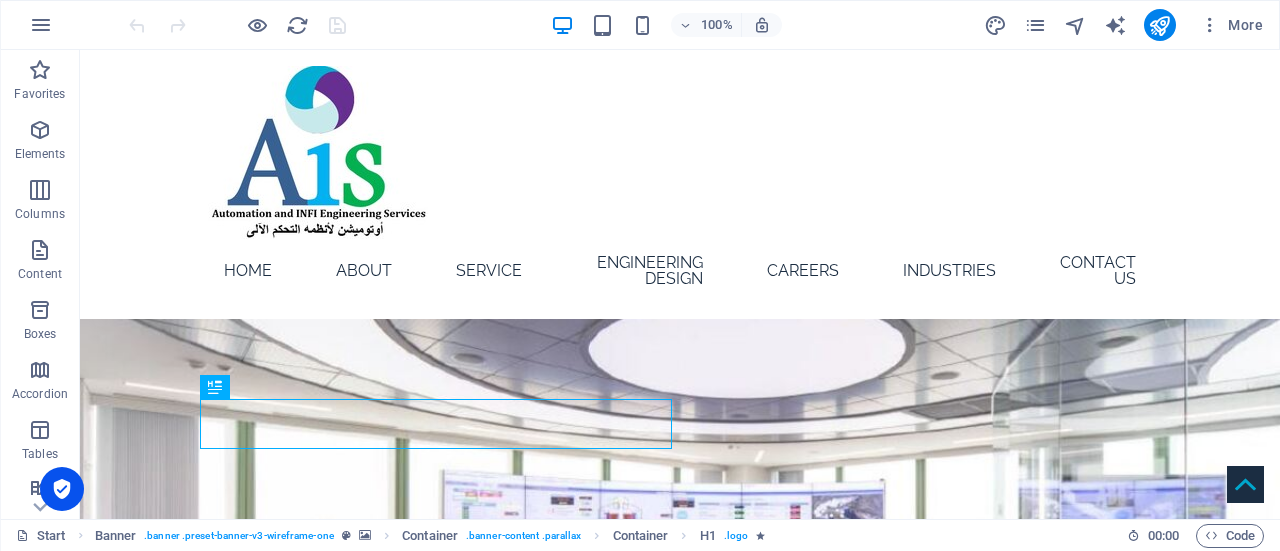 scroll, scrollTop: 0, scrollLeft: 0, axis: both 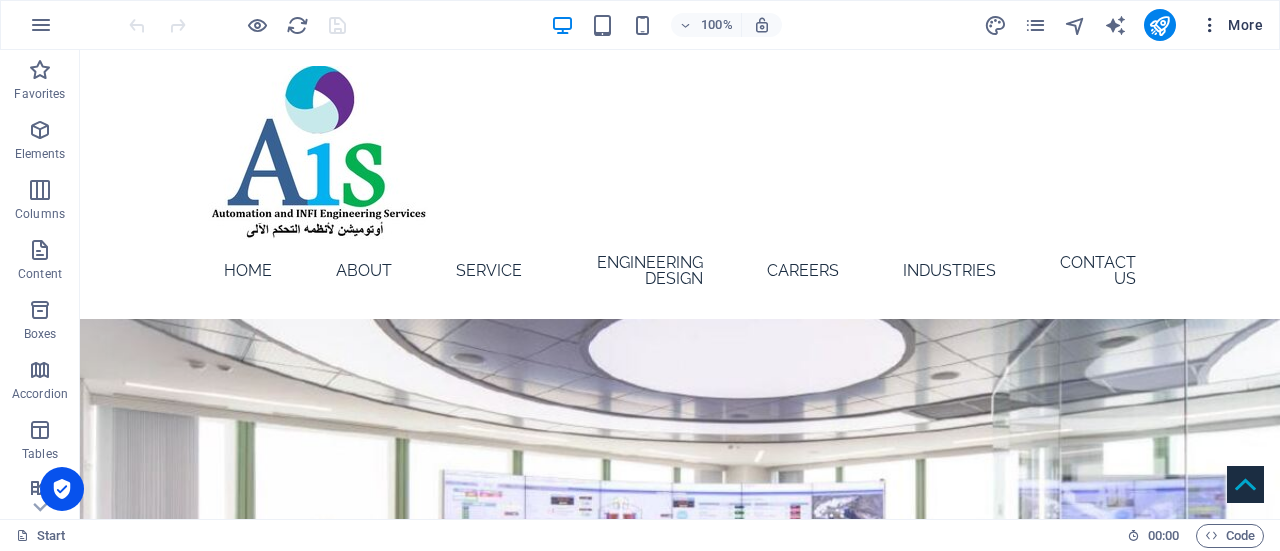 click on "More" at bounding box center (1231, 25) 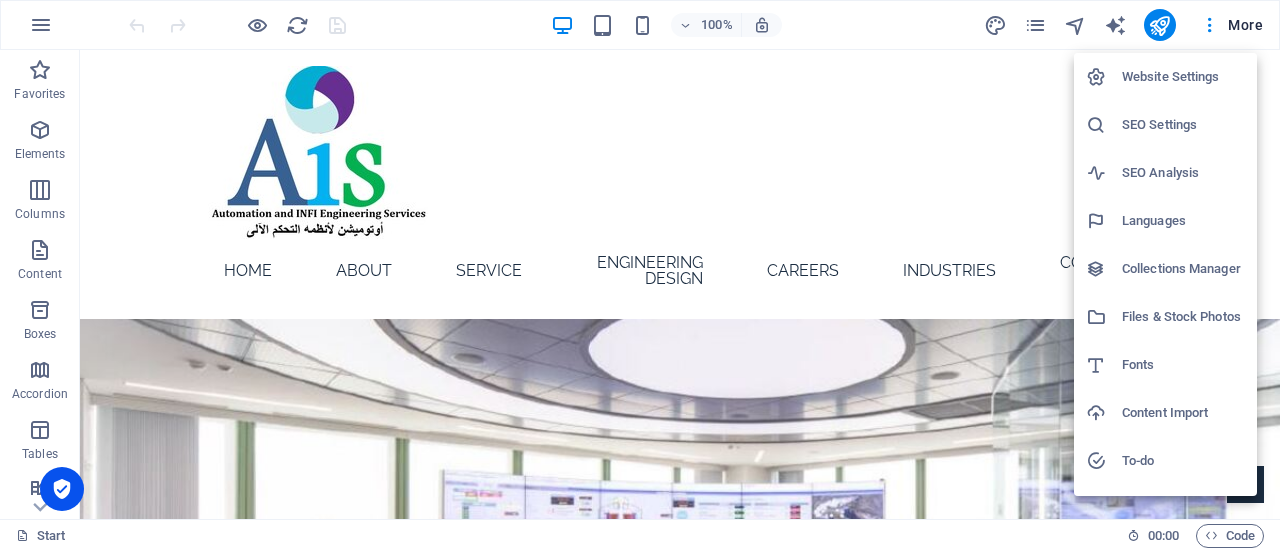 click at bounding box center (640, 275) 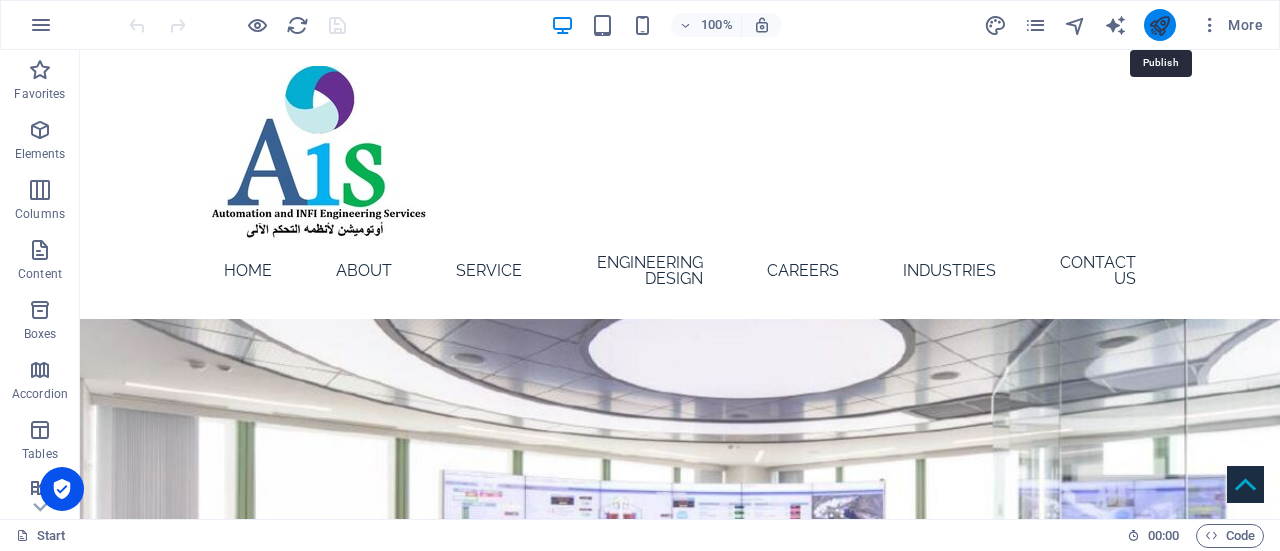 click at bounding box center (1159, 25) 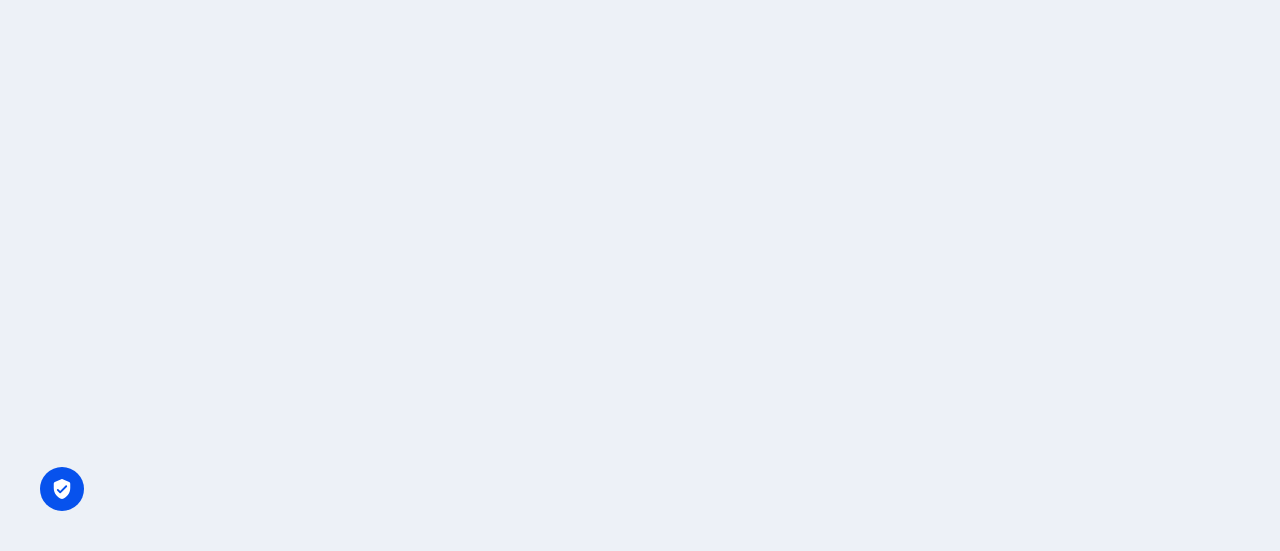 scroll, scrollTop: 0, scrollLeft: 0, axis: both 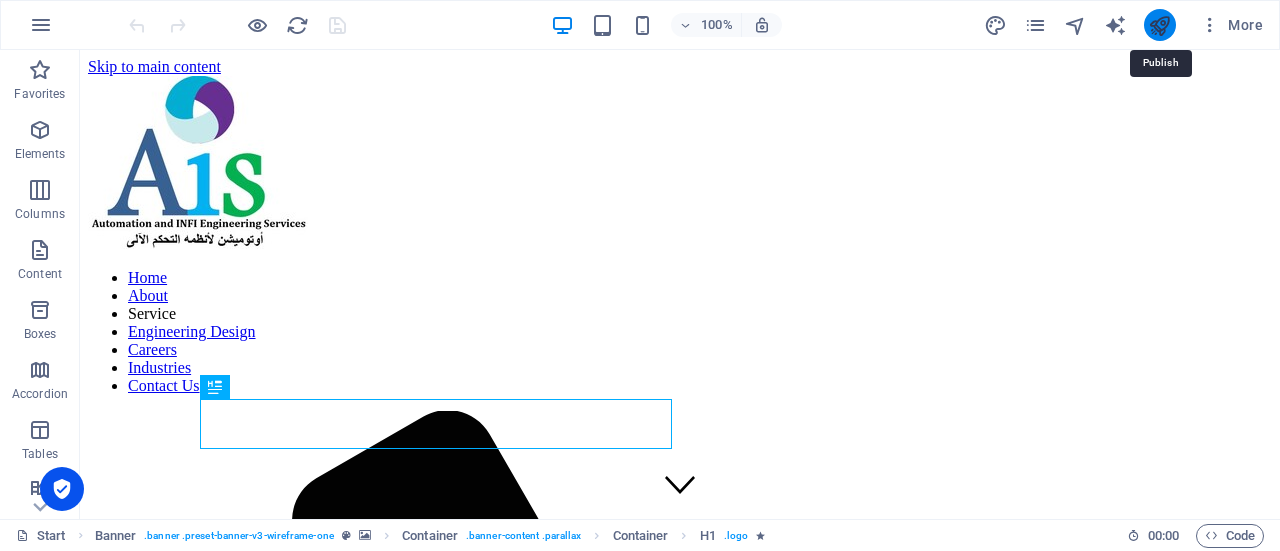 click at bounding box center (1159, 25) 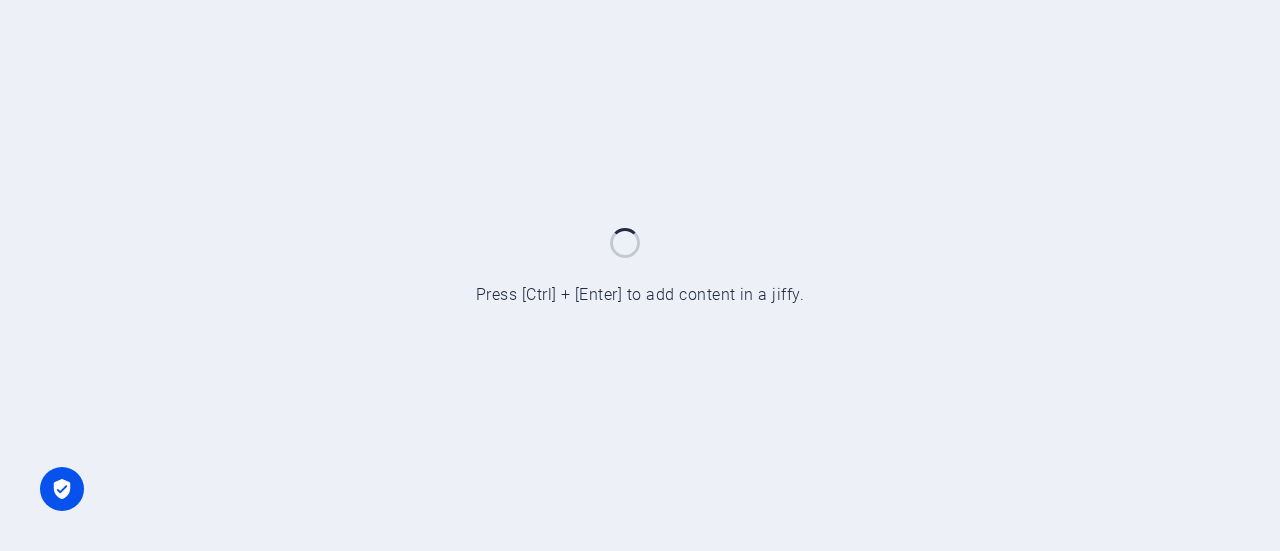 scroll, scrollTop: 0, scrollLeft: 0, axis: both 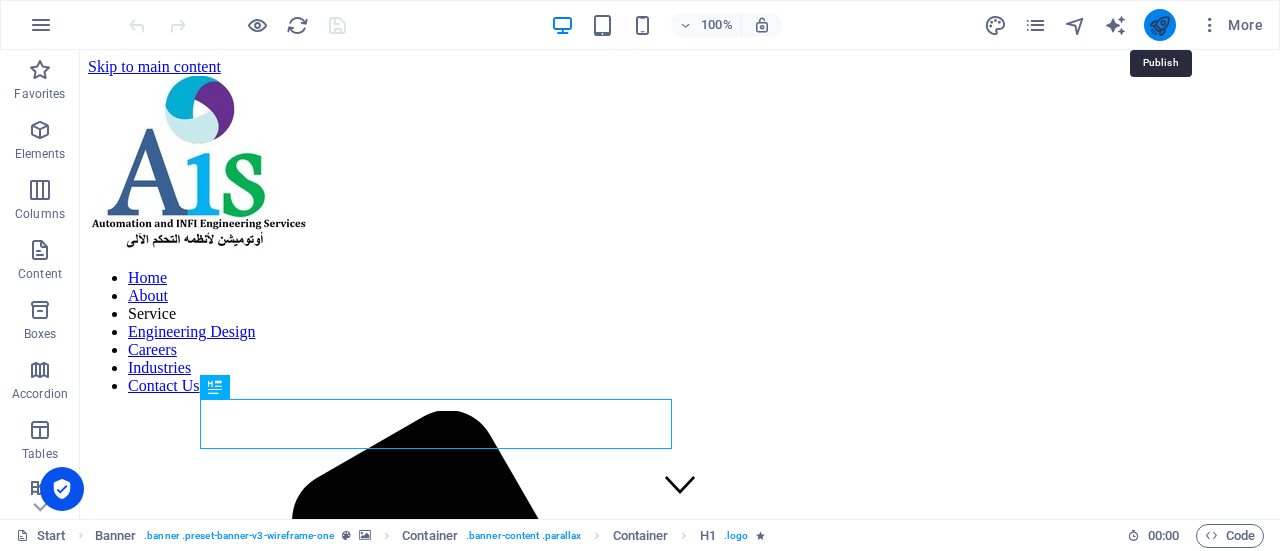 click at bounding box center [1159, 25] 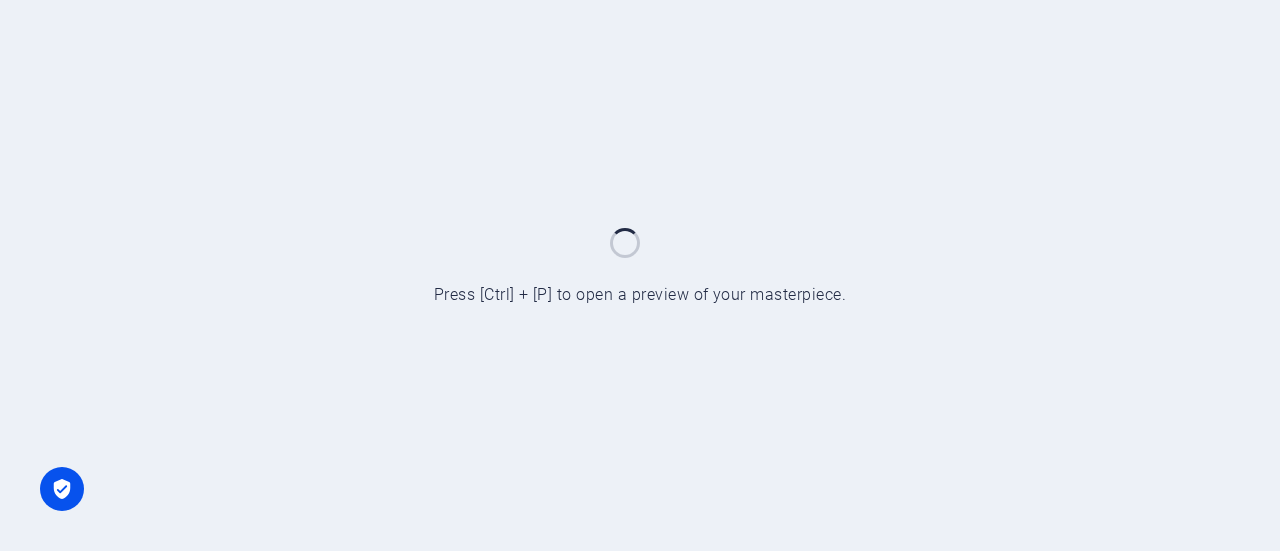 scroll, scrollTop: 0, scrollLeft: 0, axis: both 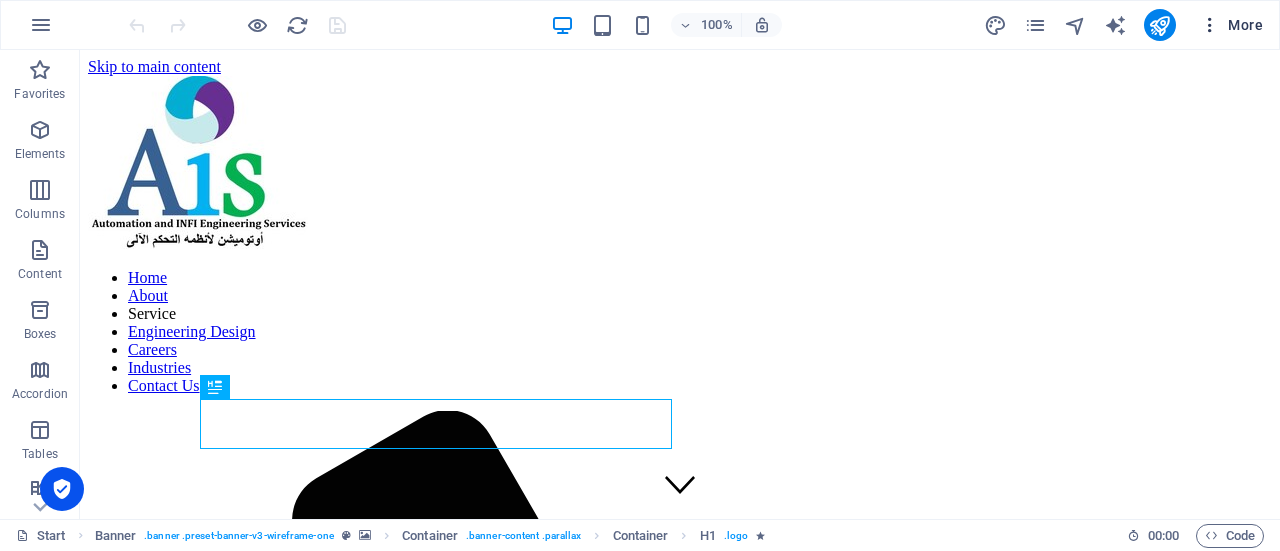 click on "More" at bounding box center [1231, 25] 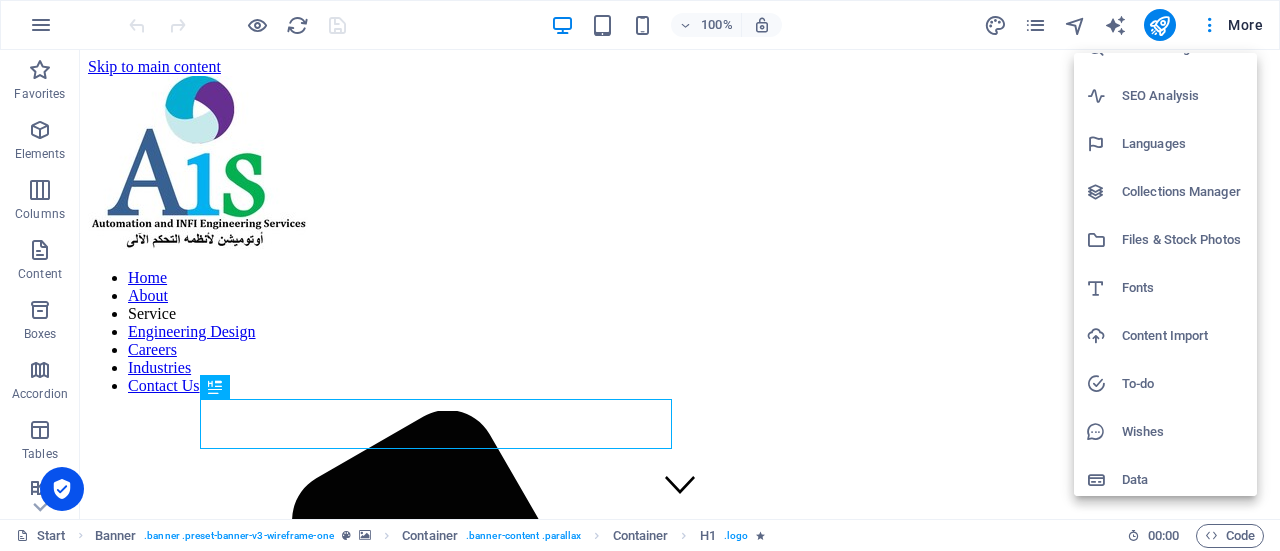 scroll, scrollTop: 84, scrollLeft: 0, axis: vertical 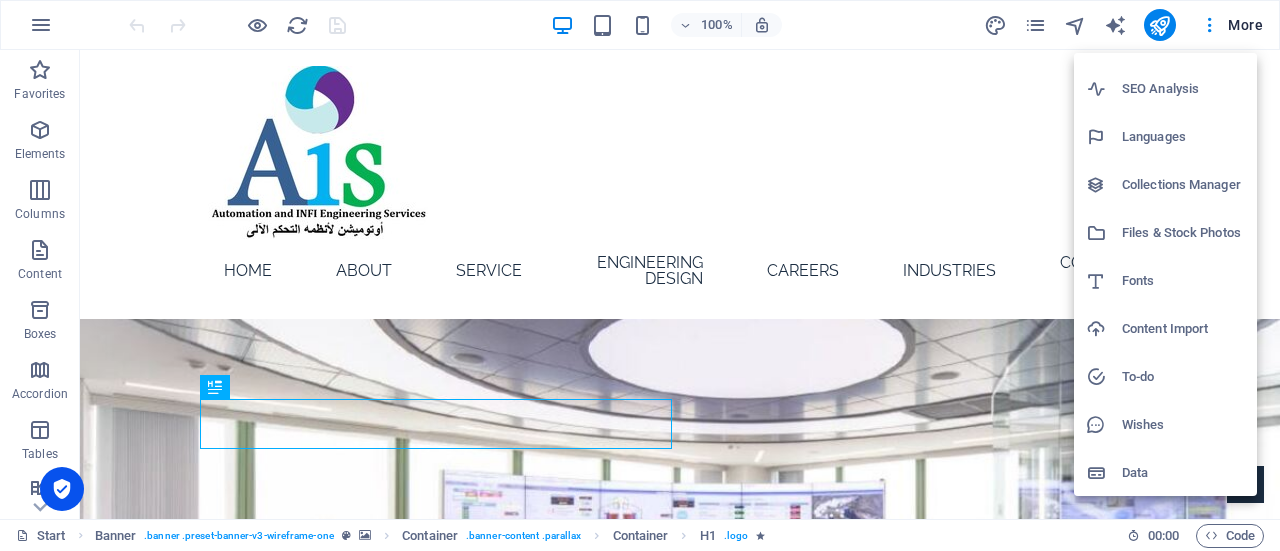 click at bounding box center (640, 275) 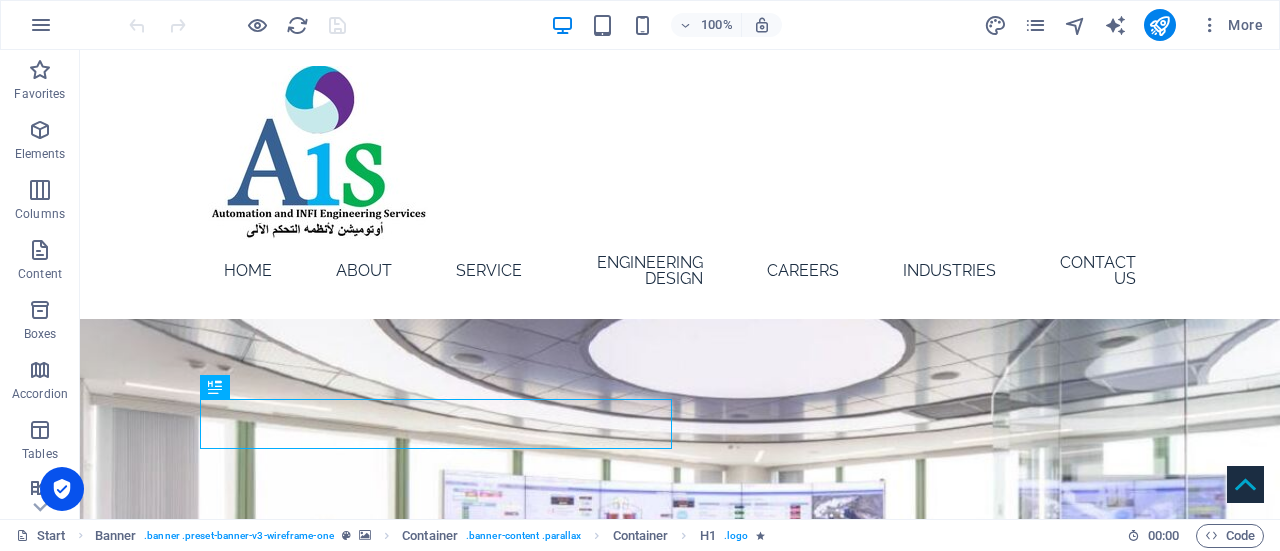 click on "More" at bounding box center (1231, 25) 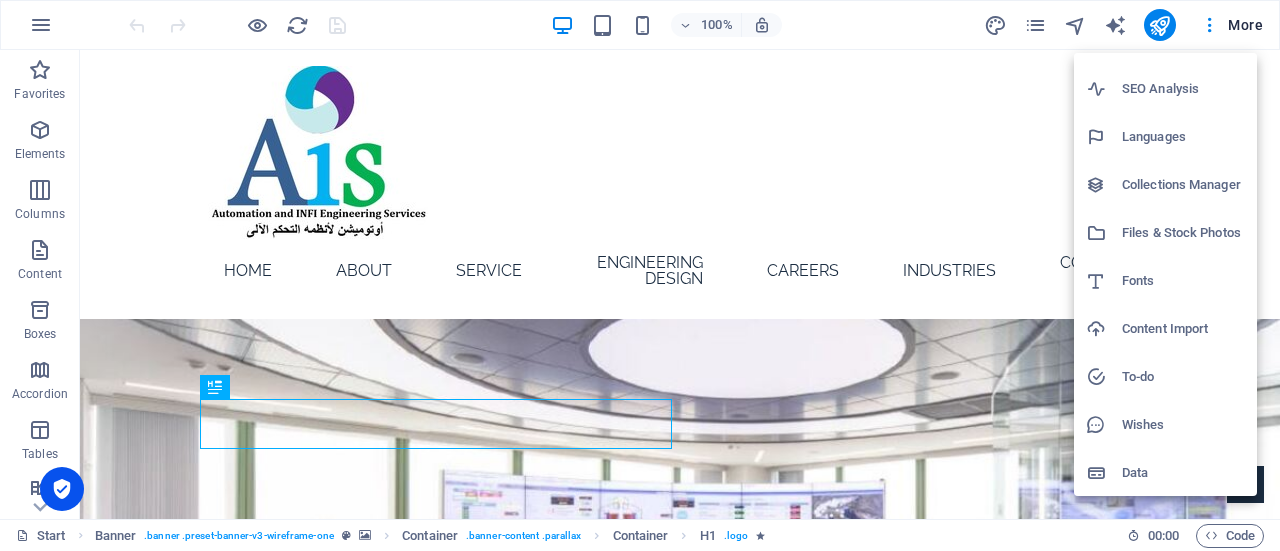 scroll, scrollTop: 0, scrollLeft: 0, axis: both 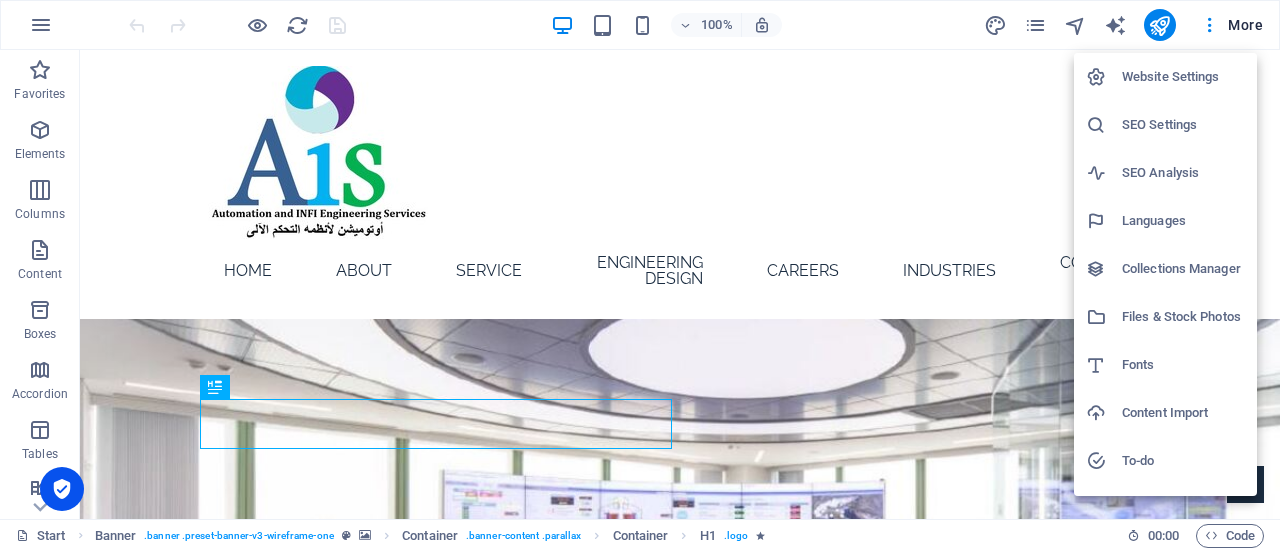 click on "Website Settings" at bounding box center [1183, 77] 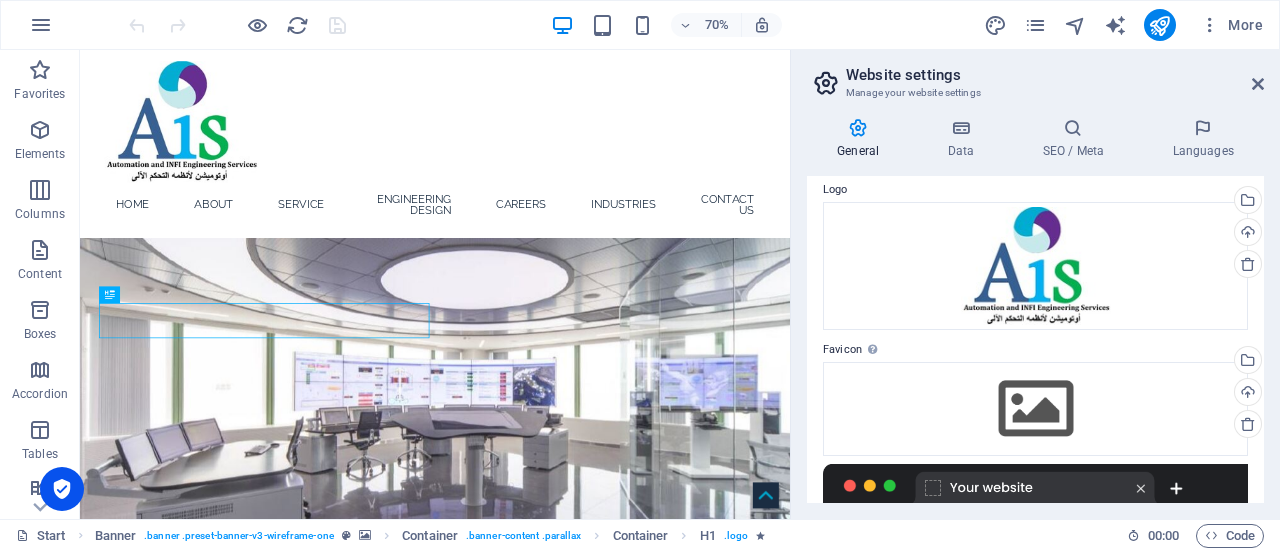 scroll, scrollTop: 78, scrollLeft: 0, axis: vertical 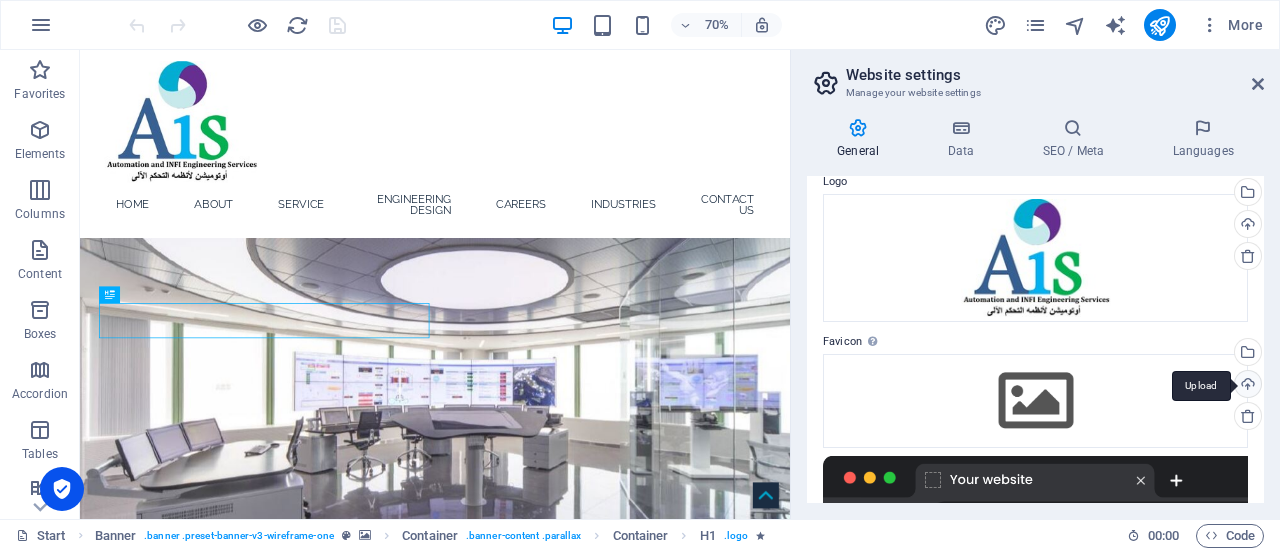 click on "Upload" at bounding box center (1246, 386) 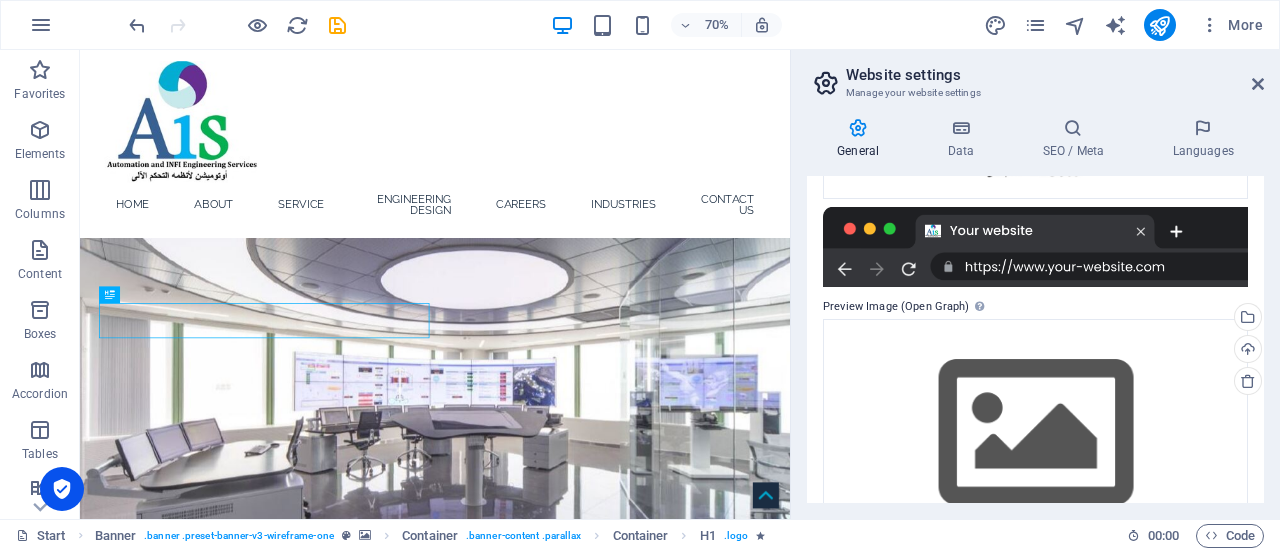 scroll, scrollTop: 453, scrollLeft: 0, axis: vertical 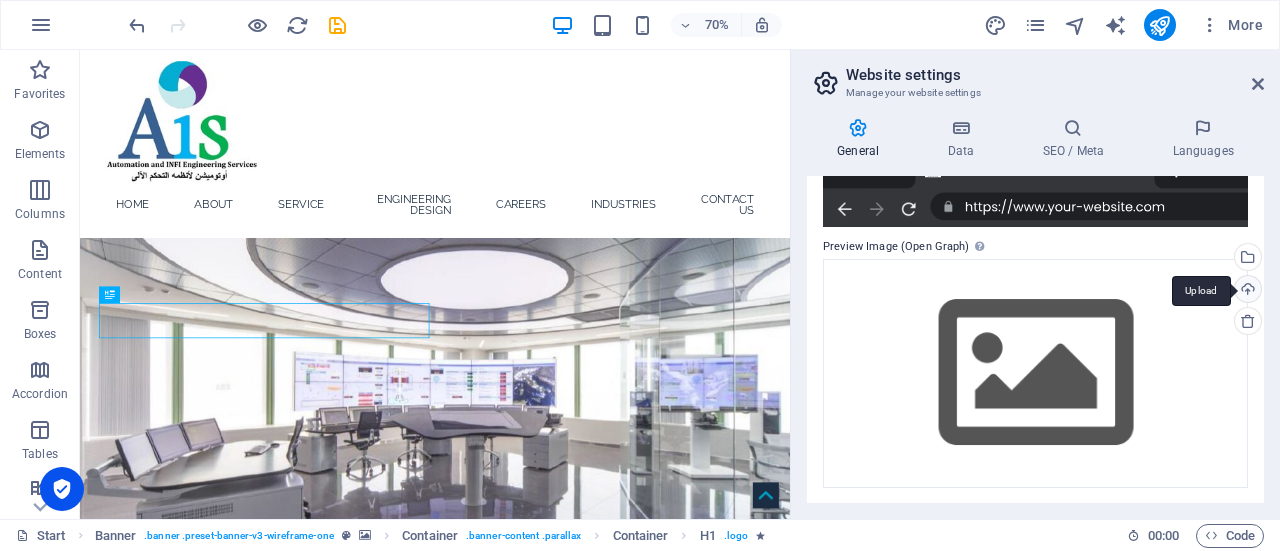 click on "Upload" at bounding box center (1246, 291) 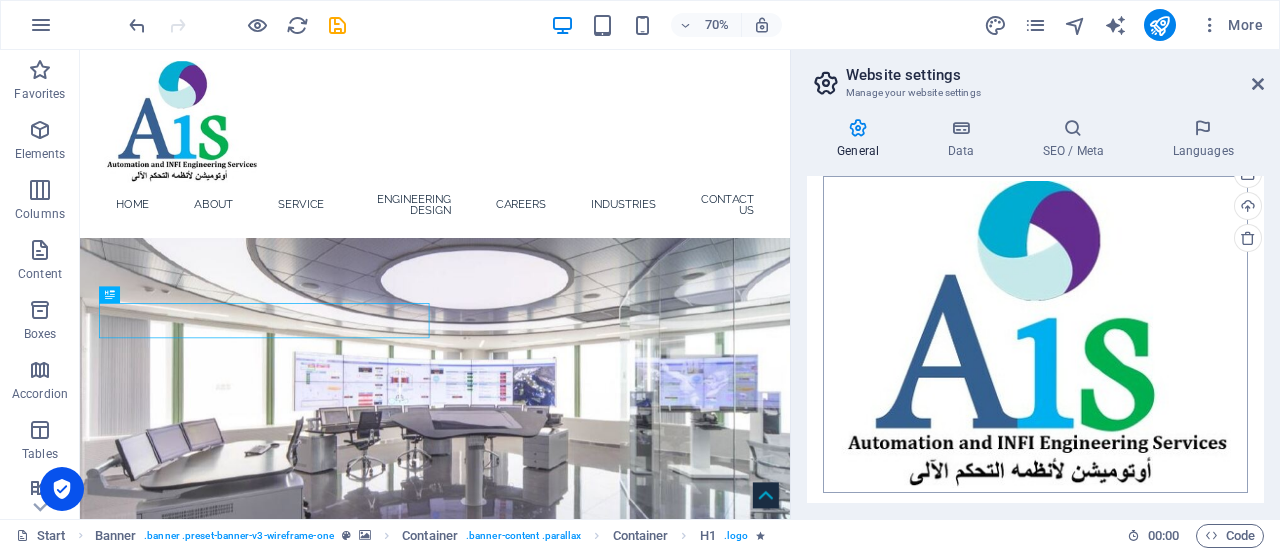 scroll, scrollTop: 541, scrollLeft: 0, axis: vertical 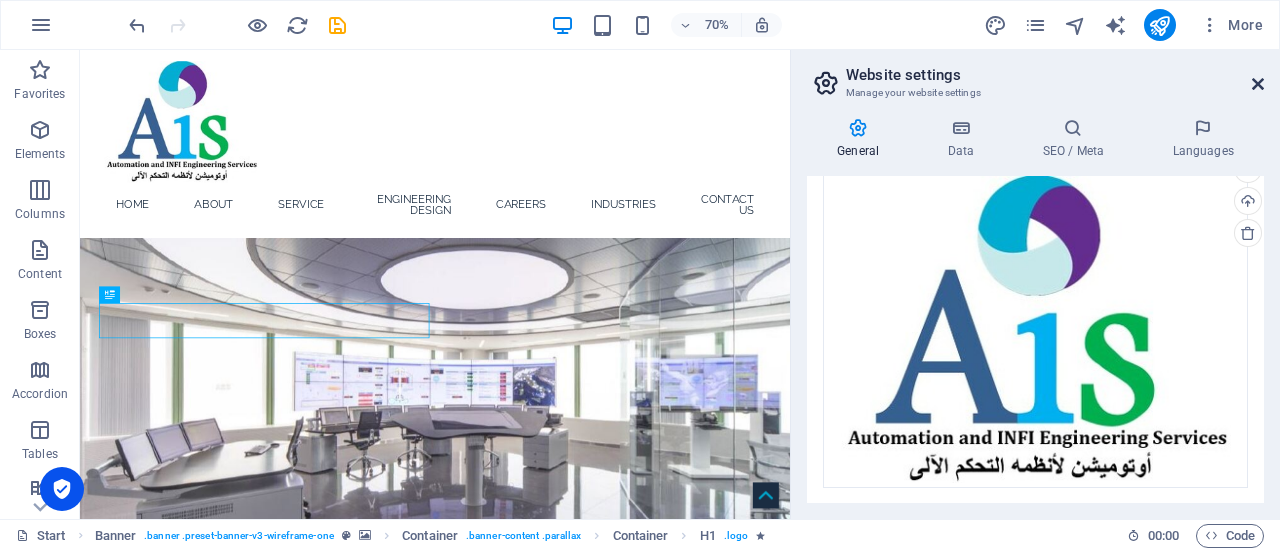 click at bounding box center [1258, 84] 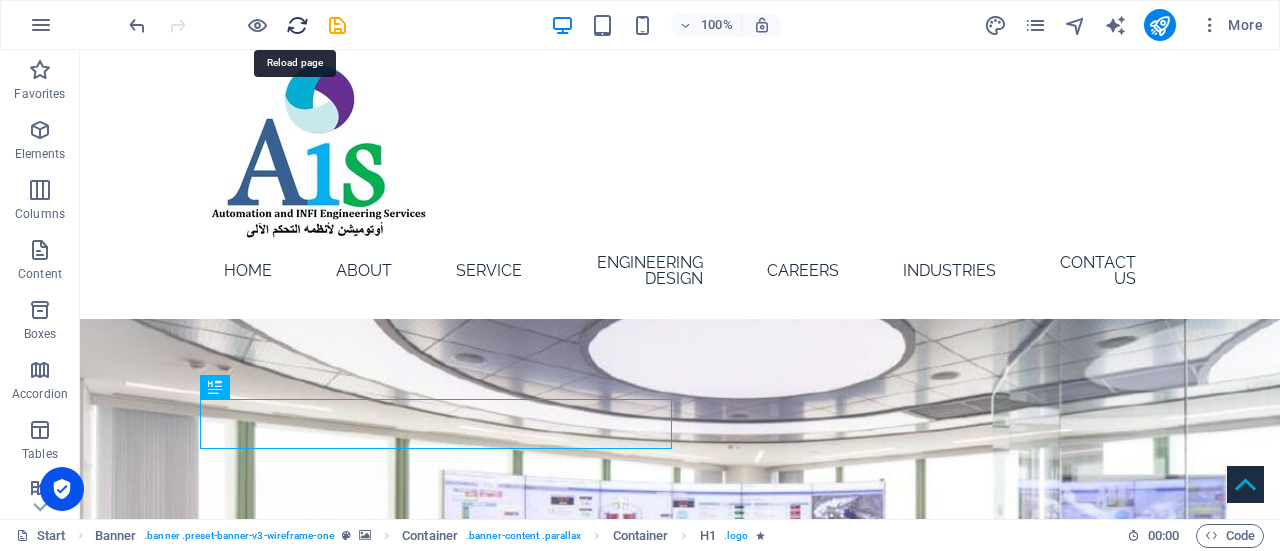 click at bounding box center [297, 25] 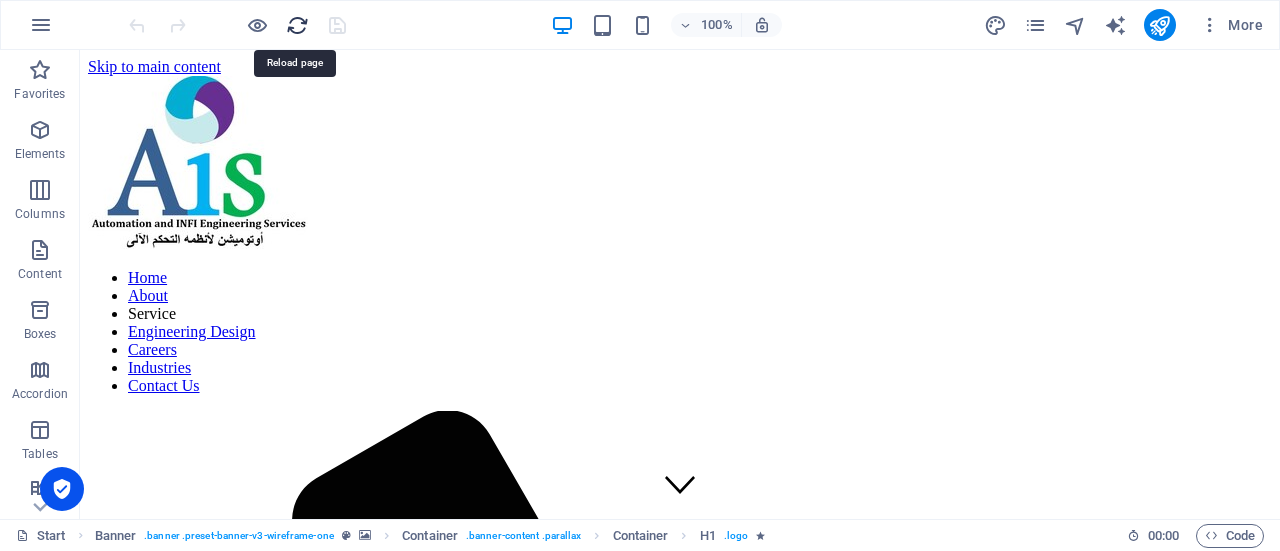 scroll, scrollTop: 0, scrollLeft: 0, axis: both 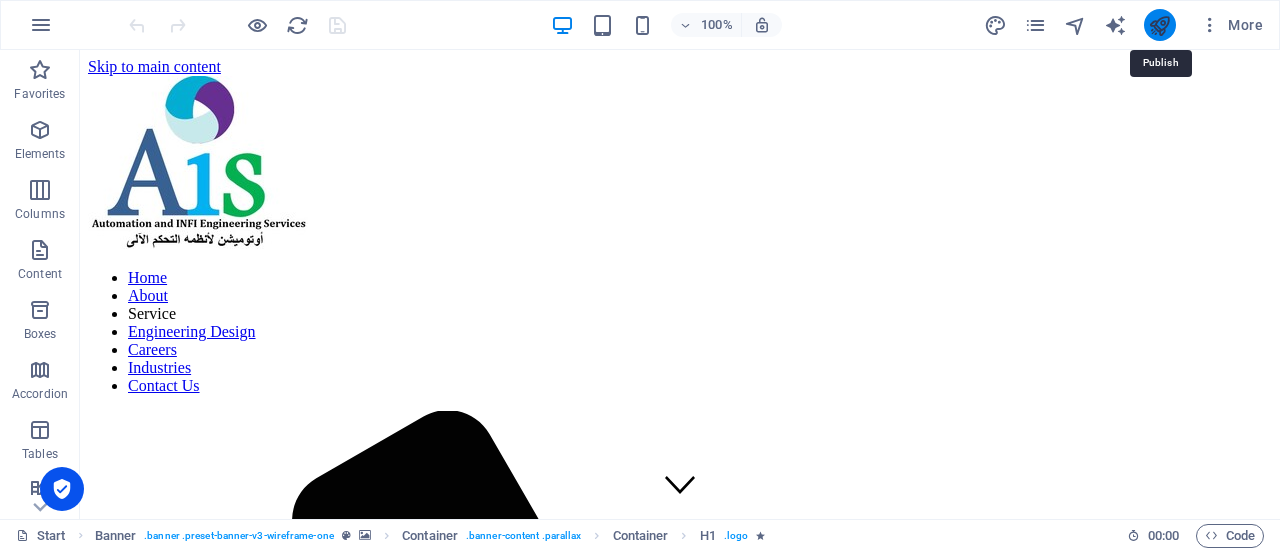 click at bounding box center [1159, 25] 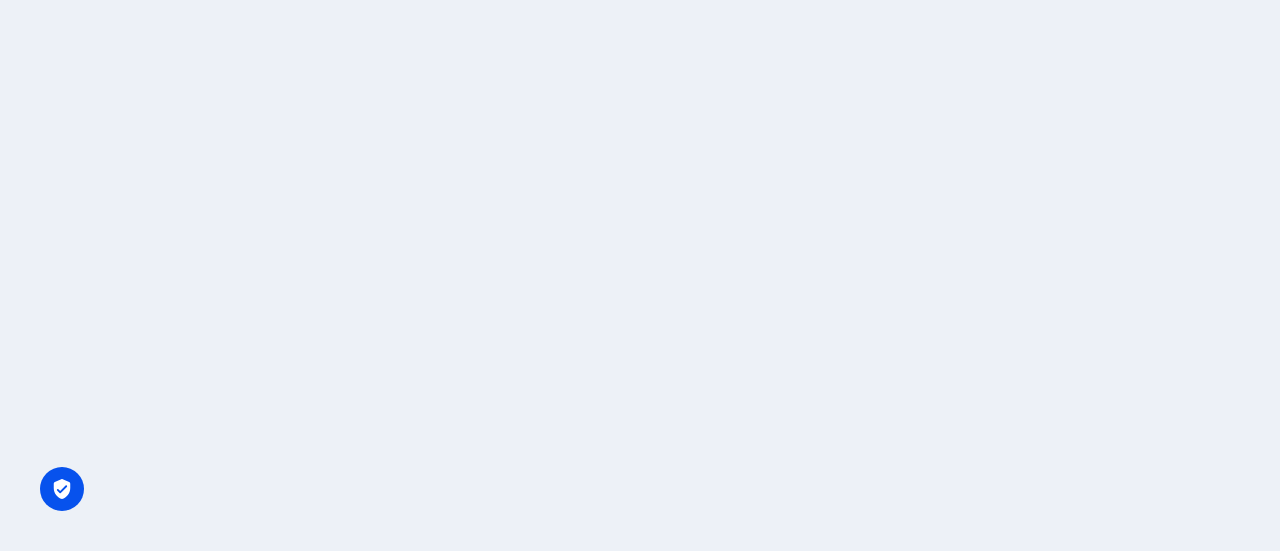 scroll, scrollTop: 0, scrollLeft: 0, axis: both 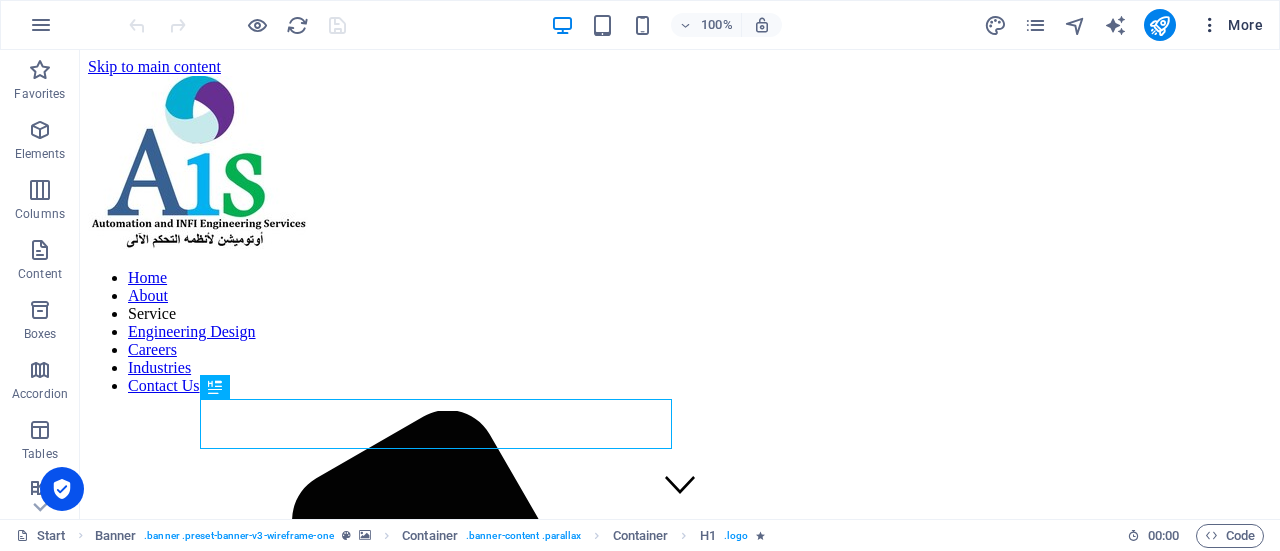 click on "More" at bounding box center [1231, 25] 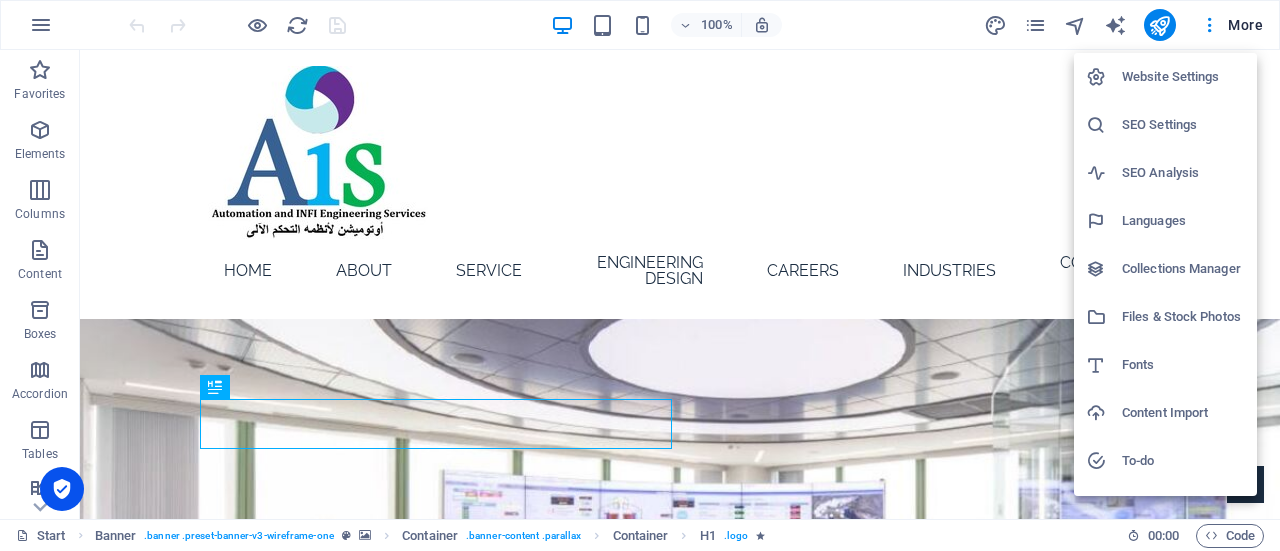 click on "Website Settings" at bounding box center [1165, 77] 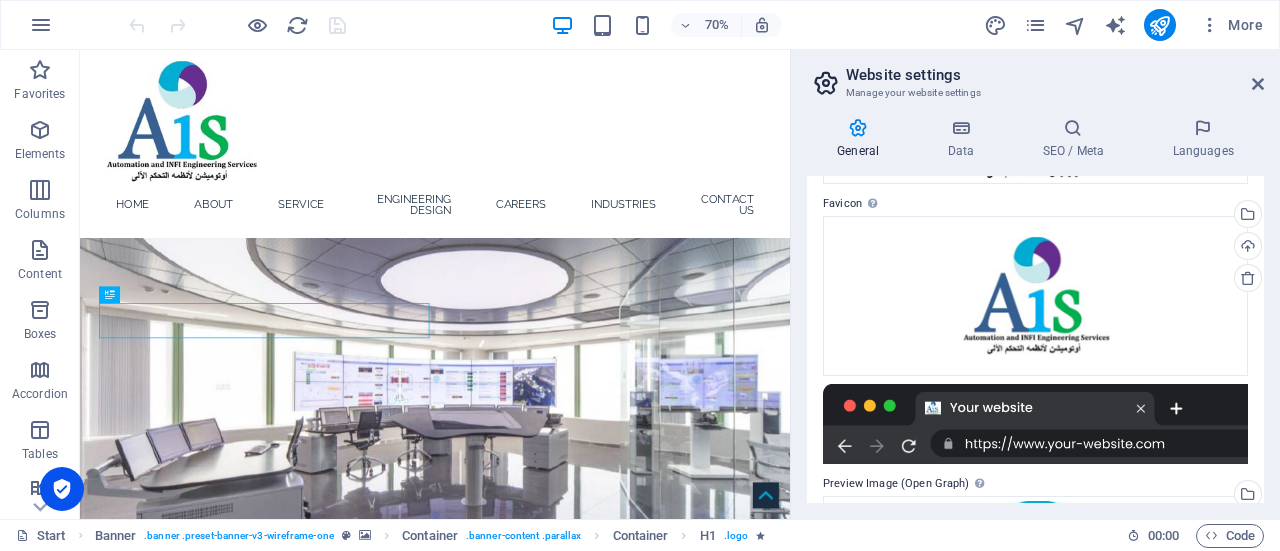 scroll, scrollTop: 157, scrollLeft: 0, axis: vertical 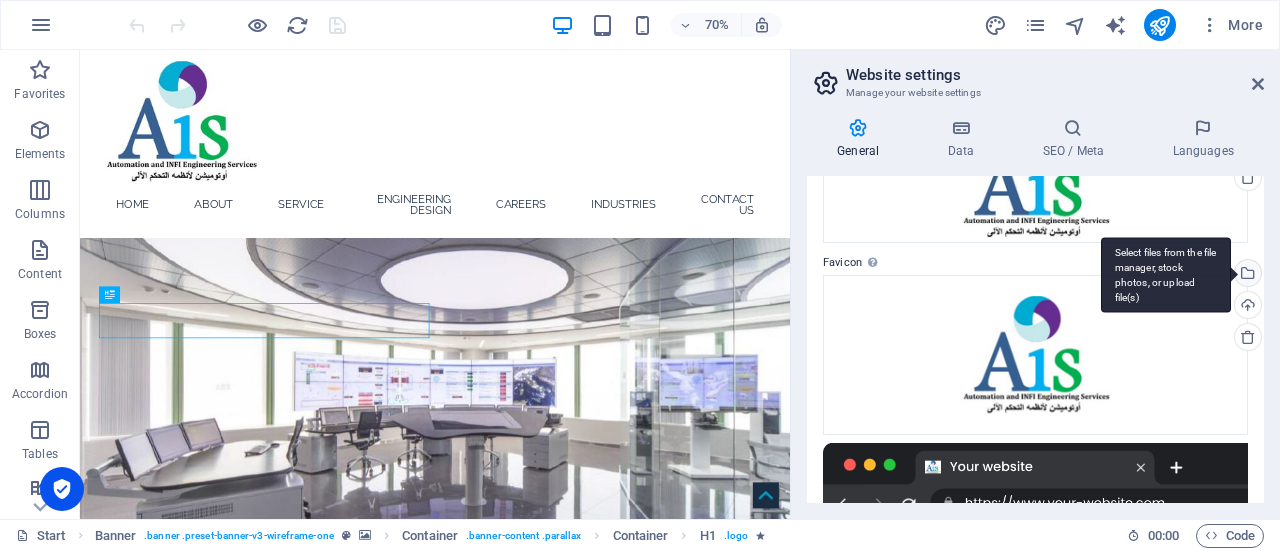 click on "Select files from the file manager, stock photos, or upload file(s)" at bounding box center (1166, 274) 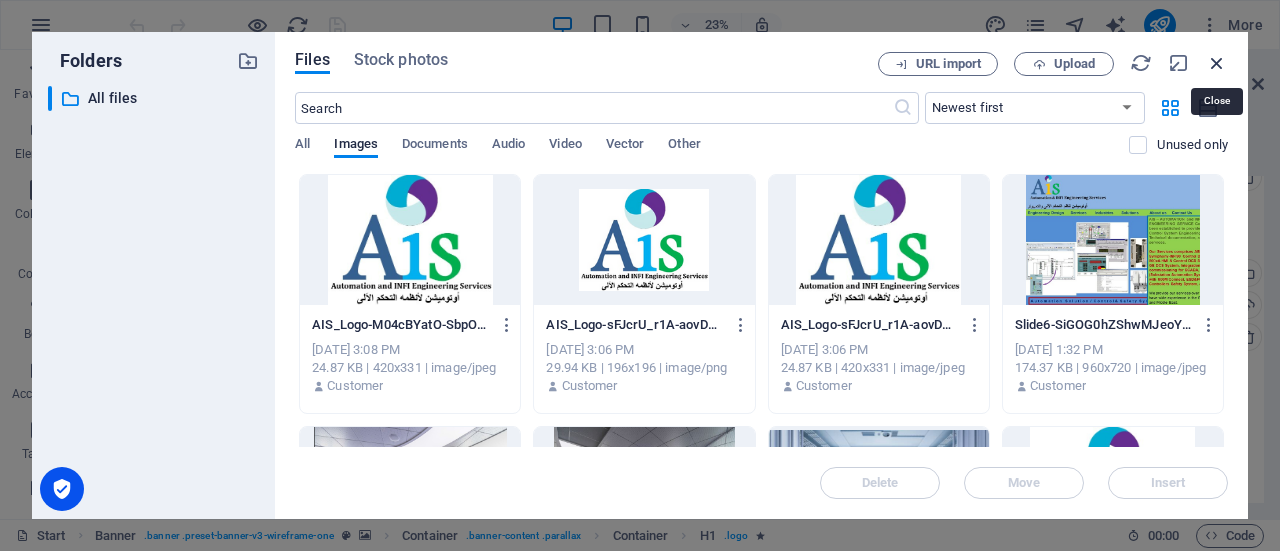 click at bounding box center [1217, 63] 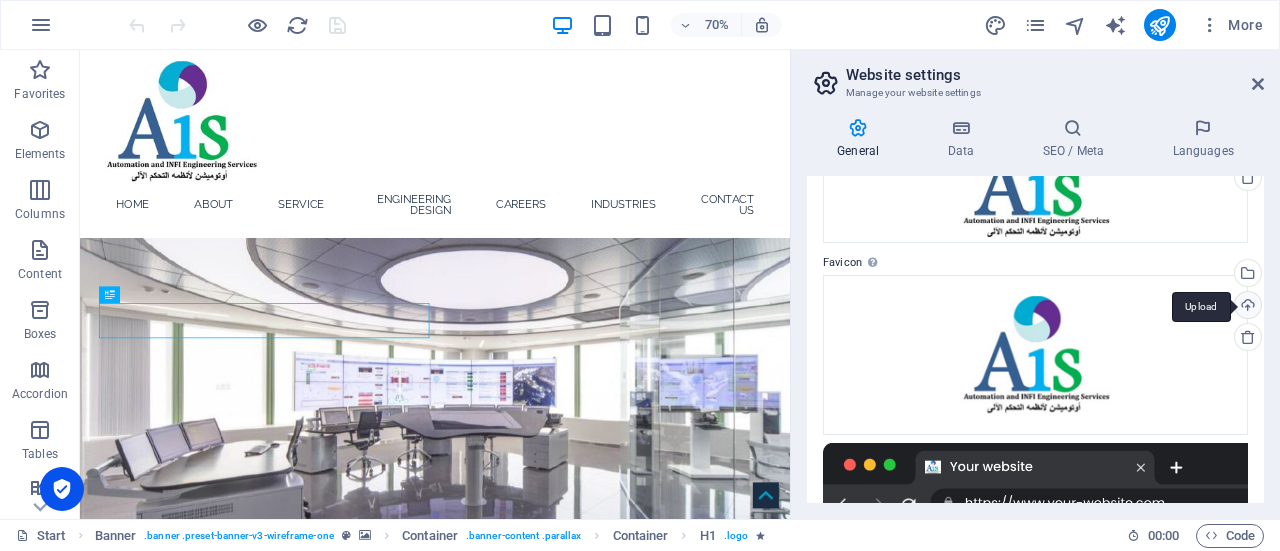 click on "Upload" at bounding box center [1246, 307] 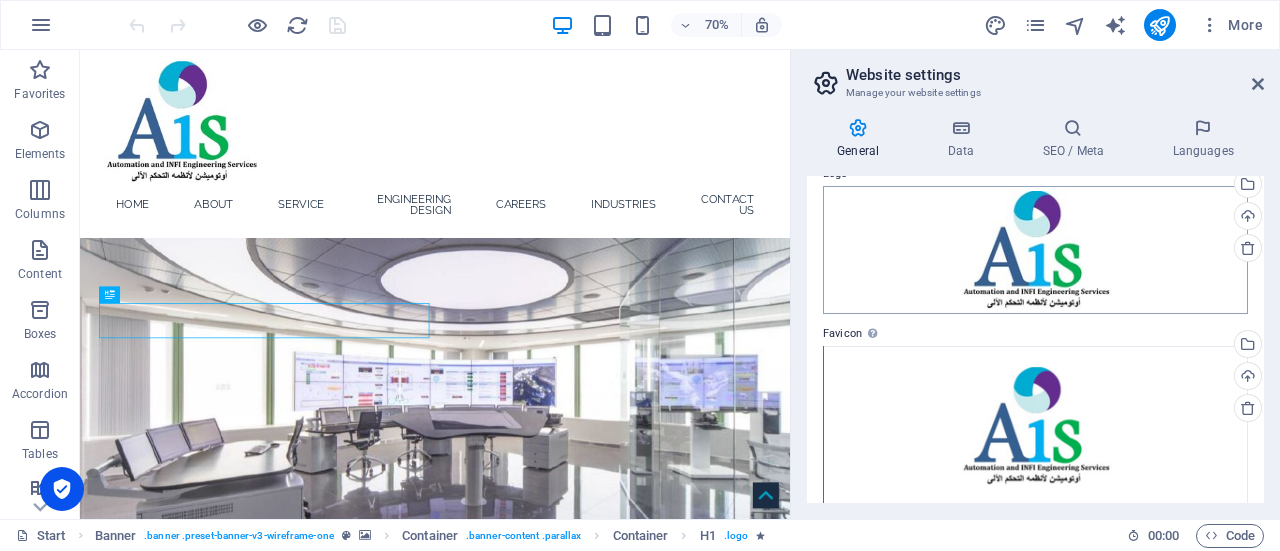 scroll, scrollTop: 85, scrollLeft: 0, axis: vertical 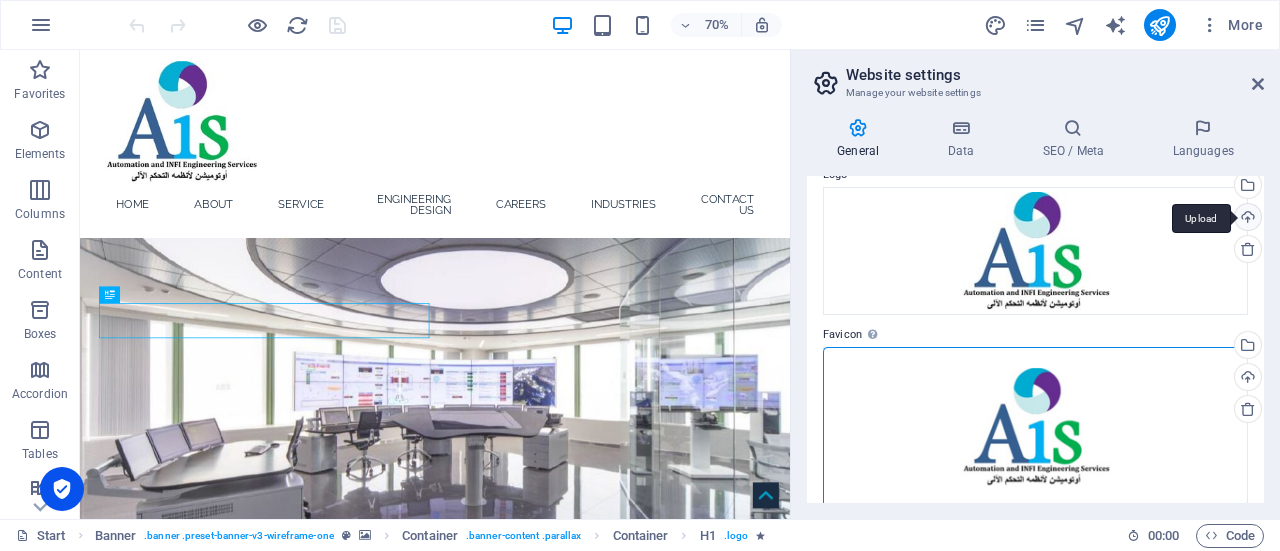 click on "Upload" at bounding box center [1246, 219] 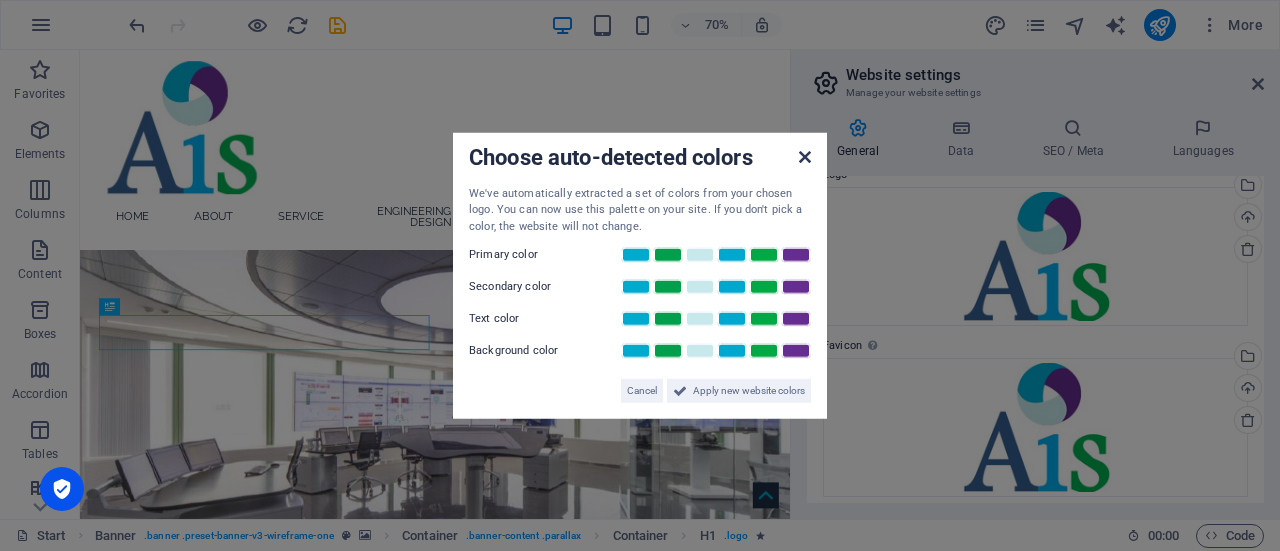 click at bounding box center [805, 156] 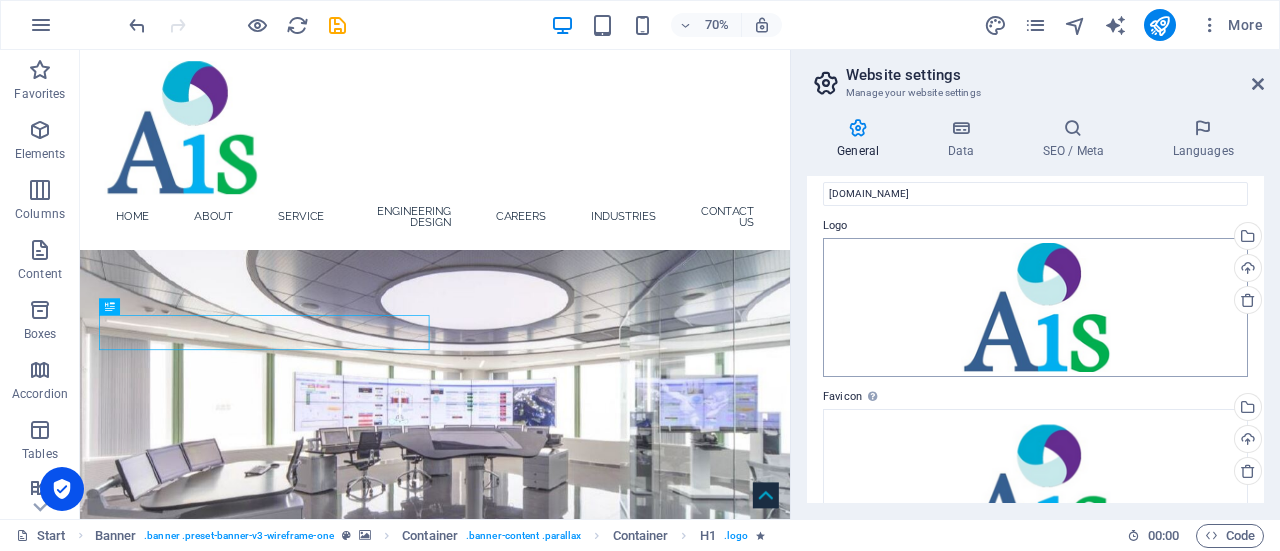 scroll, scrollTop: 0, scrollLeft: 0, axis: both 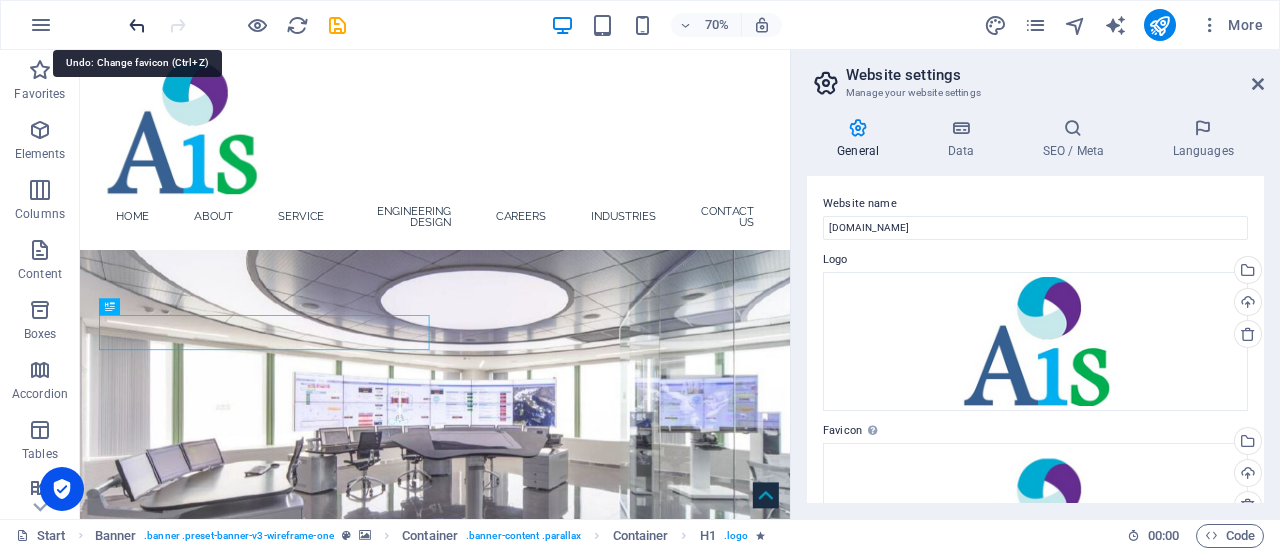 click at bounding box center [137, 25] 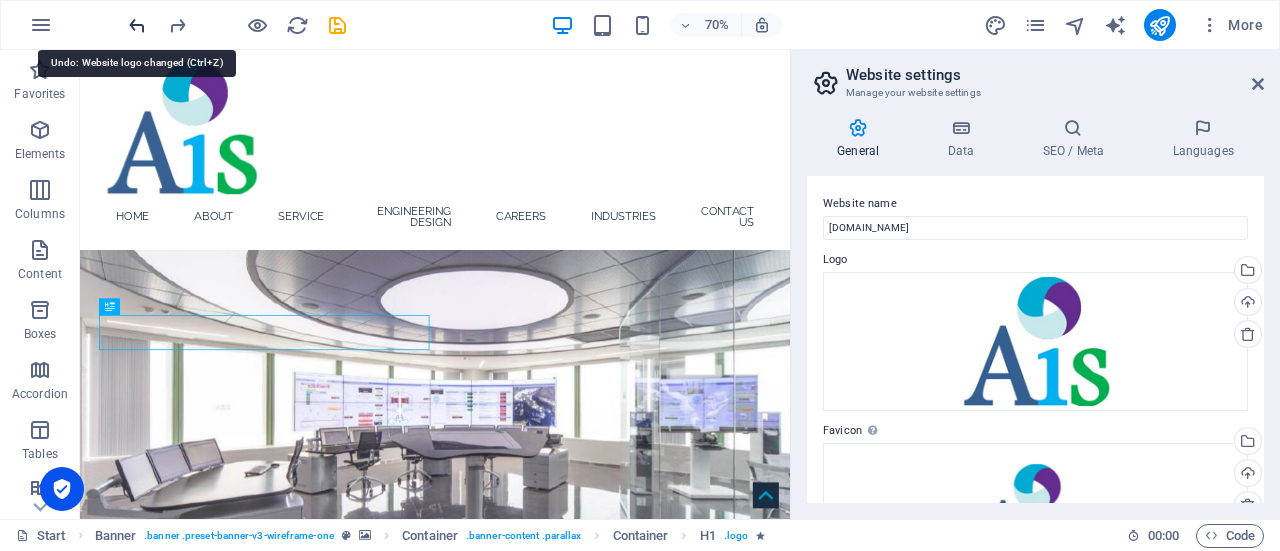 click at bounding box center [137, 25] 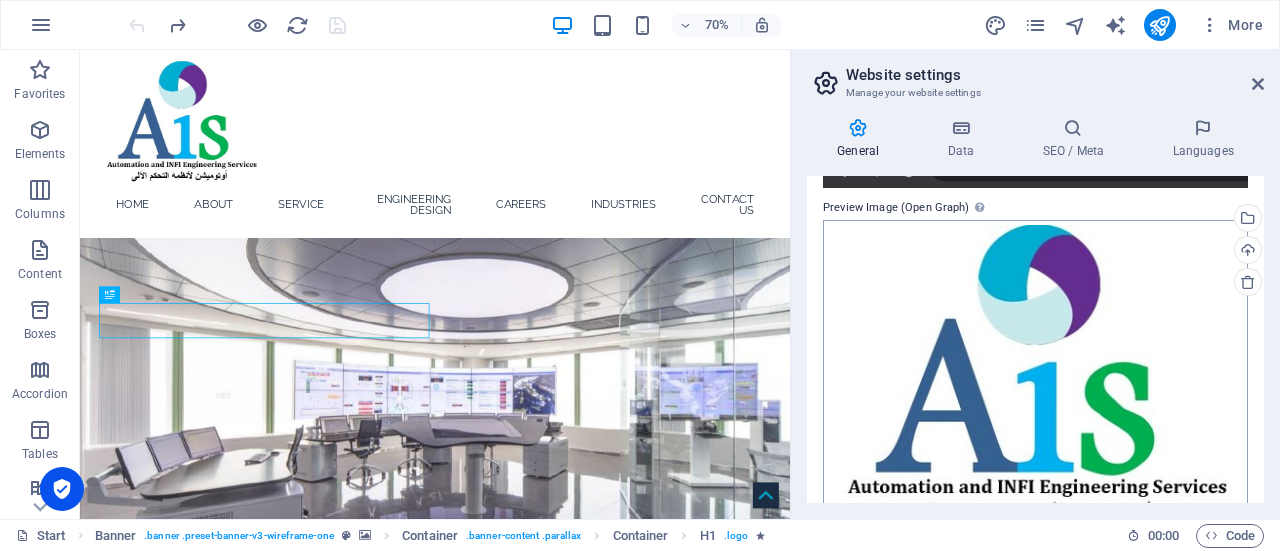 scroll, scrollTop: 541, scrollLeft: 0, axis: vertical 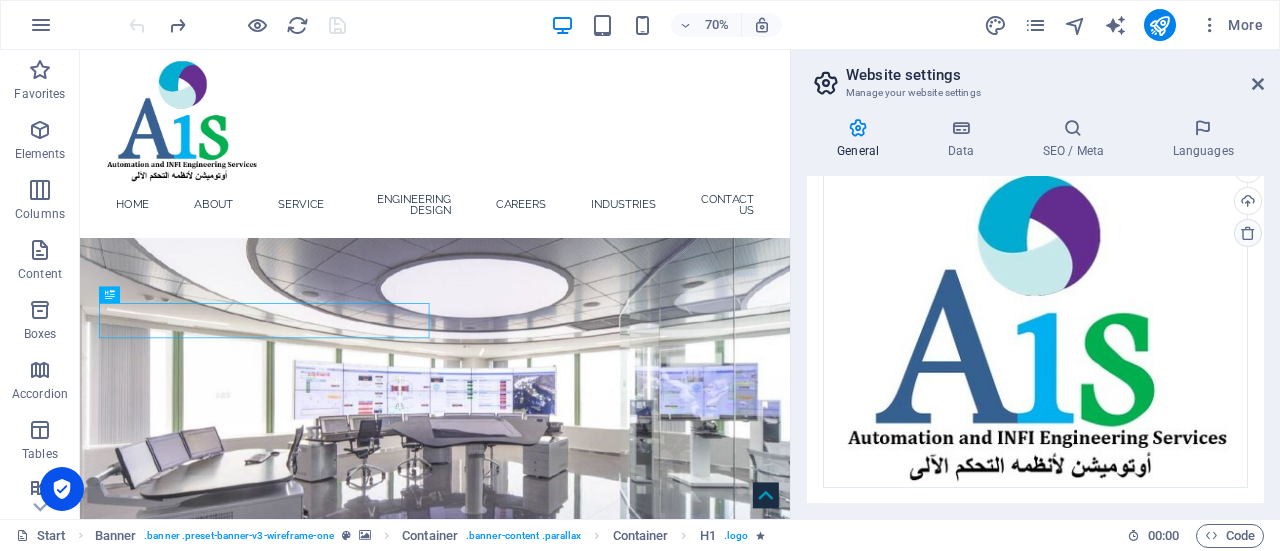 click at bounding box center (1248, 233) 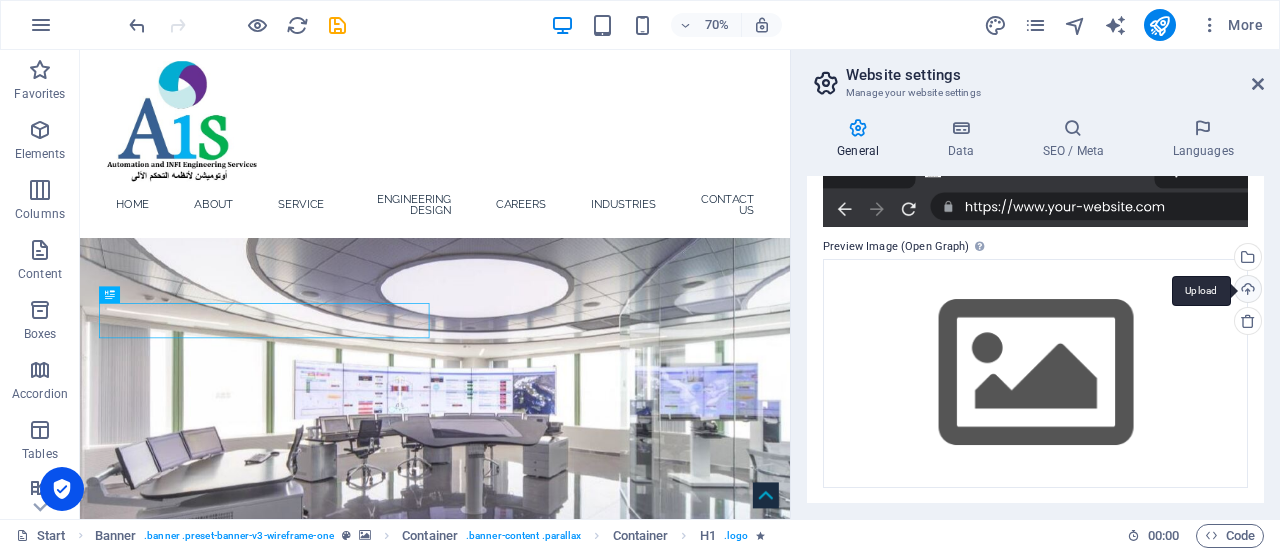 click on "Upload" at bounding box center [1246, 291] 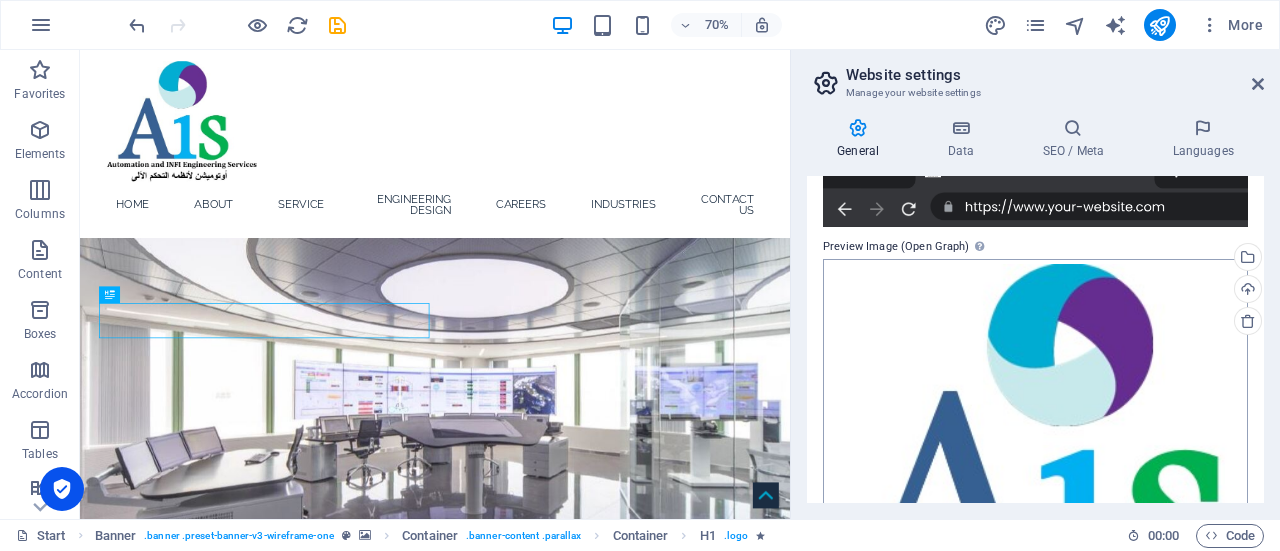 scroll, scrollTop: 571, scrollLeft: 0, axis: vertical 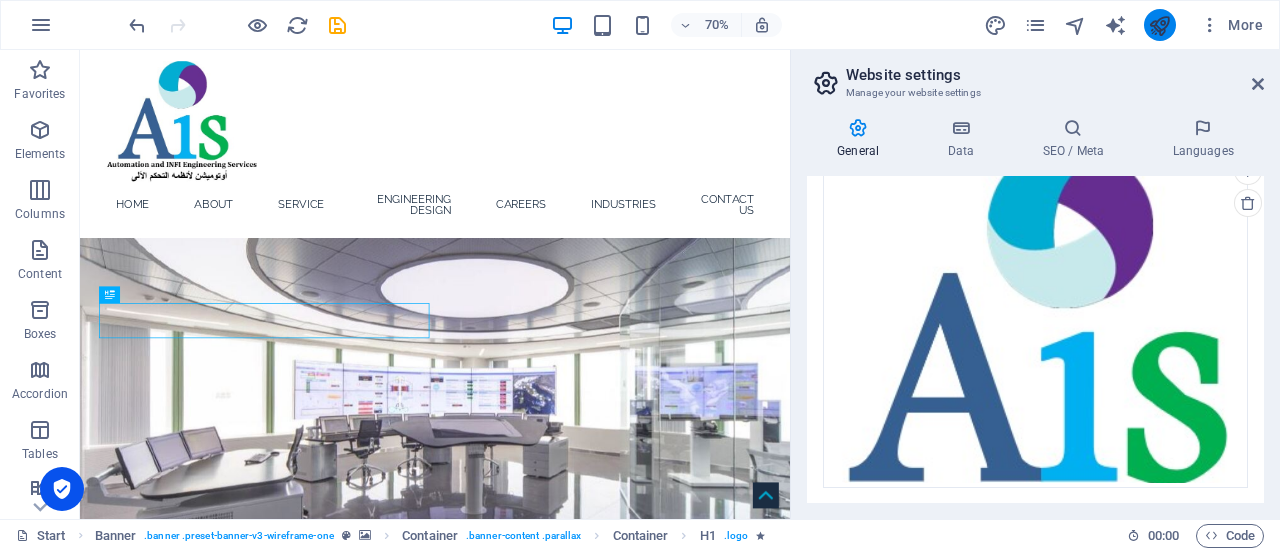 click at bounding box center [1160, 25] 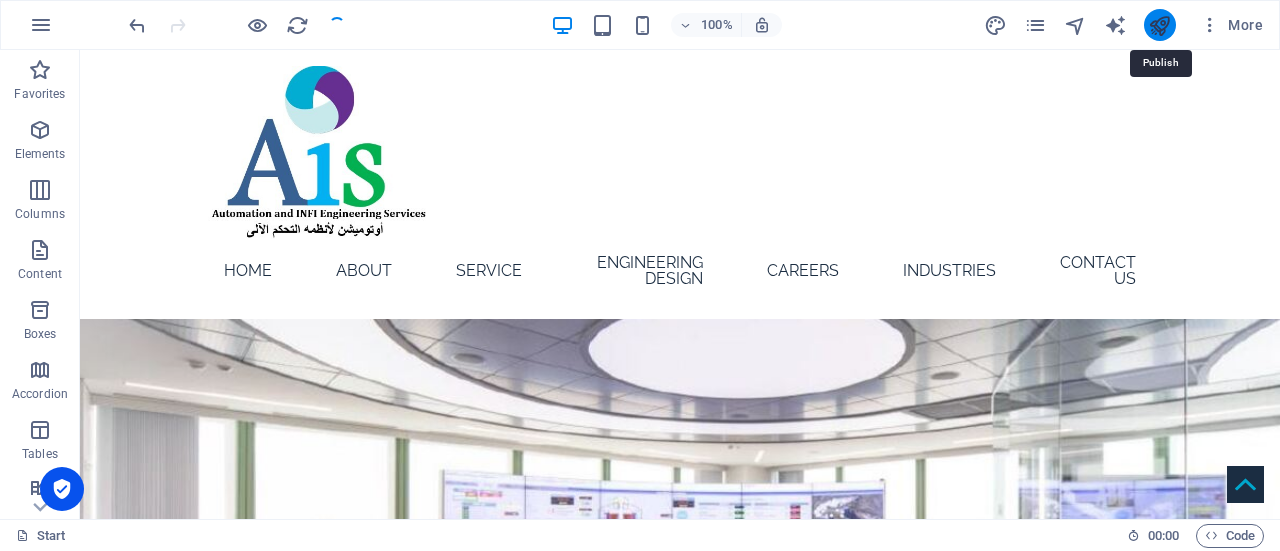 click at bounding box center (1159, 25) 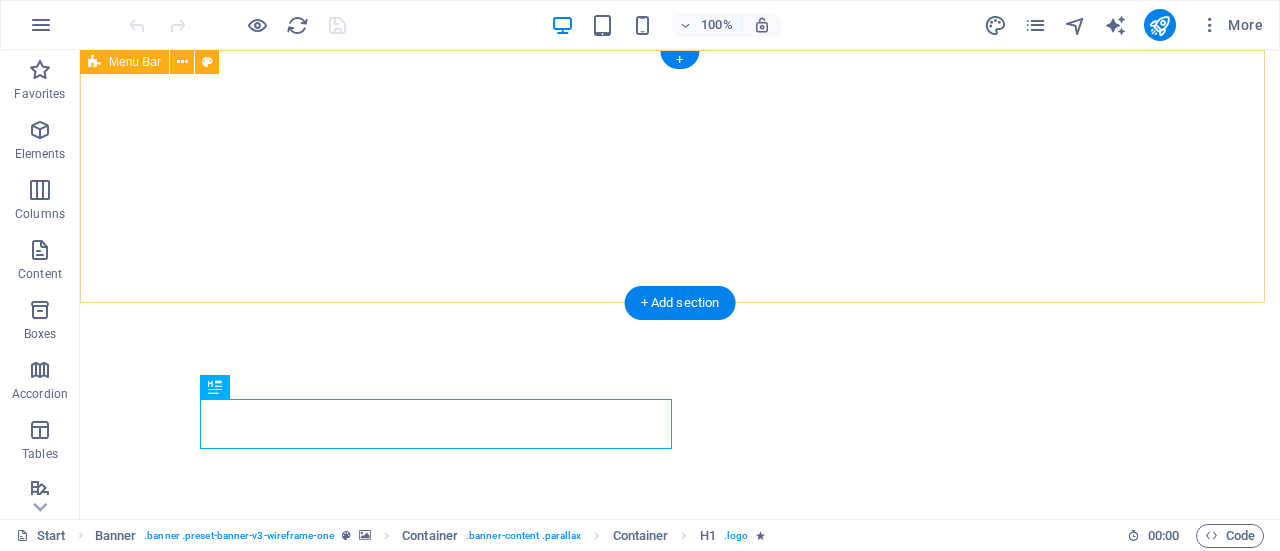 scroll, scrollTop: 0, scrollLeft: 0, axis: both 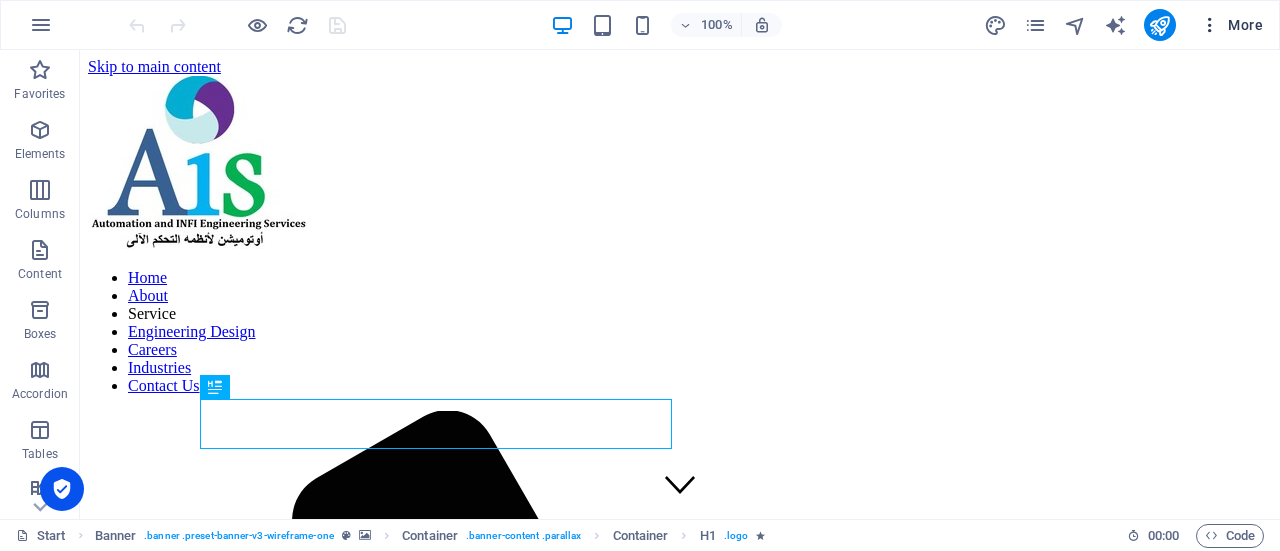 click on "More" at bounding box center (1231, 25) 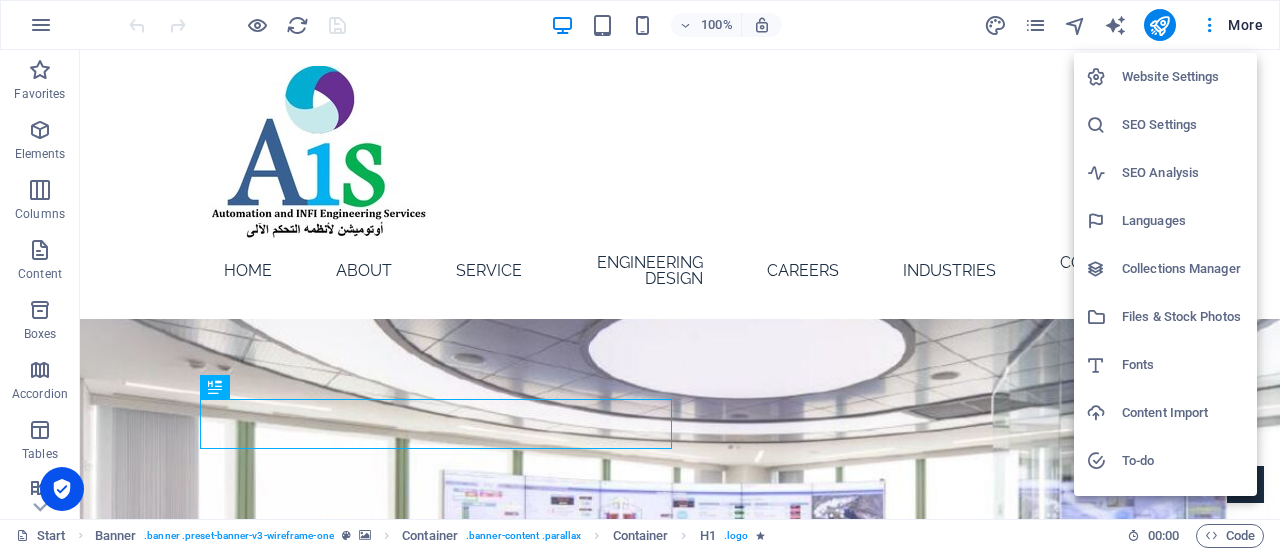 click on "Website Settings" at bounding box center [1183, 77] 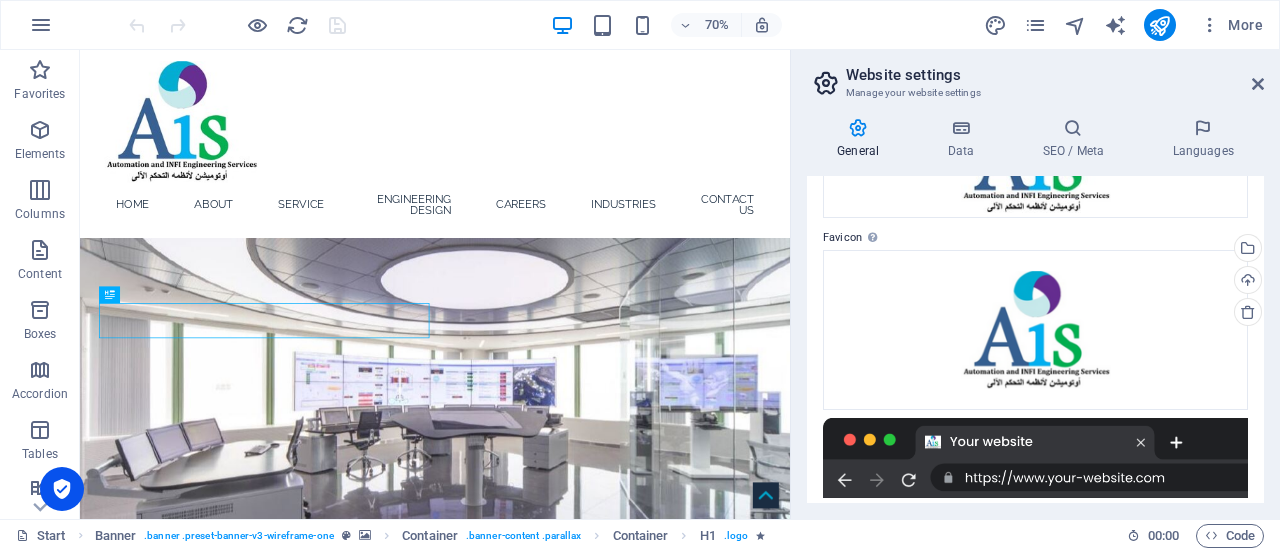 scroll, scrollTop: 179, scrollLeft: 0, axis: vertical 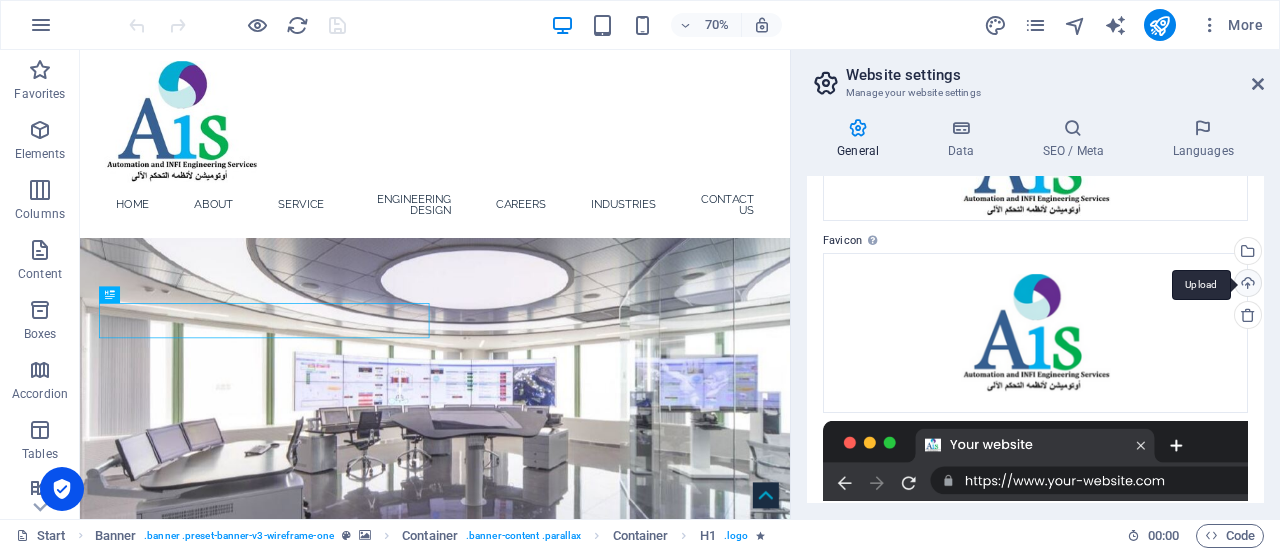 click on "Upload" at bounding box center [1246, 285] 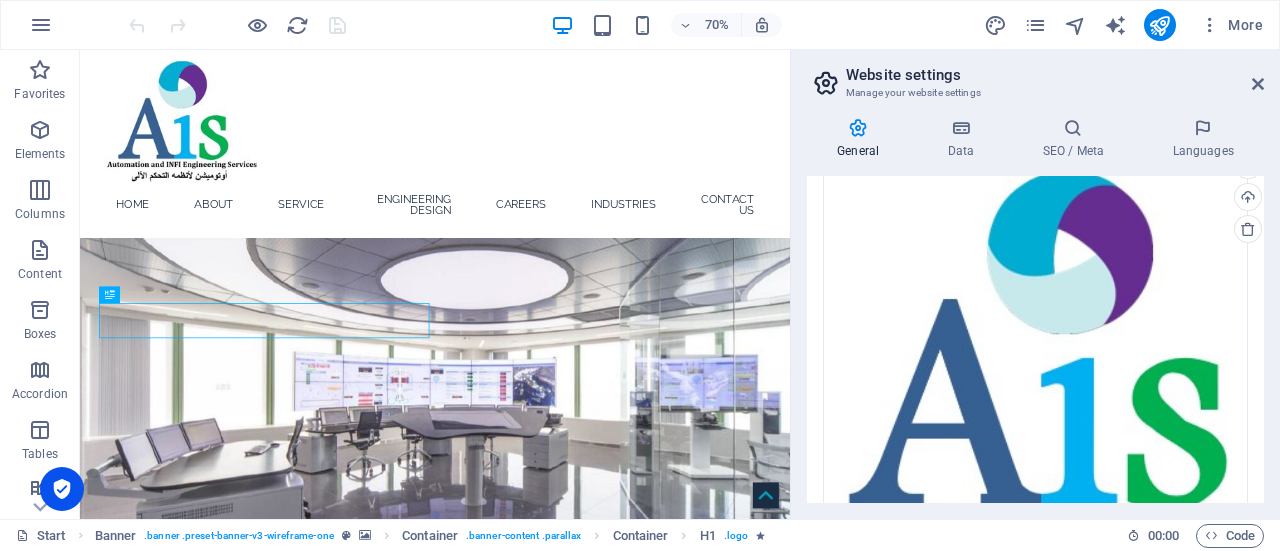 scroll, scrollTop: 550, scrollLeft: 0, axis: vertical 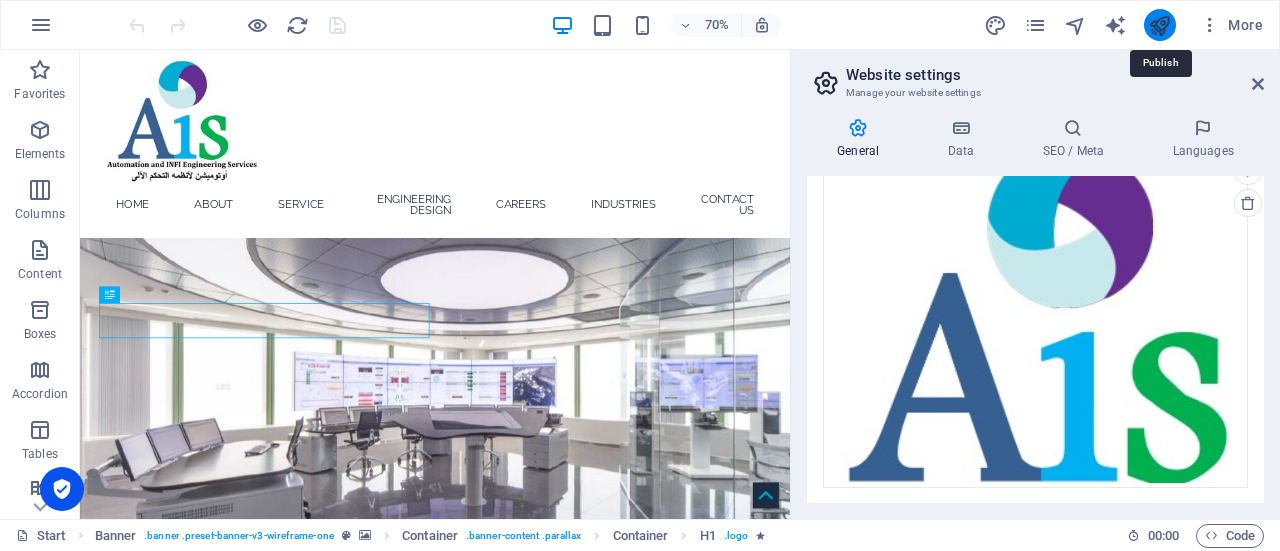click at bounding box center (1159, 25) 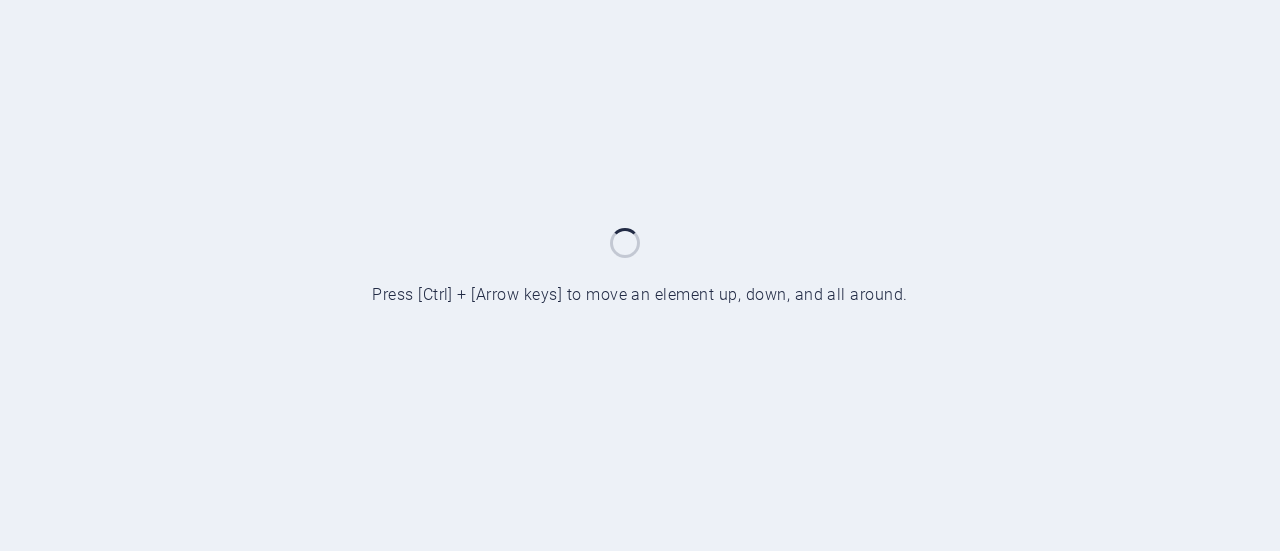 scroll, scrollTop: 0, scrollLeft: 0, axis: both 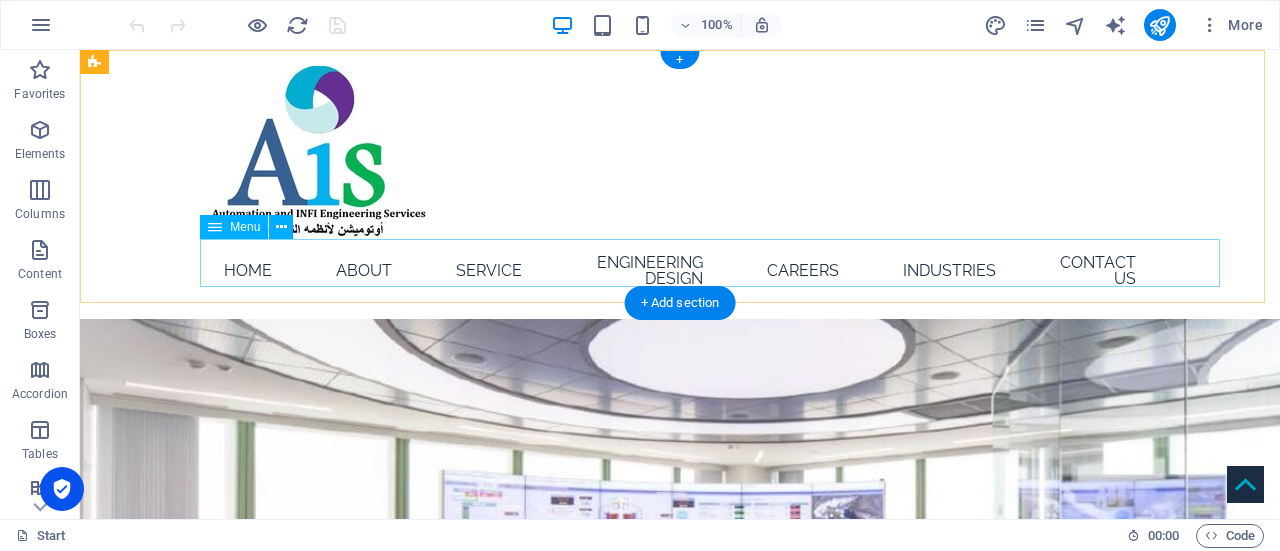click on "Home About Service Engineering Design  Careers Industries Contact Us" at bounding box center [680, 271] 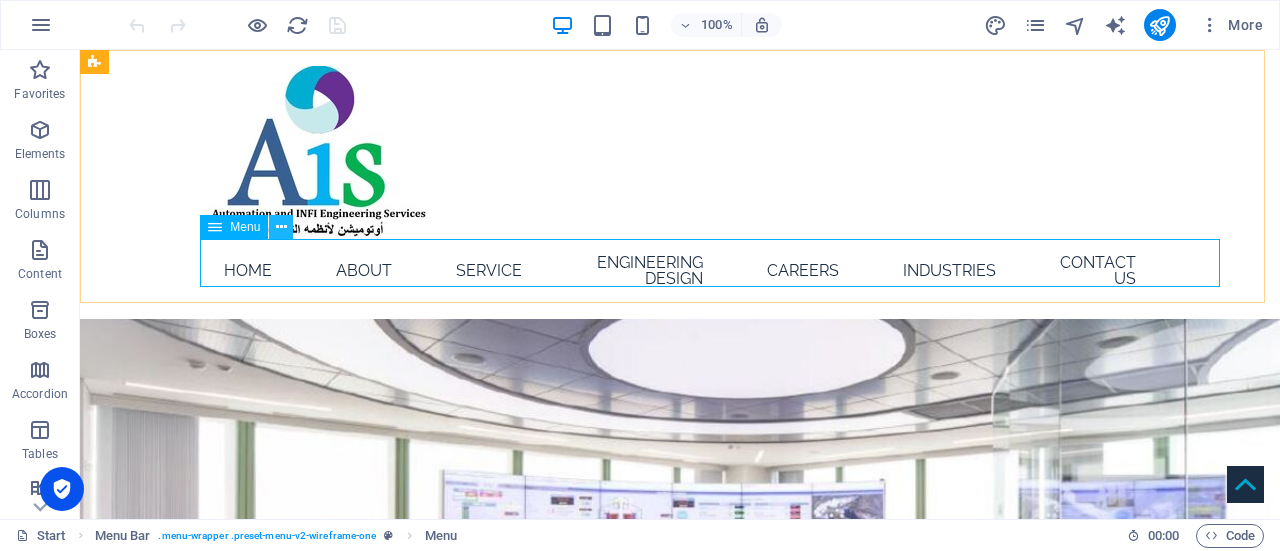 click at bounding box center [281, 227] 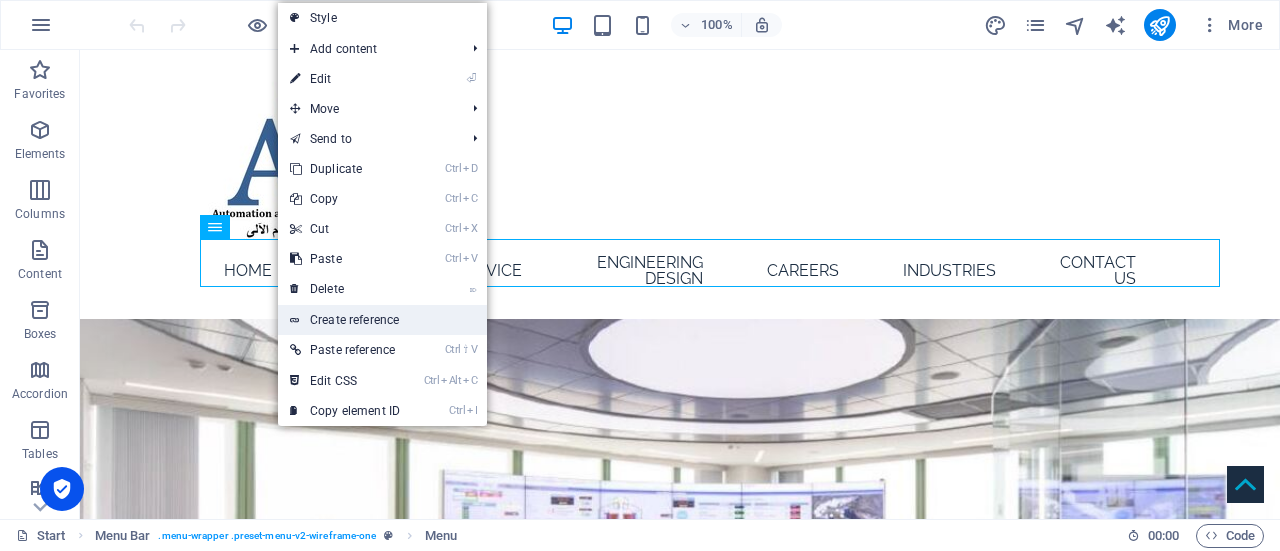 click on "Create reference" at bounding box center [382, 320] 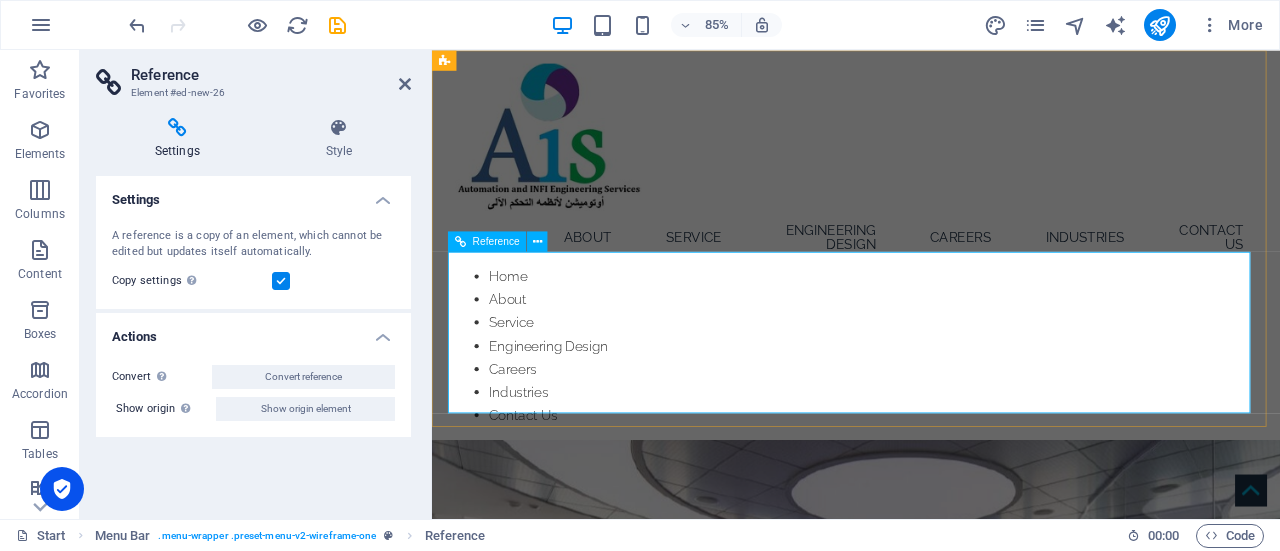 click on "Home About Service Engineering Design  Careers Industries Contact Us" at bounding box center [931, 398] 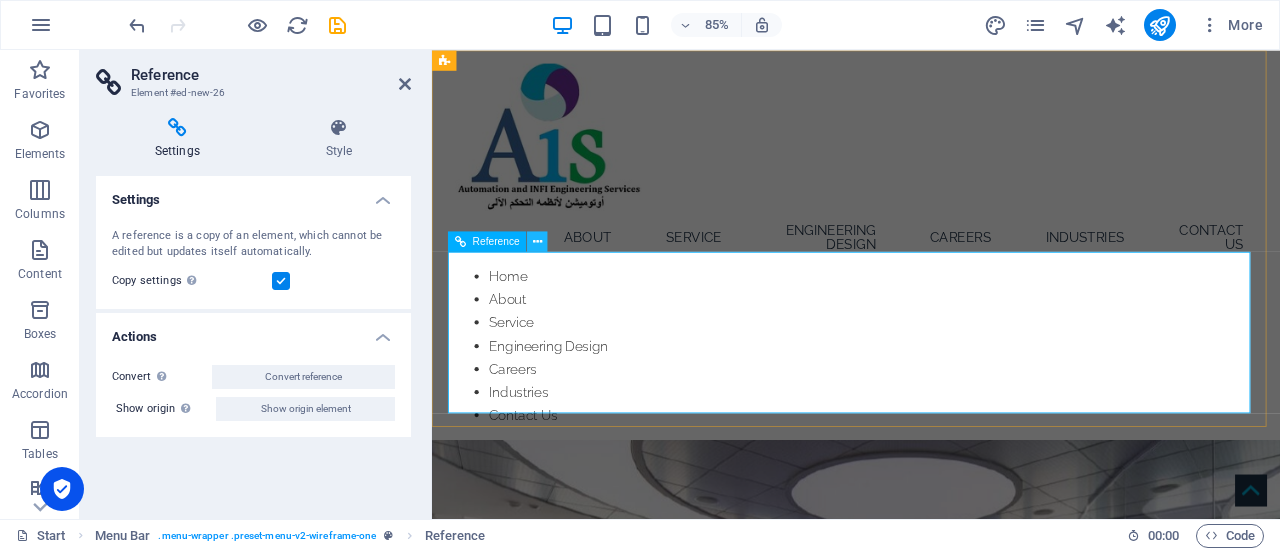 click at bounding box center (537, 241) 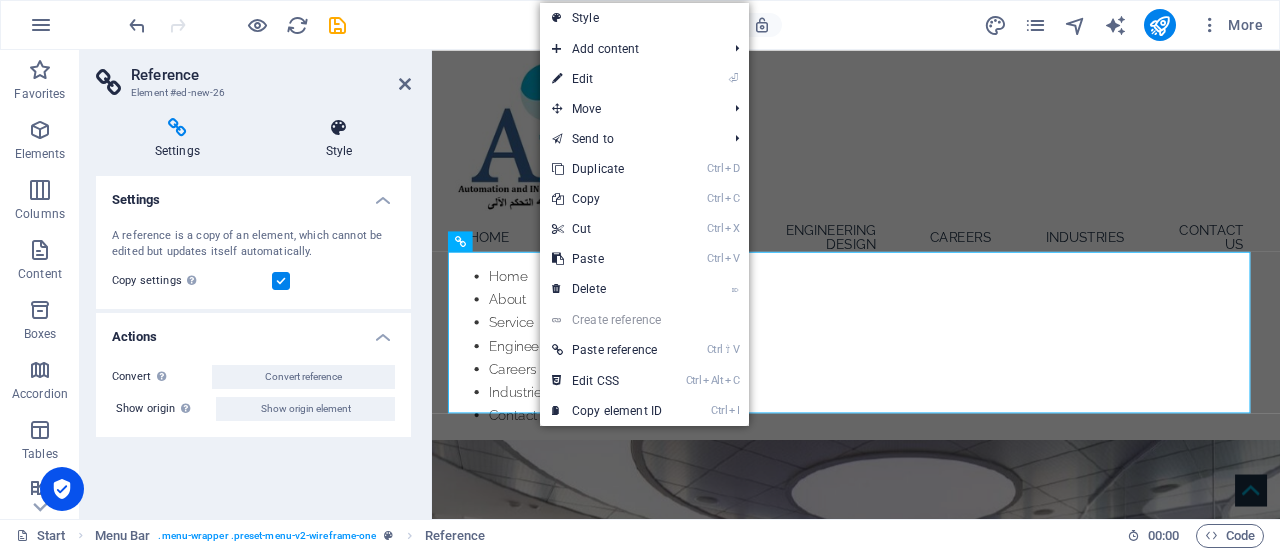 click on "Style" at bounding box center (339, 139) 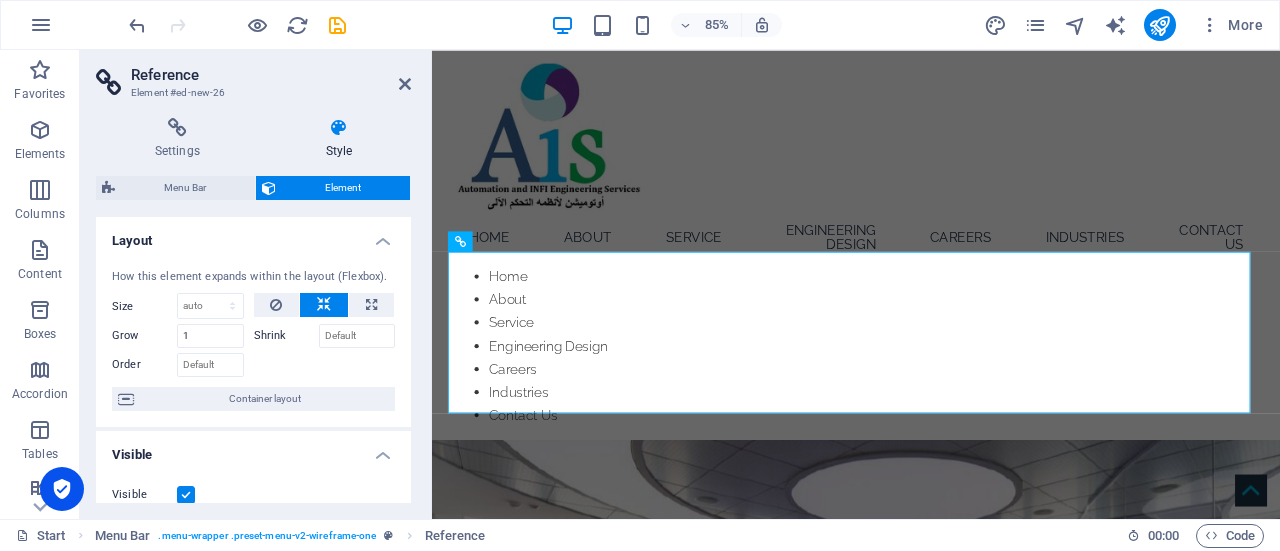 click on "Settings Style Settings A reference is a copy of an element, which cannot be edited but updates itself automatically.  Copy settings Use the same settings (flex, animation, position, style) as for the reference target element Actions Convert Convert the reference into a separate element. All subsequent changes made won't affect the initially referenced element. Convert reference Show origin Jump to the referenced element. If the referenced element is on another page, it will be opened in a new tab. Show origin element Menu Bar Element Layout How this element expands within the layout (Flexbox). Size Default auto px % 1/1 1/2 1/3 1/4 1/5 1/6 1/7 1/8 1/9 1/10 Grow 1 Shrink Order Container layout Visible Visible Opacity 100 % Overflow Spacing Margin Default auto px % rem vw vh Custom Custom auto px % rem vw vh auto px % rem vw vh auto px % rem vw vh auto px % rem vw vh Padding Default px rem % vh vw Custom Custom px rem % vh vw px rem % vh vw px rem % vh vw px rem % vh vw Border Style             1 auto" at bounding box center [253, 310] 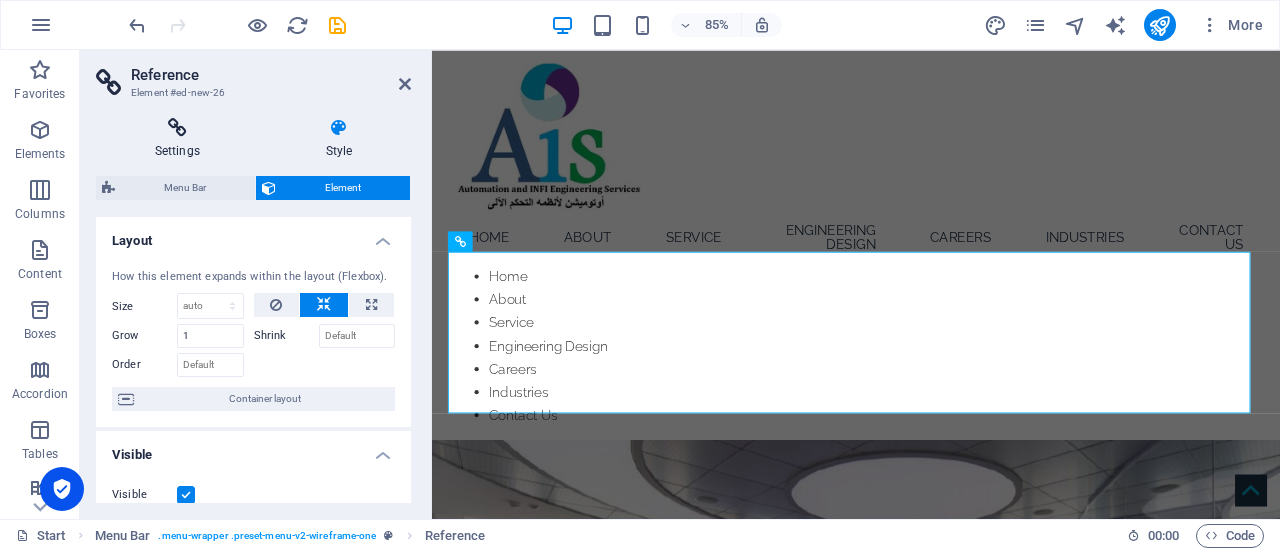 click at bounding box center (177, 128) 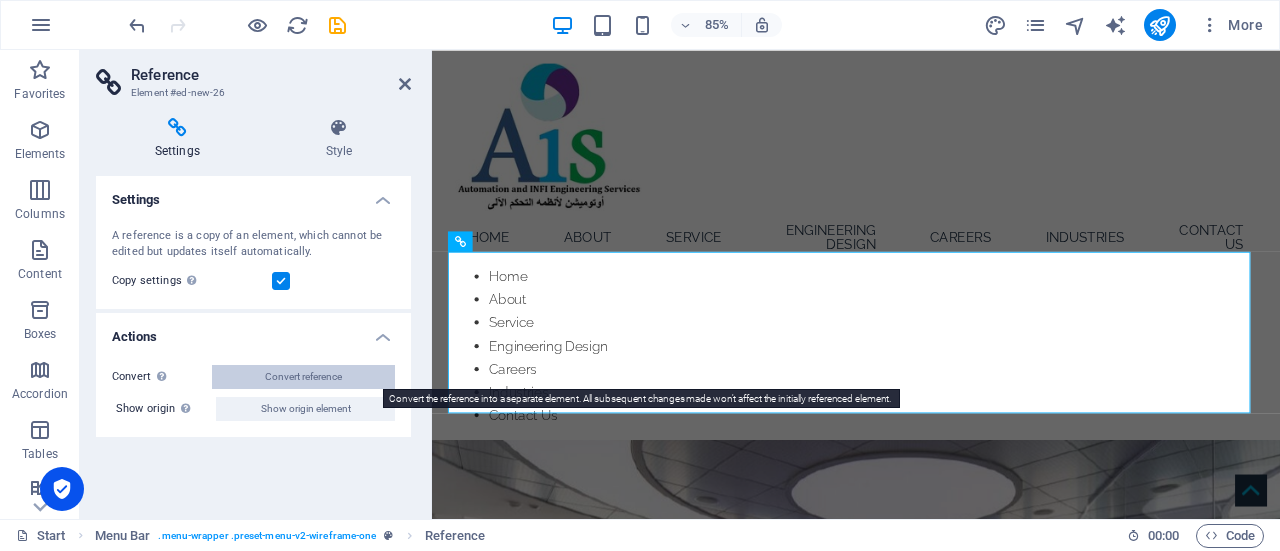 click on "Convert reference" at bounding box center (303, 377) 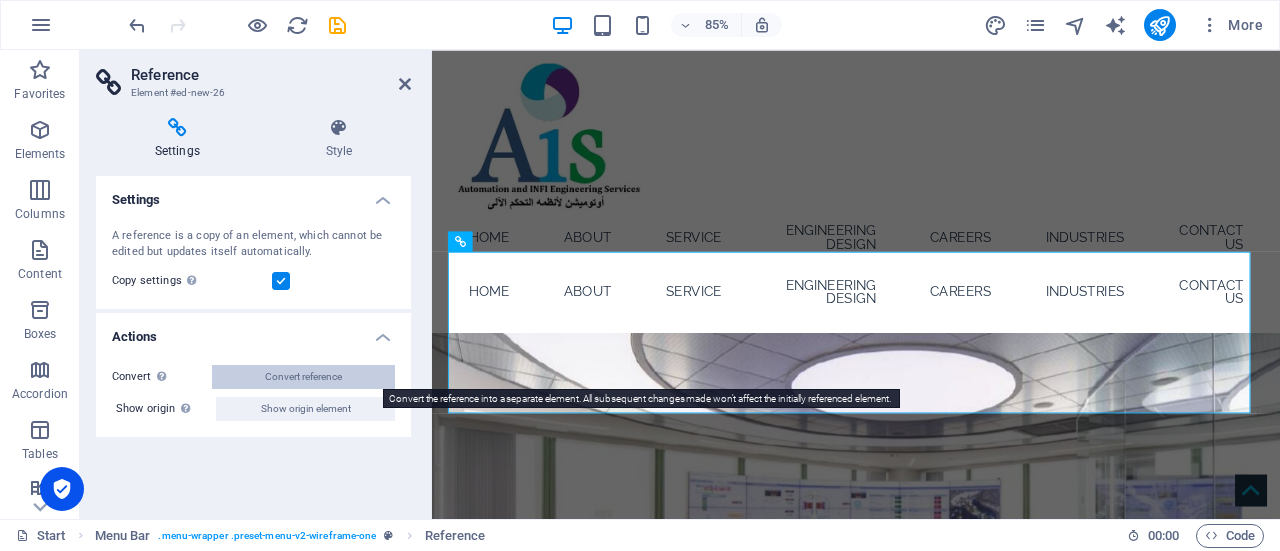 select 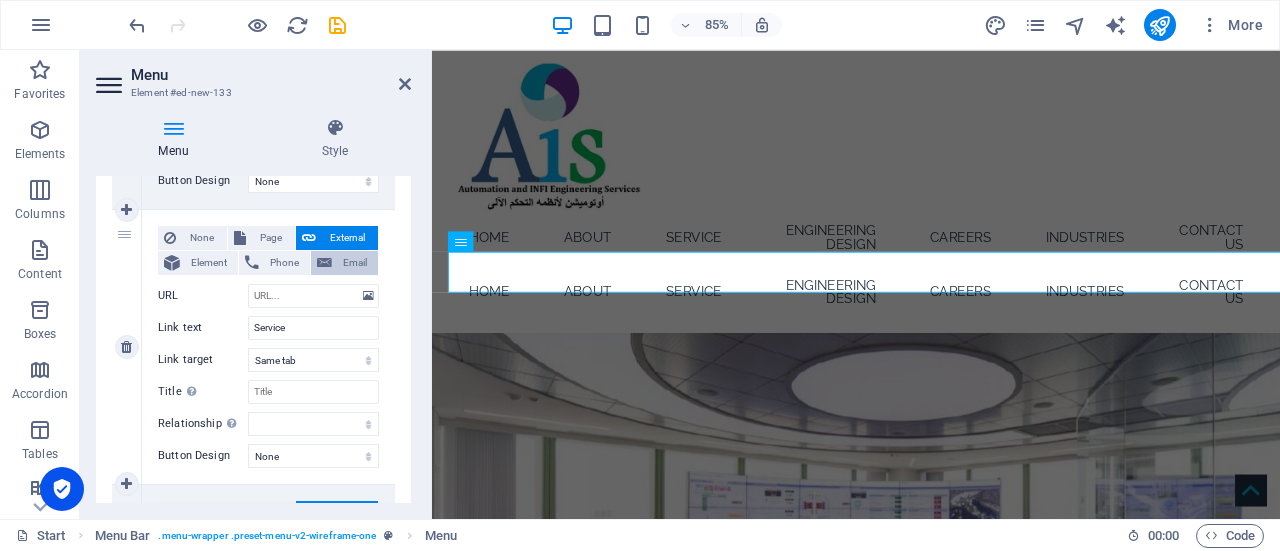 scroll, scrollTop: 585, scrollLeft: 0, axis: vertical 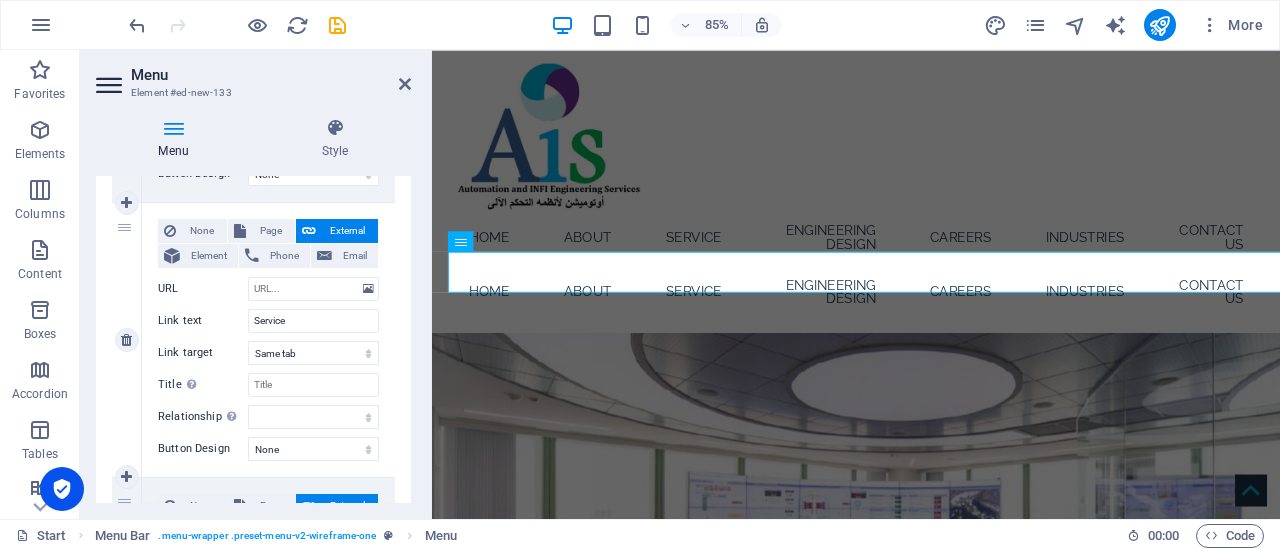 click on "External" at bounding box center [347, 231] 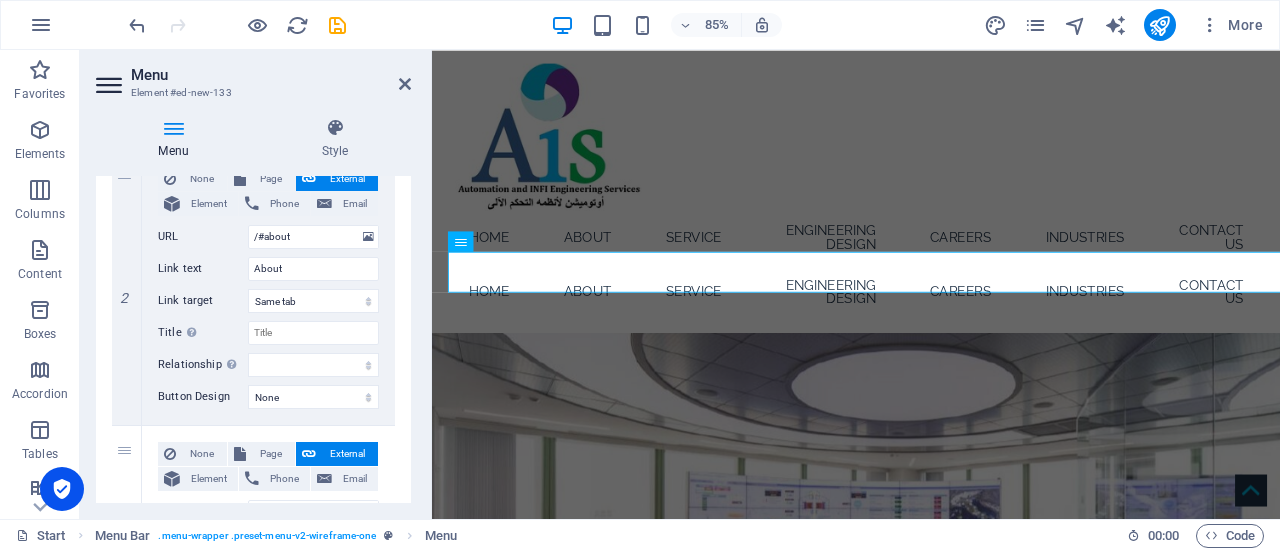 scroll, scrollTop: 349, scrollLeft: 0, axis: vertical 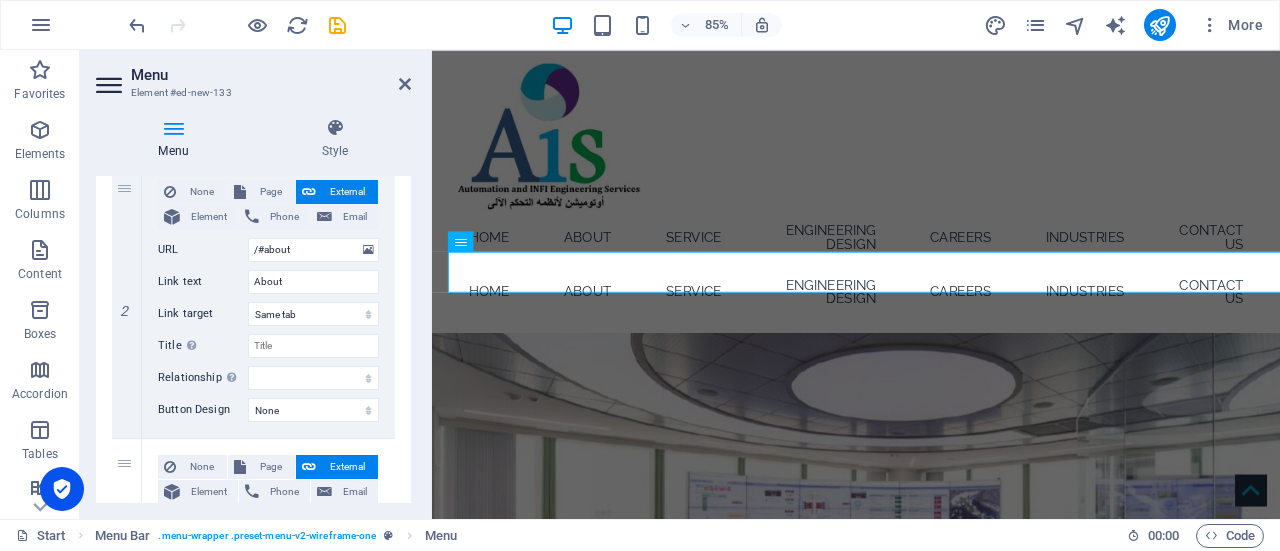 click at bounding box center (173, 128) 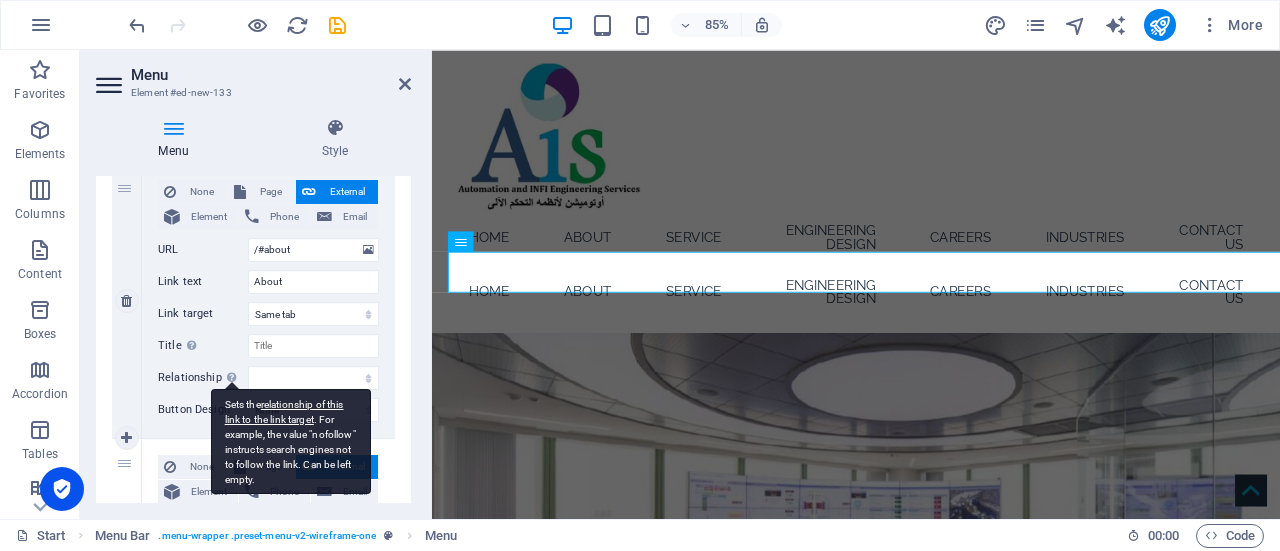 scroll, scrollTop: 0, scrollLeft: 0, axis: both 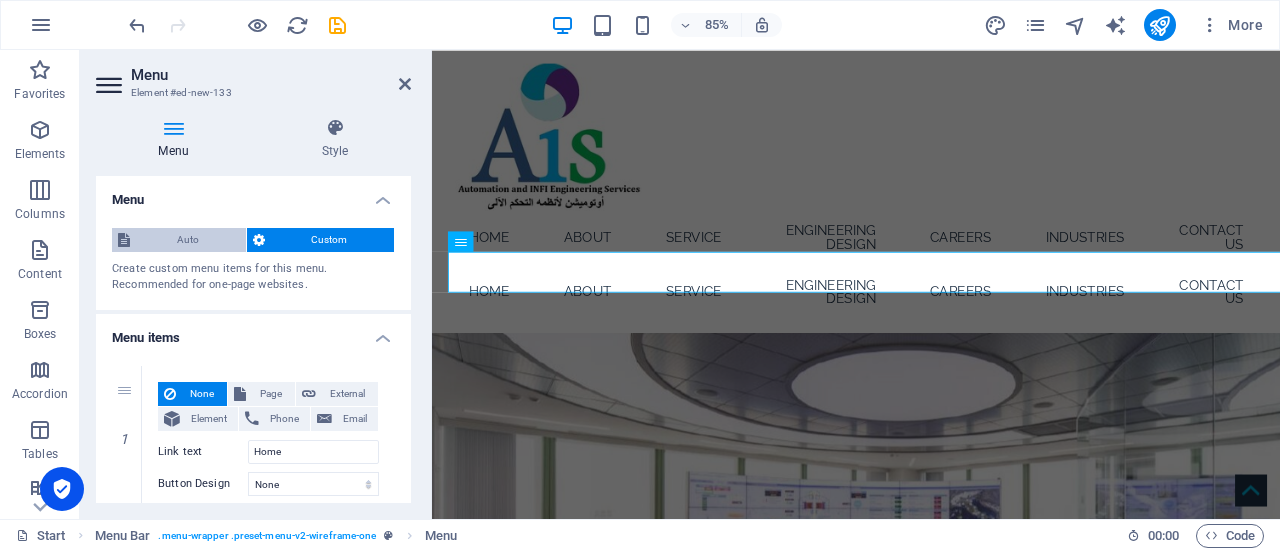 click on "Auto" at bounding box center (188, 240) 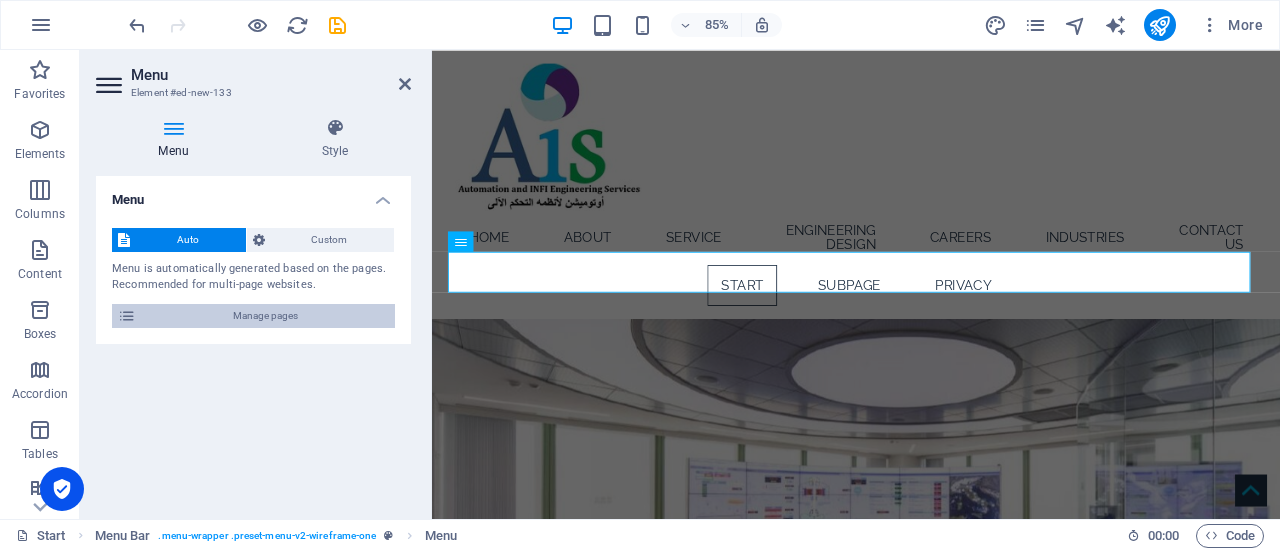 click on "Manage pages" at bounding box center [265, 316] 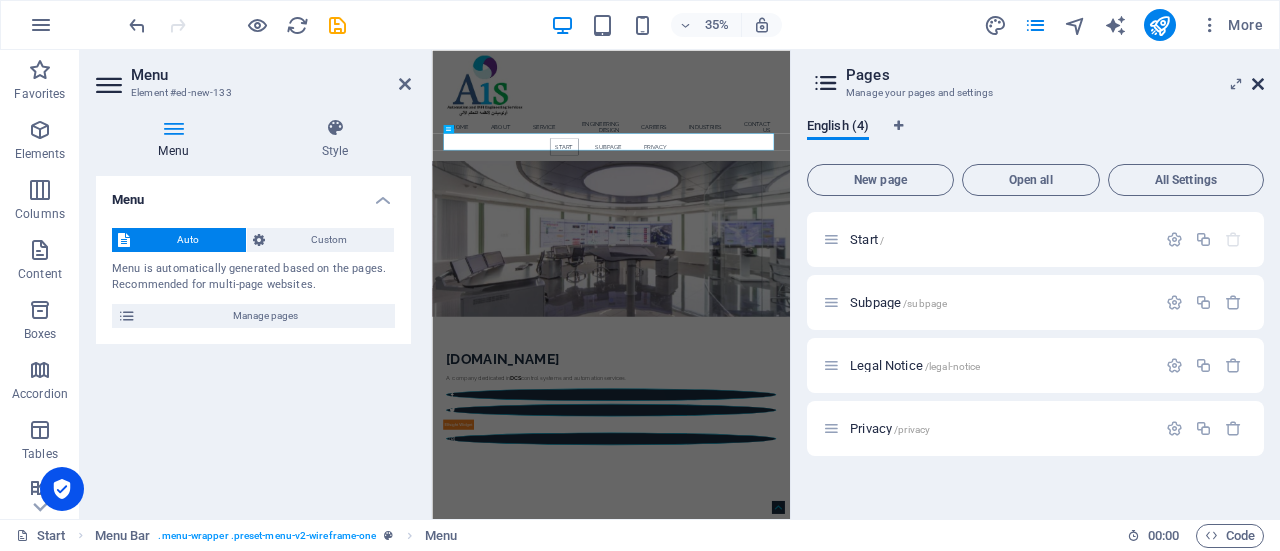 click at bounding box center (1258, 84) 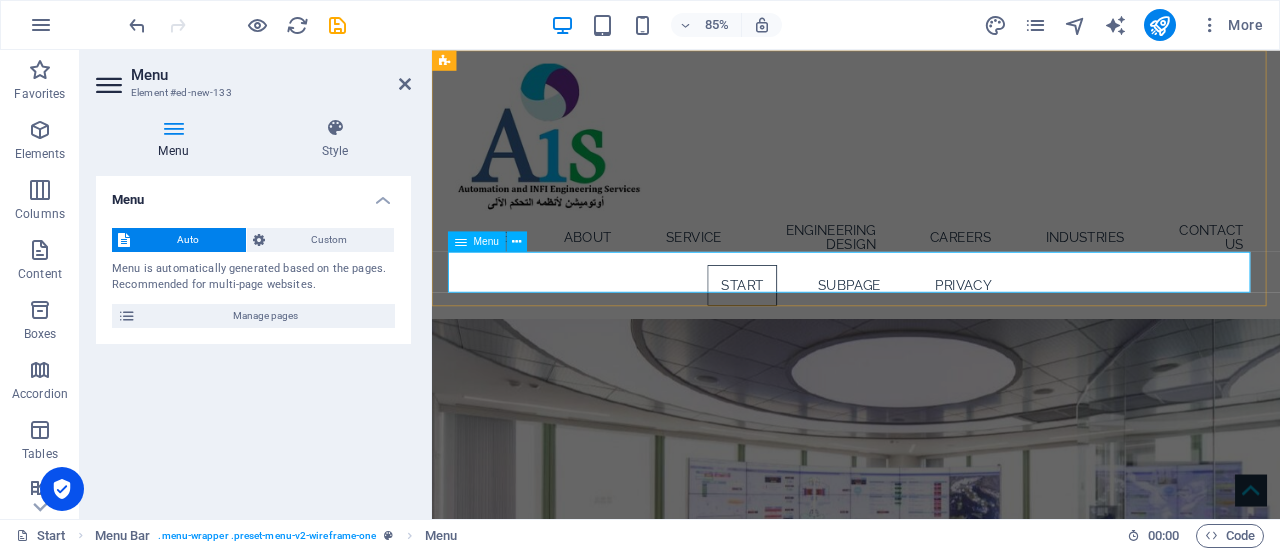 click on "Start Subpage Privacy" at bounding box center (931, 327) 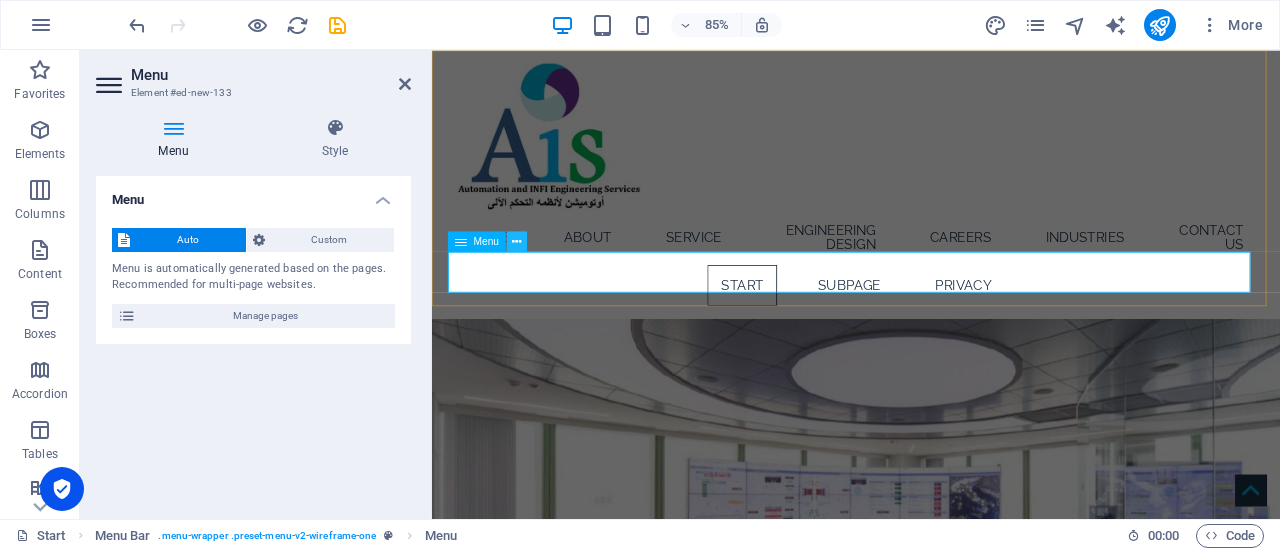 click at bounding box center (516, 241) 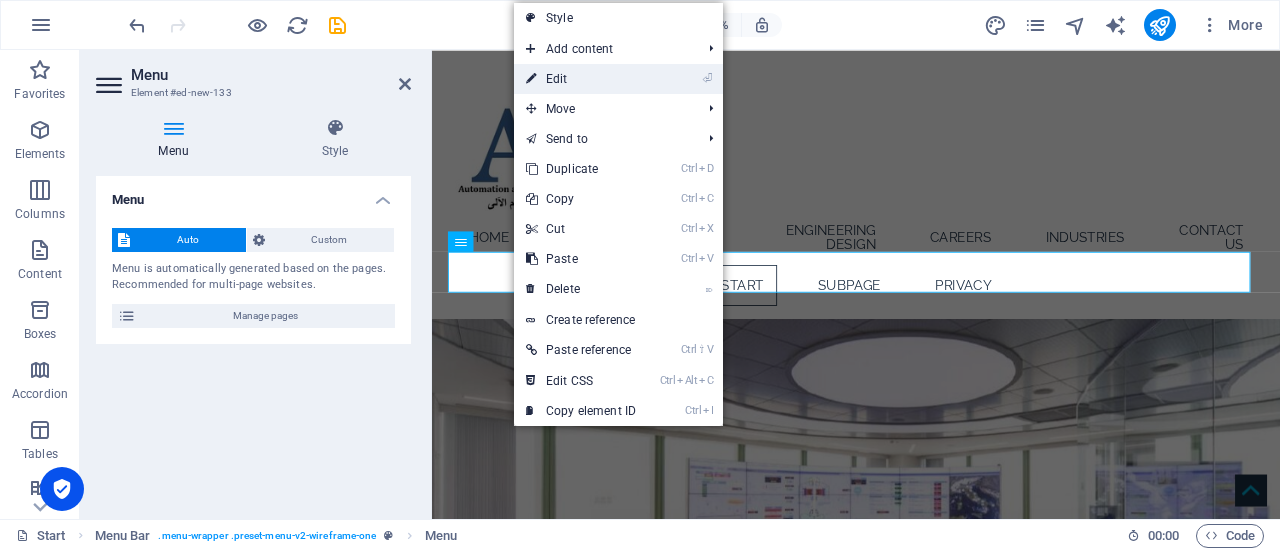 click on "⏎  Edit" at bounding box center [581, 79] 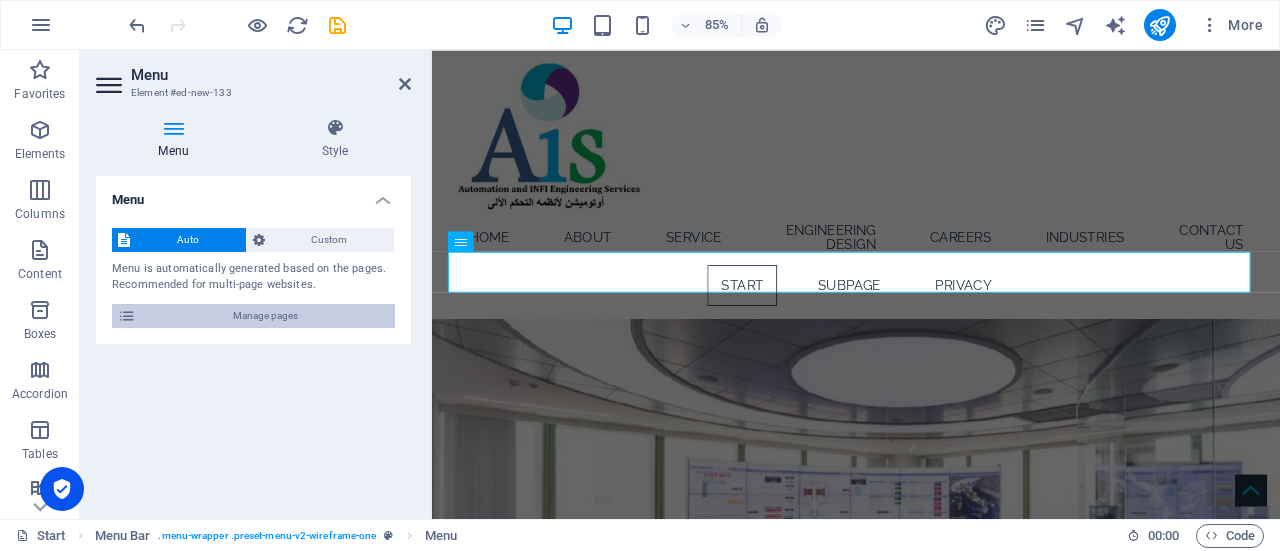 click on "Manage pages" at bounding box center (265, 316) 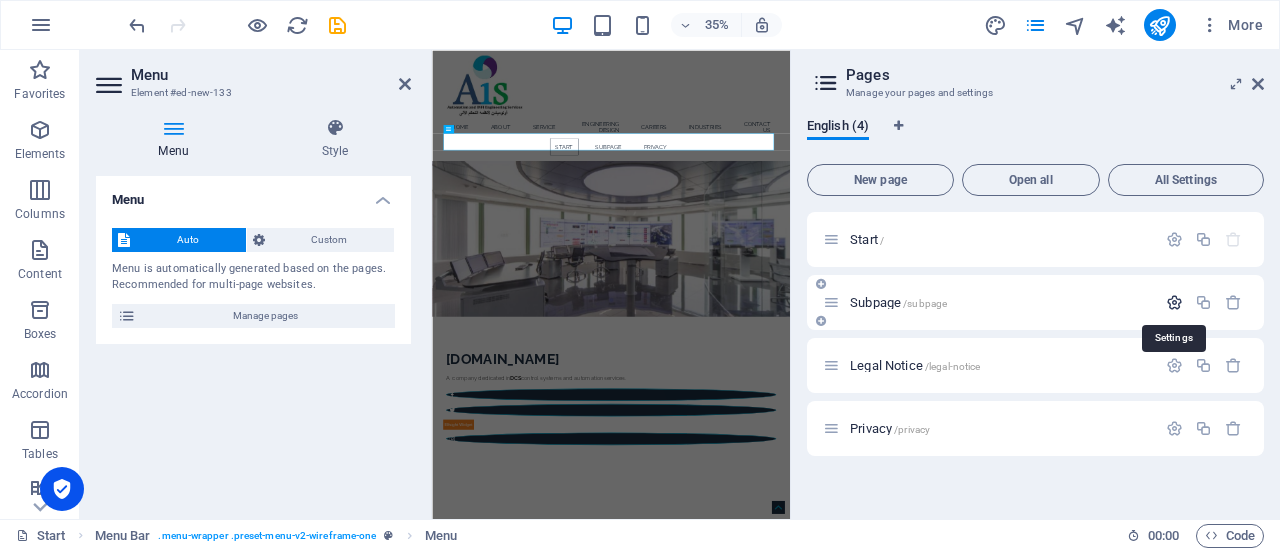 click at bounding box center [1174, 302] 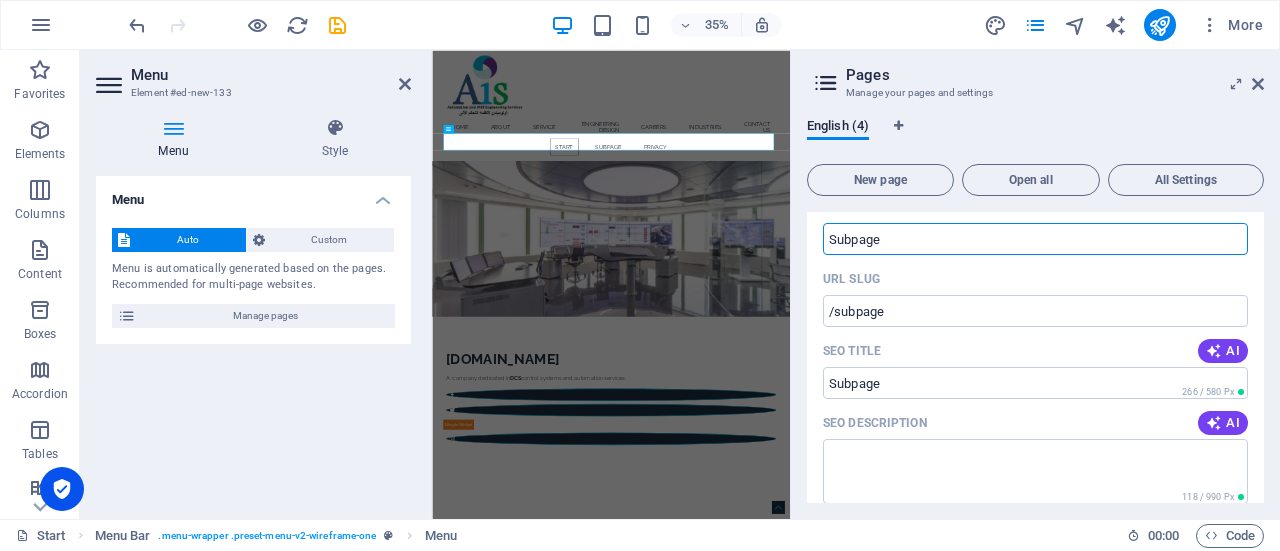 scroll, scrollTop: 0, scrollLeft: 0, axis: both 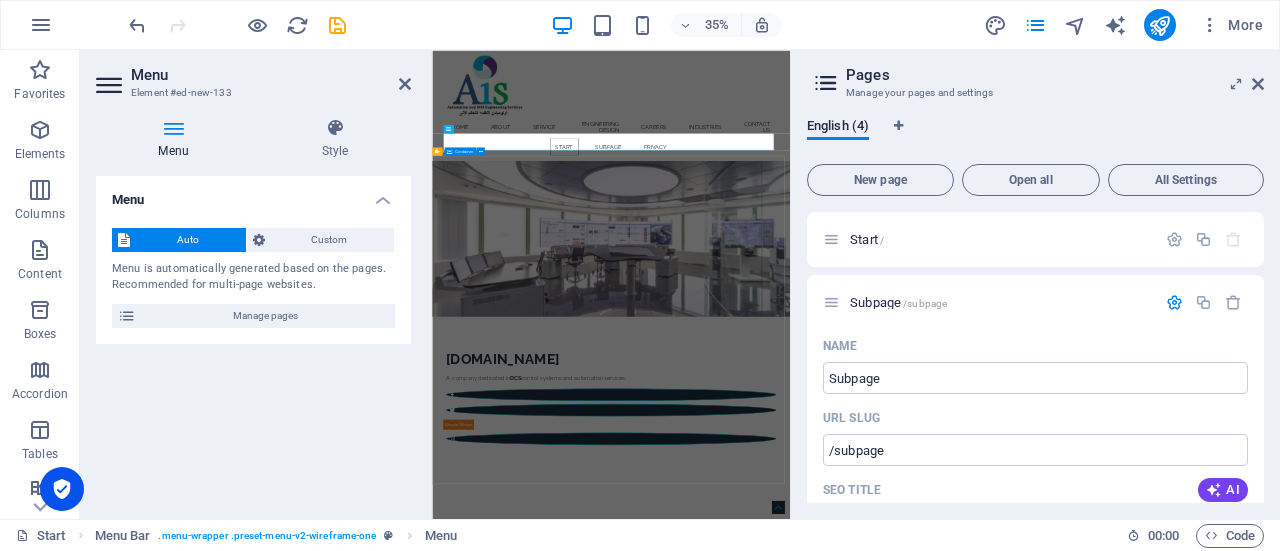 click on "[DOMAIN_NAME] A  company dedicated in  DCS  control systems and automation services." at bounding box center (943, 1043) 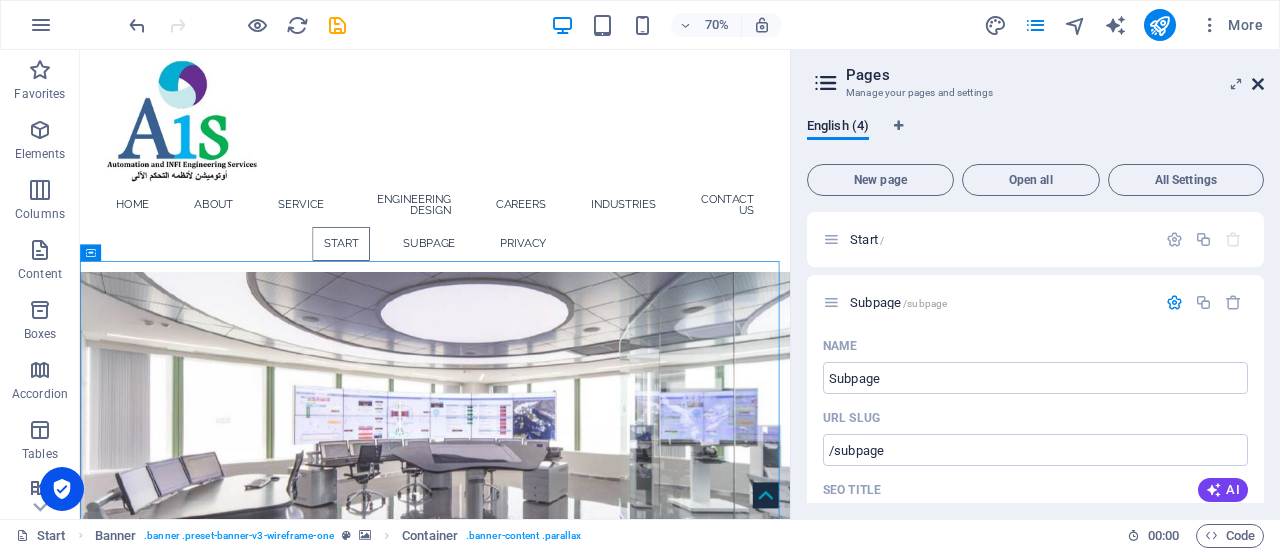 click at bounding box center (1258, 84) 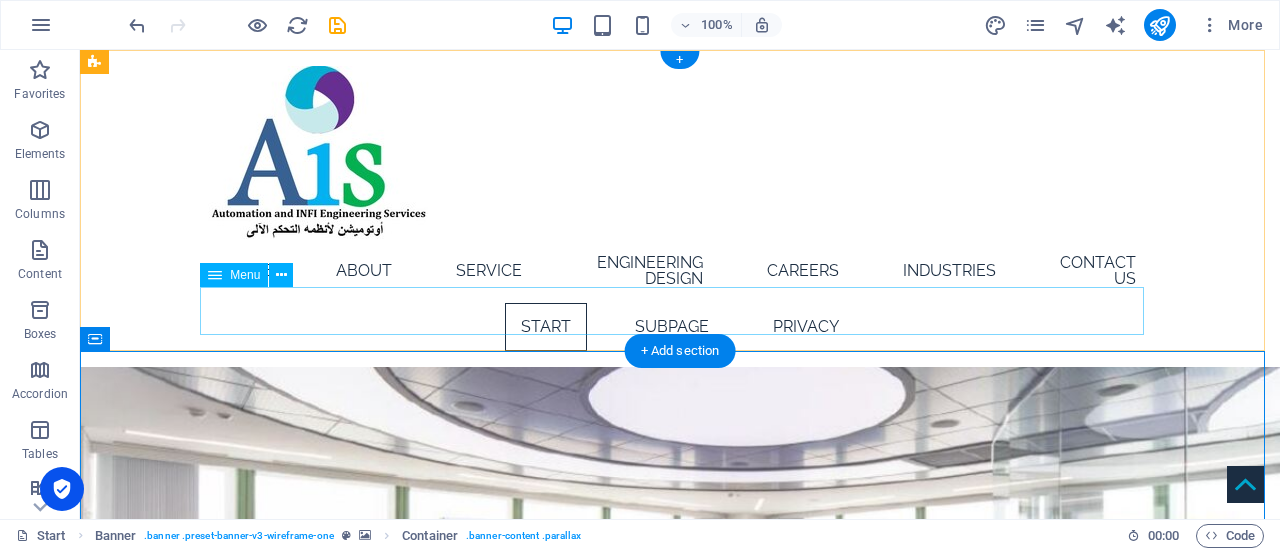 click on "Start Subpage Privacy" at bounding box center [680, 327] 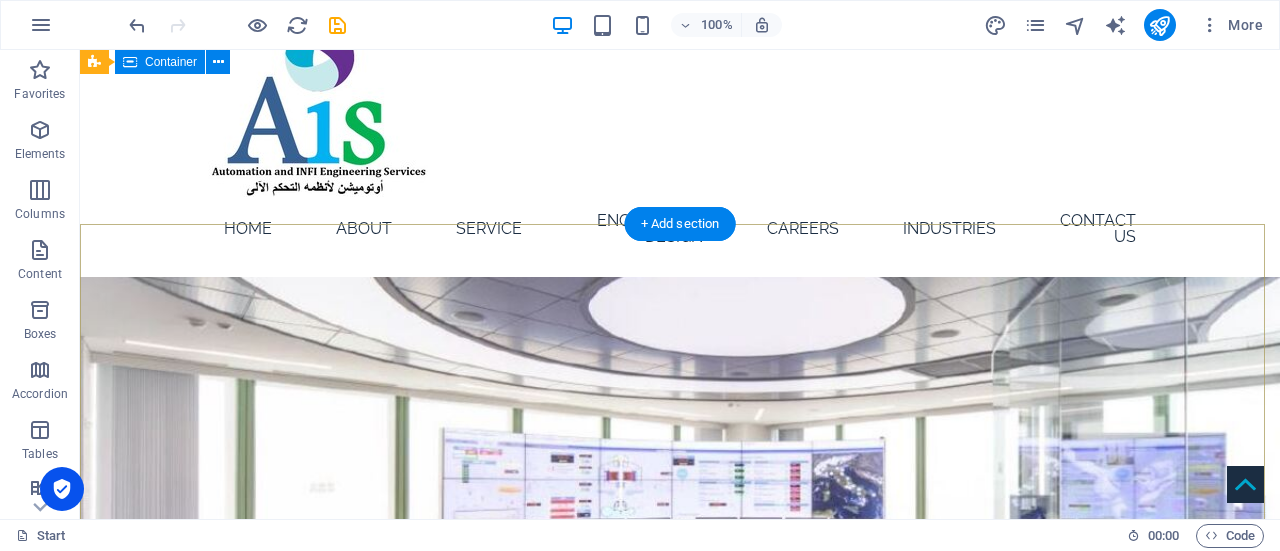 scroll, scrollTop: 18, scrollLeft: 0, axis: vertical 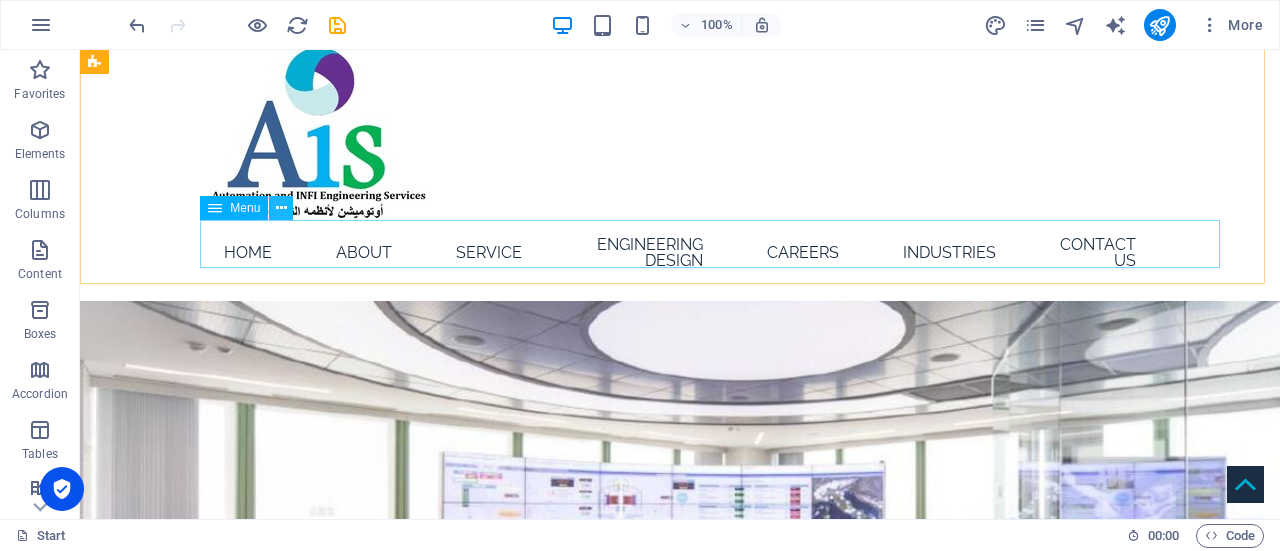click at bounding box center [281, 208] 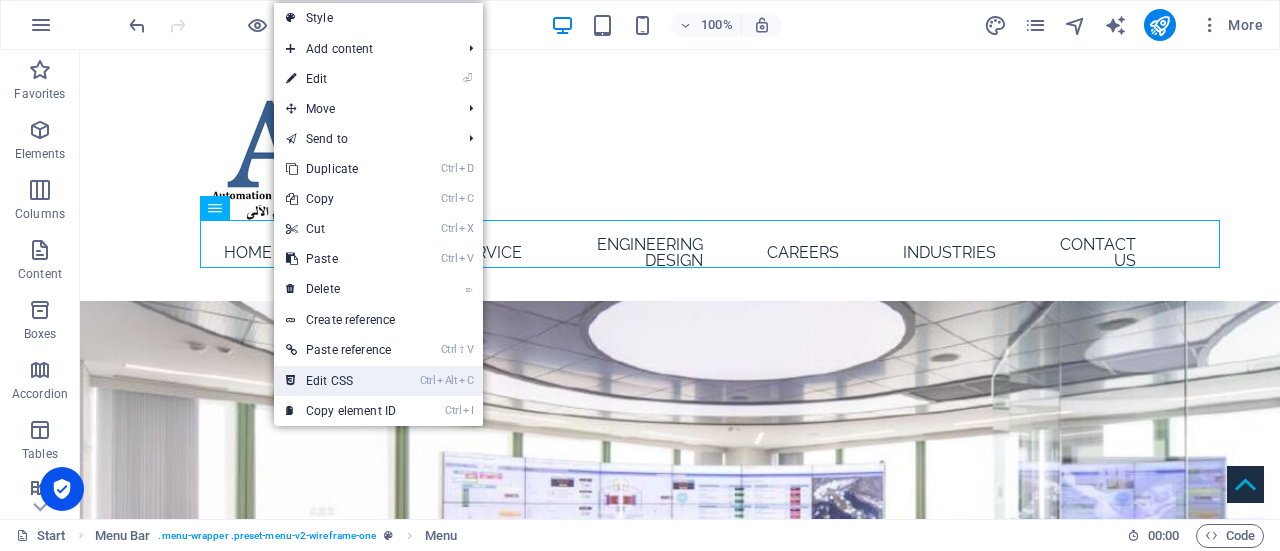 click on "Ctrl Alt C  Edit CSS" at bounding box center (341, 381) 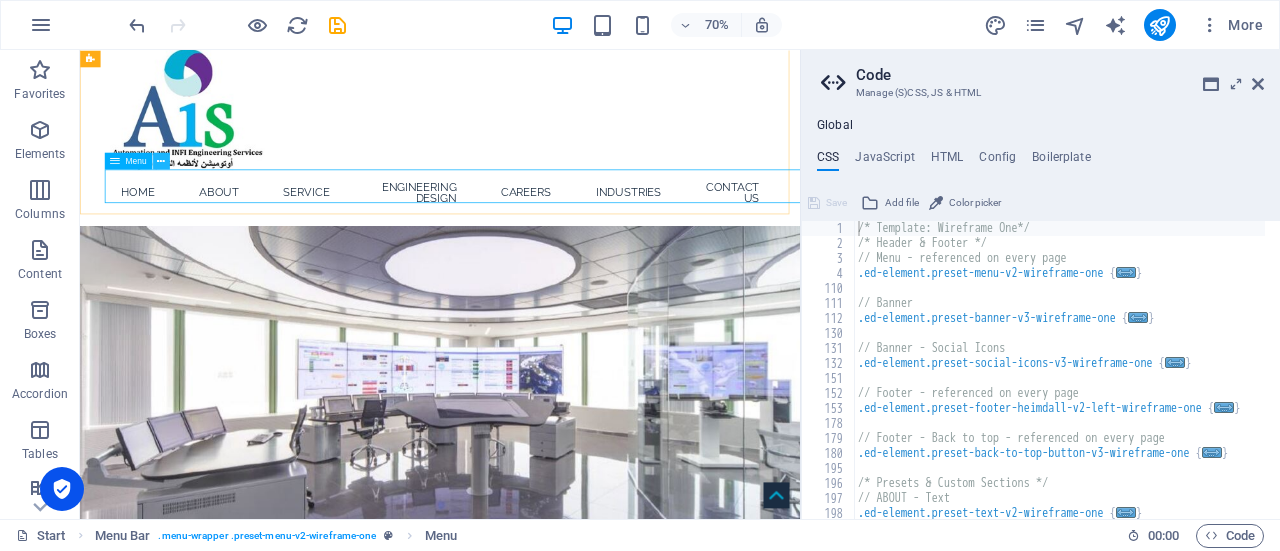 click at bounding box center (161, 160) 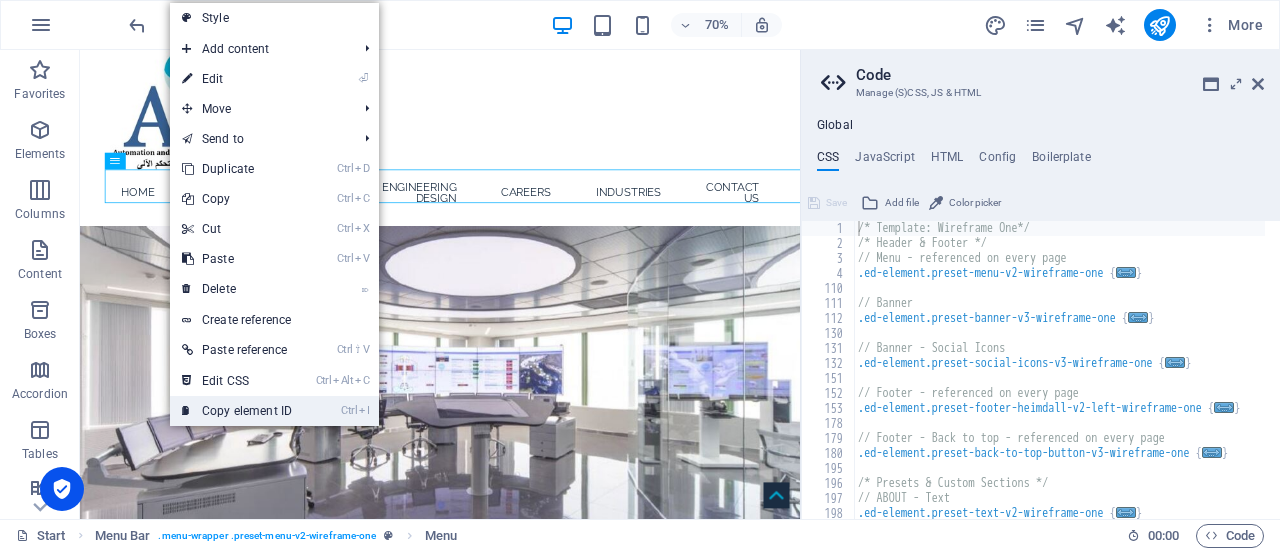 click on "Ctrl I  Copy element ID" at bounding box center [237, 411] 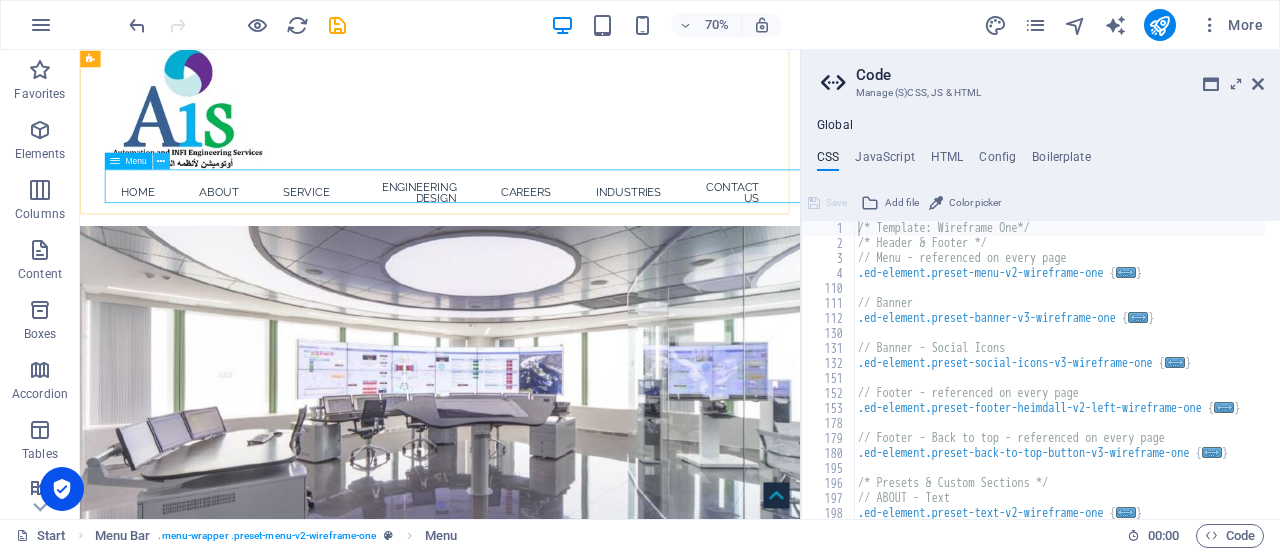 click at bounding box center (161, 161) 